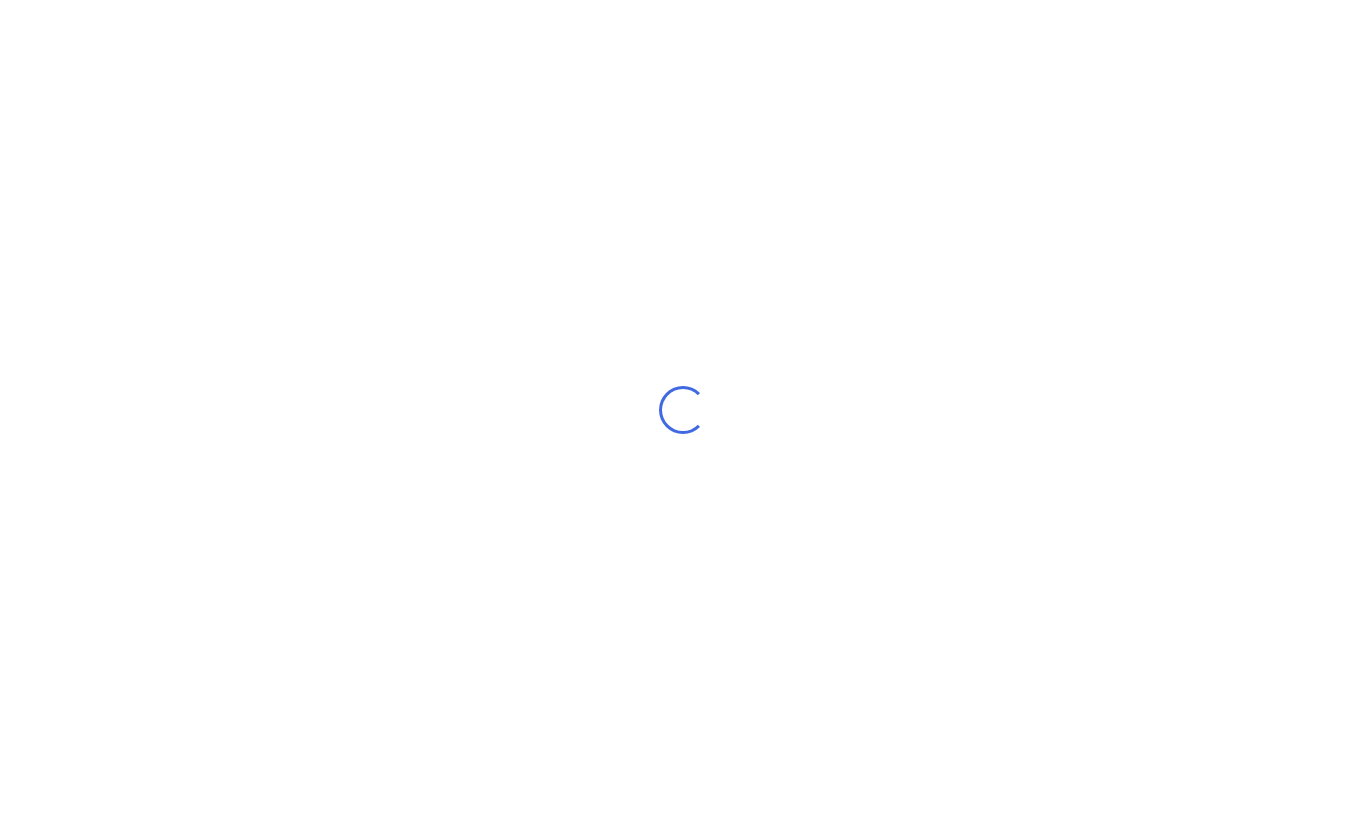 scroll, scrollTop: 0, scrollLeft: 0, axis: both 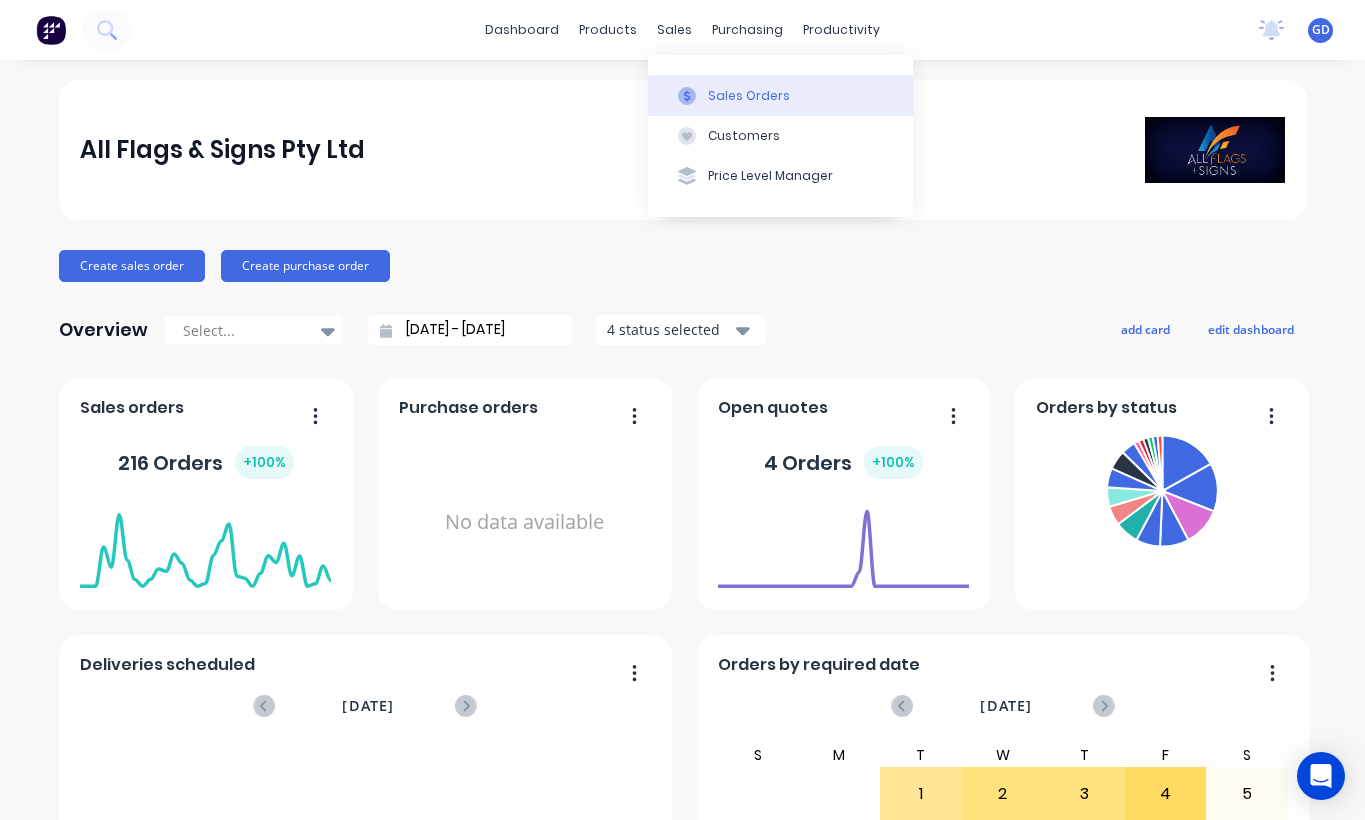 click on "Sales Orders" at bounding box center [749, 96] 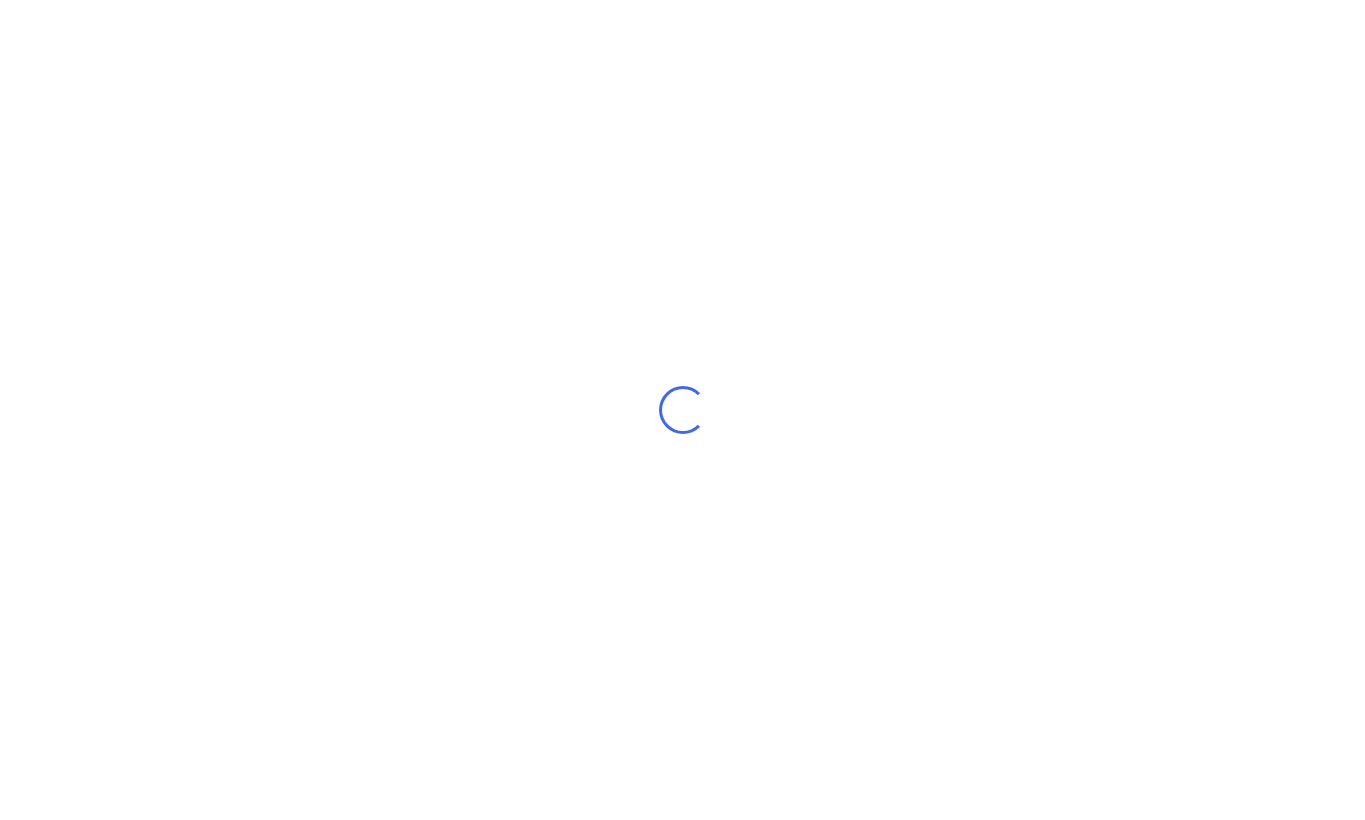 scroll, scrollTop: 0, scrollLeft: 0, axis: both 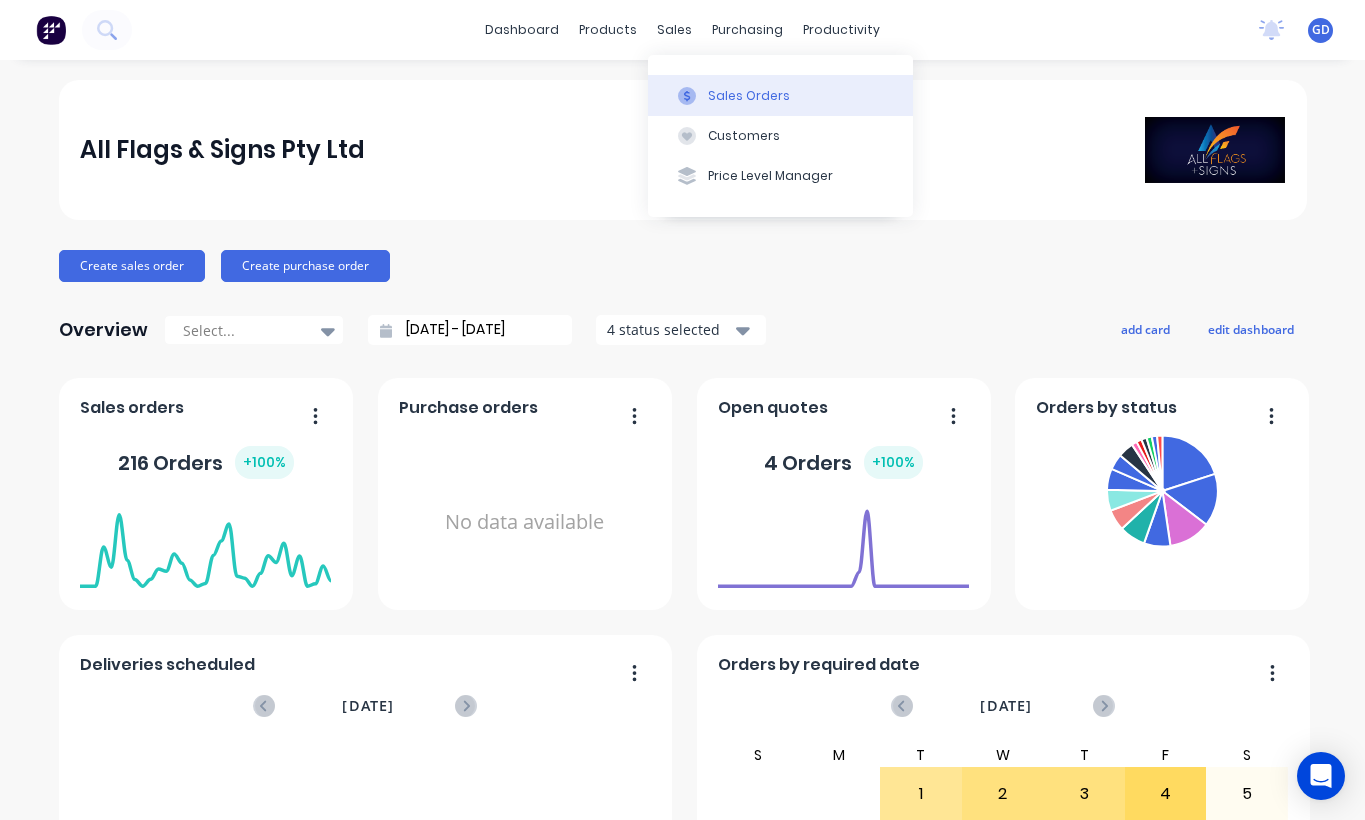 click on "Sales Orders" at bounding box center (749, 96) 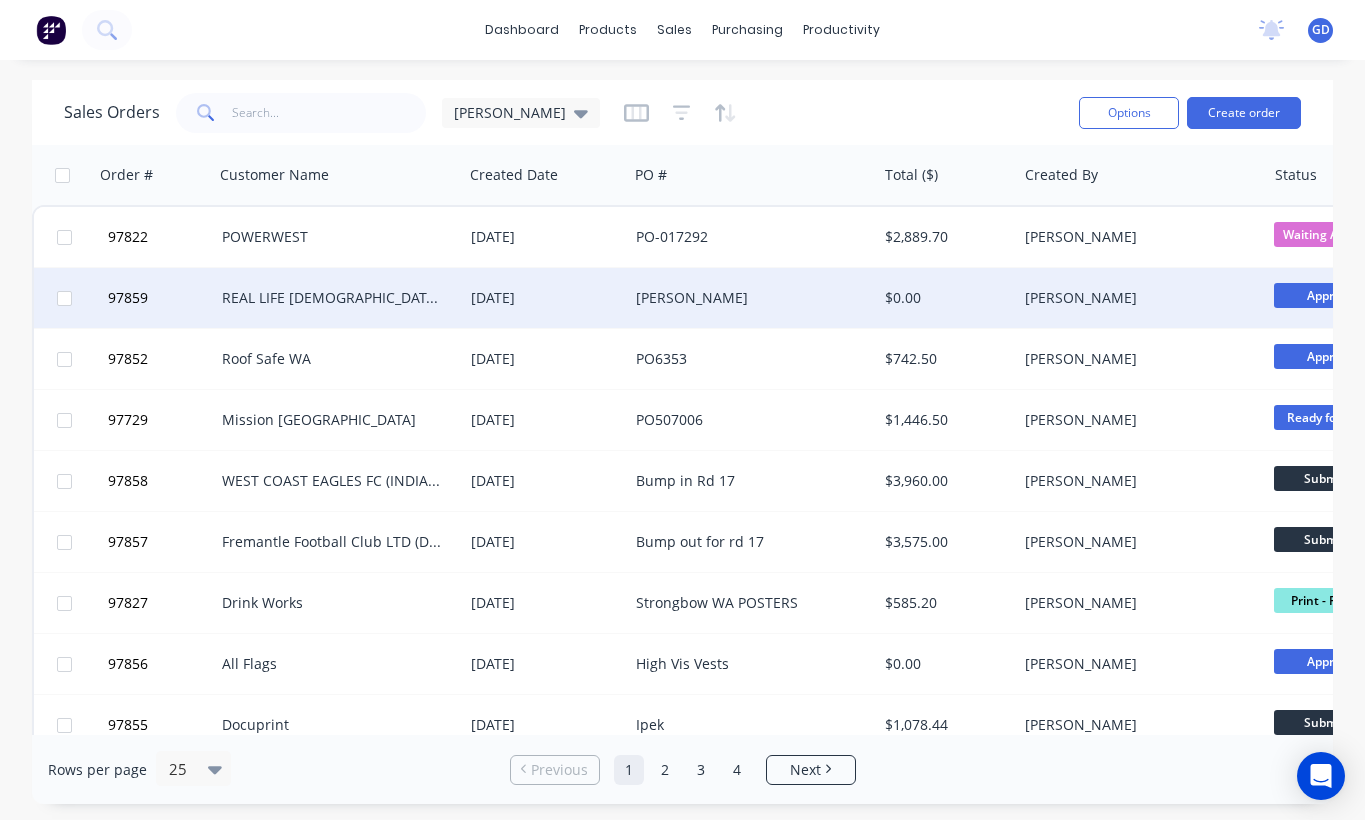 scroll, scrollTop: 0, scrollLeft: 0, axis: both 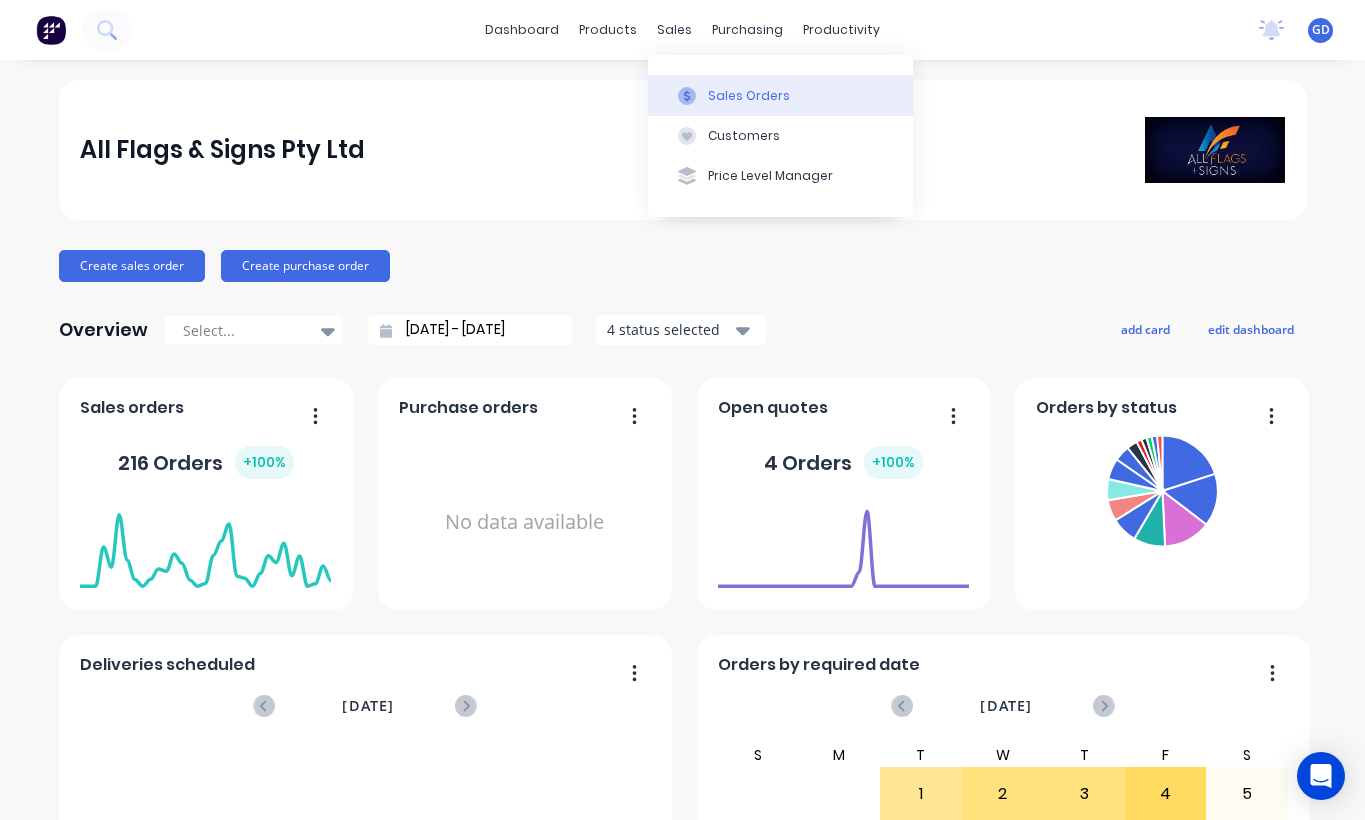 click on "Sales Orders" at bounding box center [749, 96] 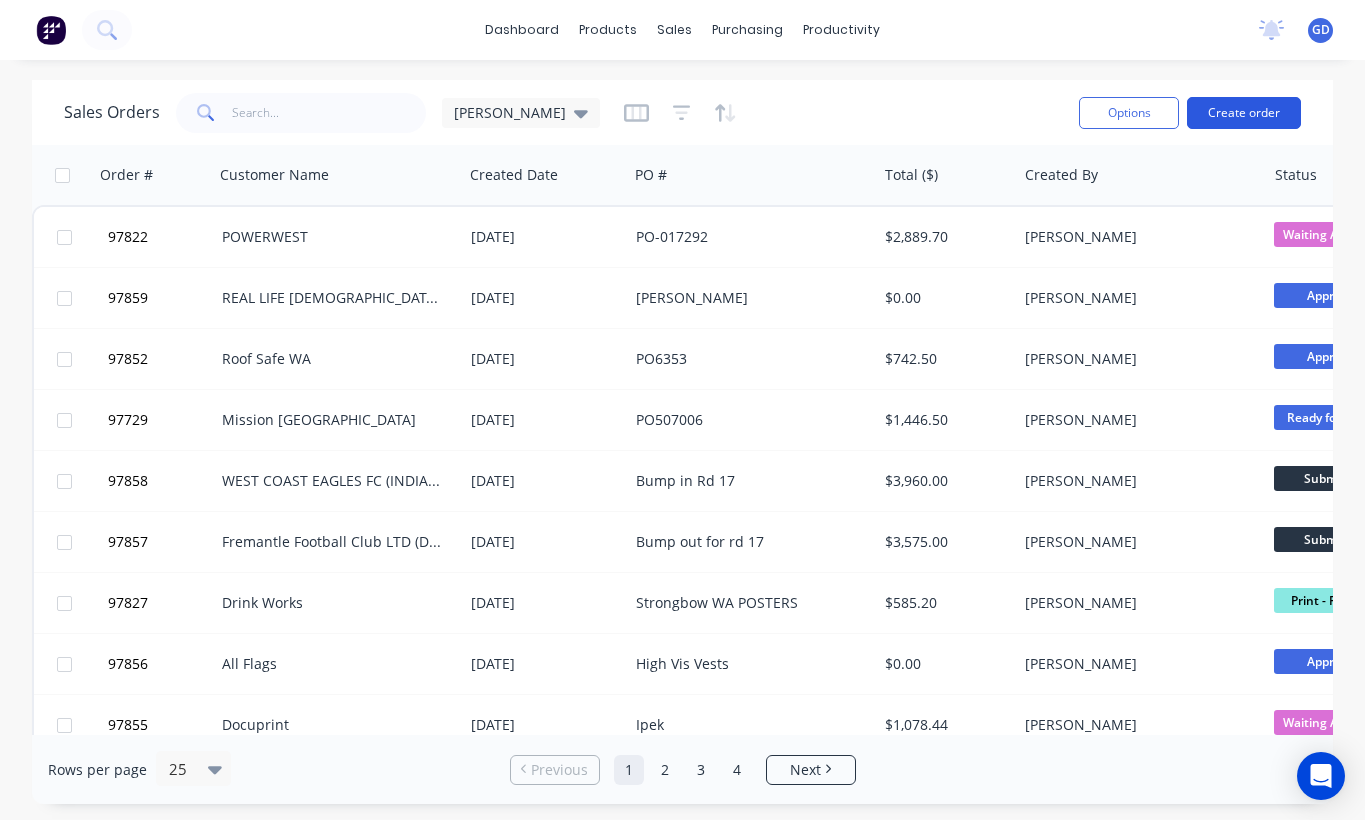 click on "Create order" at bounding box center [1244, 113] 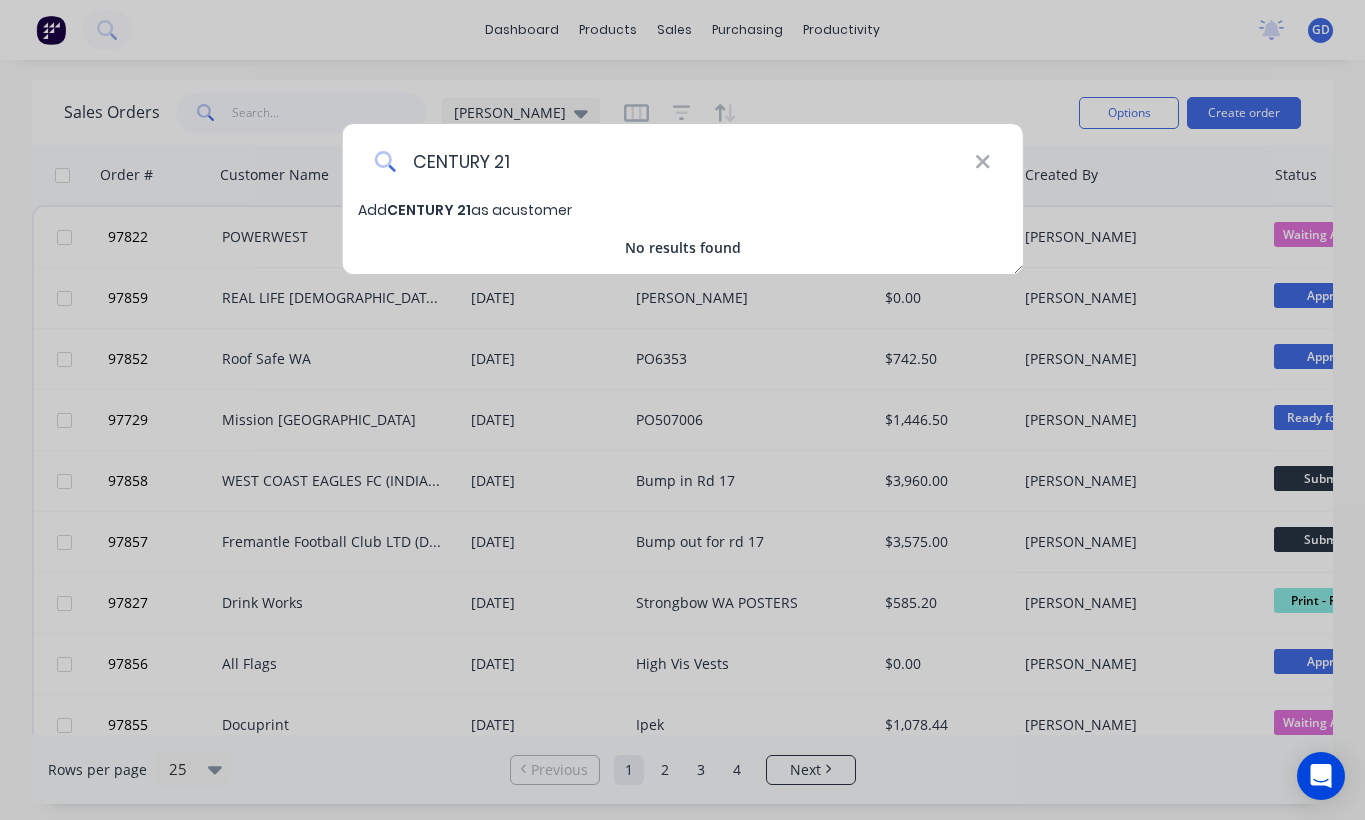 type on "CENTURY 21" 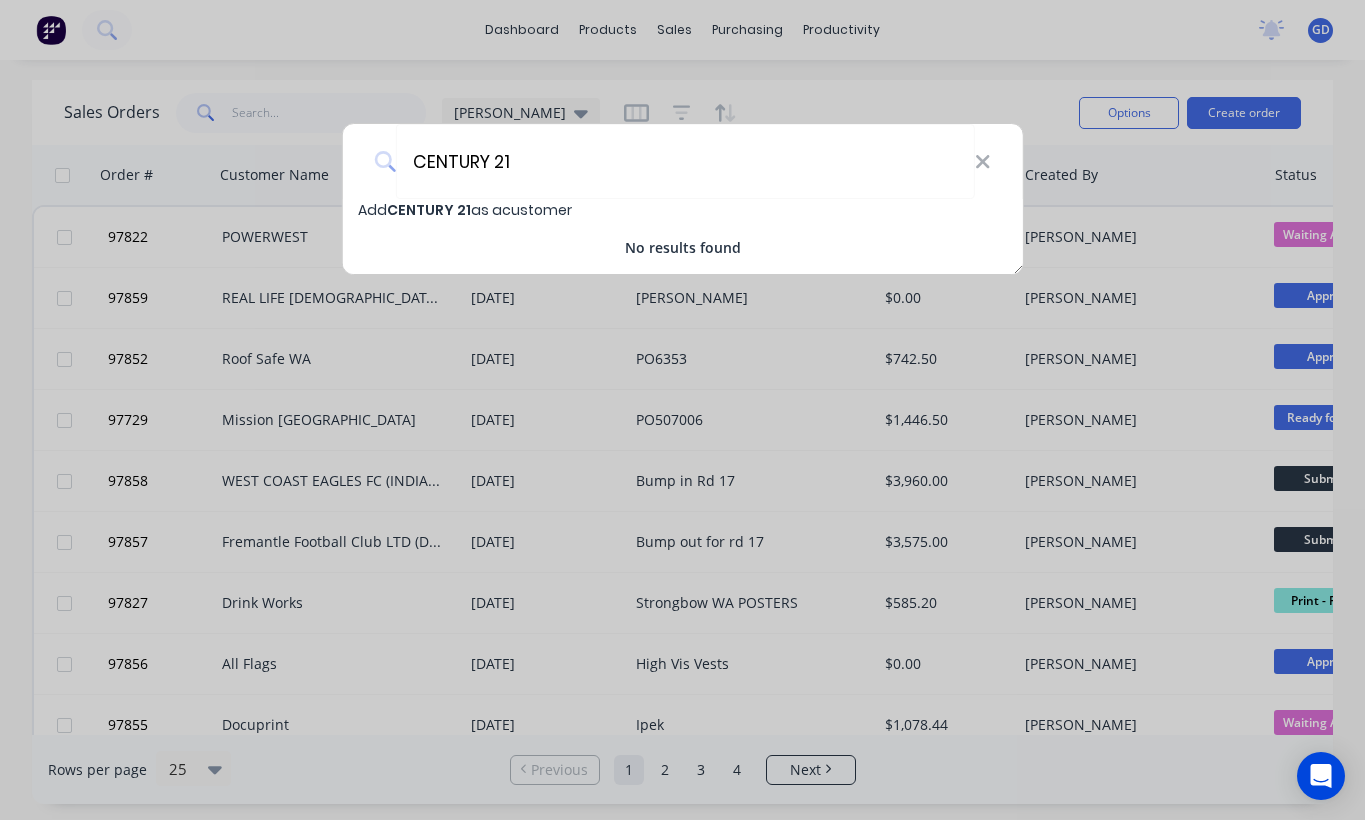click on "Add  CENTURY 21  as a  customer" at bounding box center [465, 210] 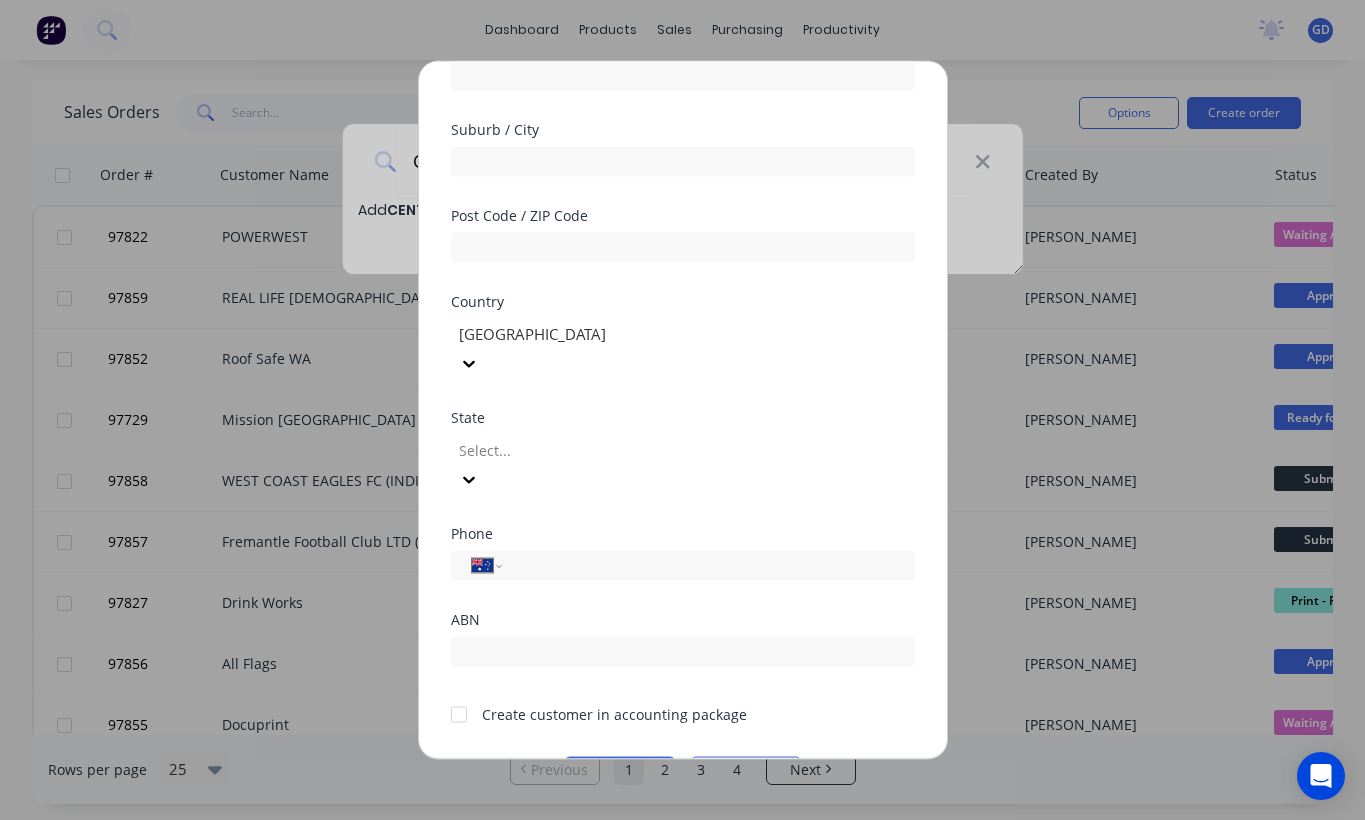 scroll, scrollTop: 279, scrollLeft: 0, axis: vertical 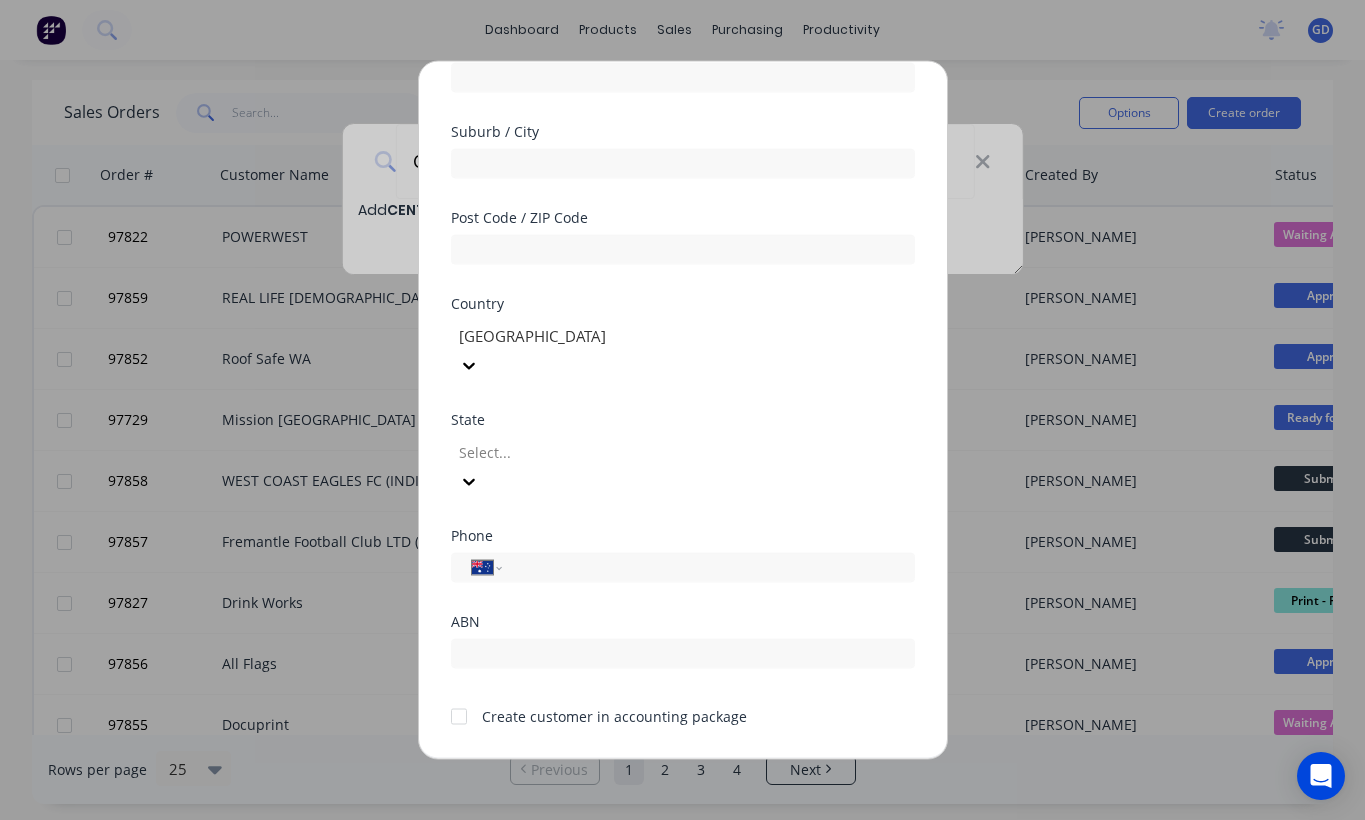 click at bounding box center [459, 716] 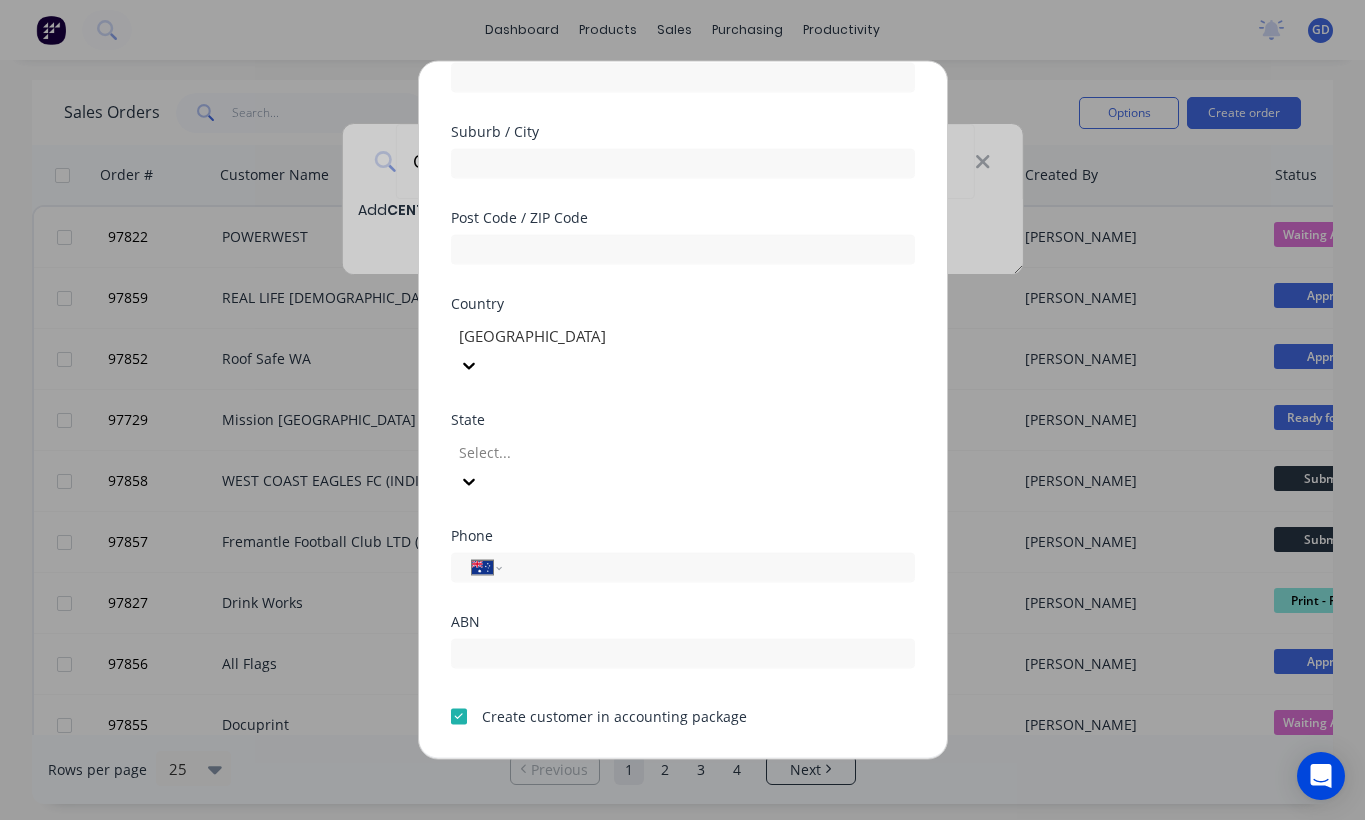 click on "Save" at bounding box center (620, 775) 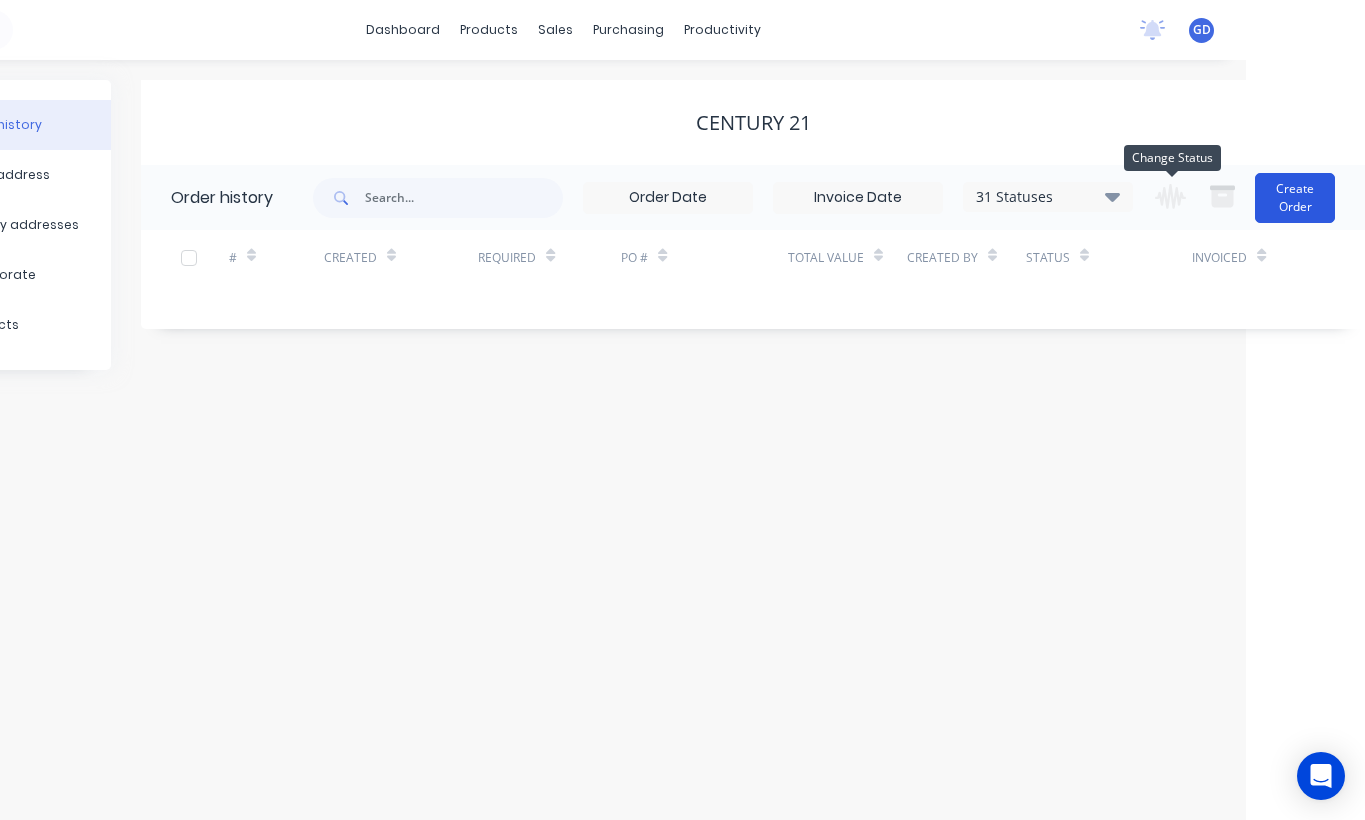 scroll, scrollTop: 0, scrollLeft: 119, axis: horizontal 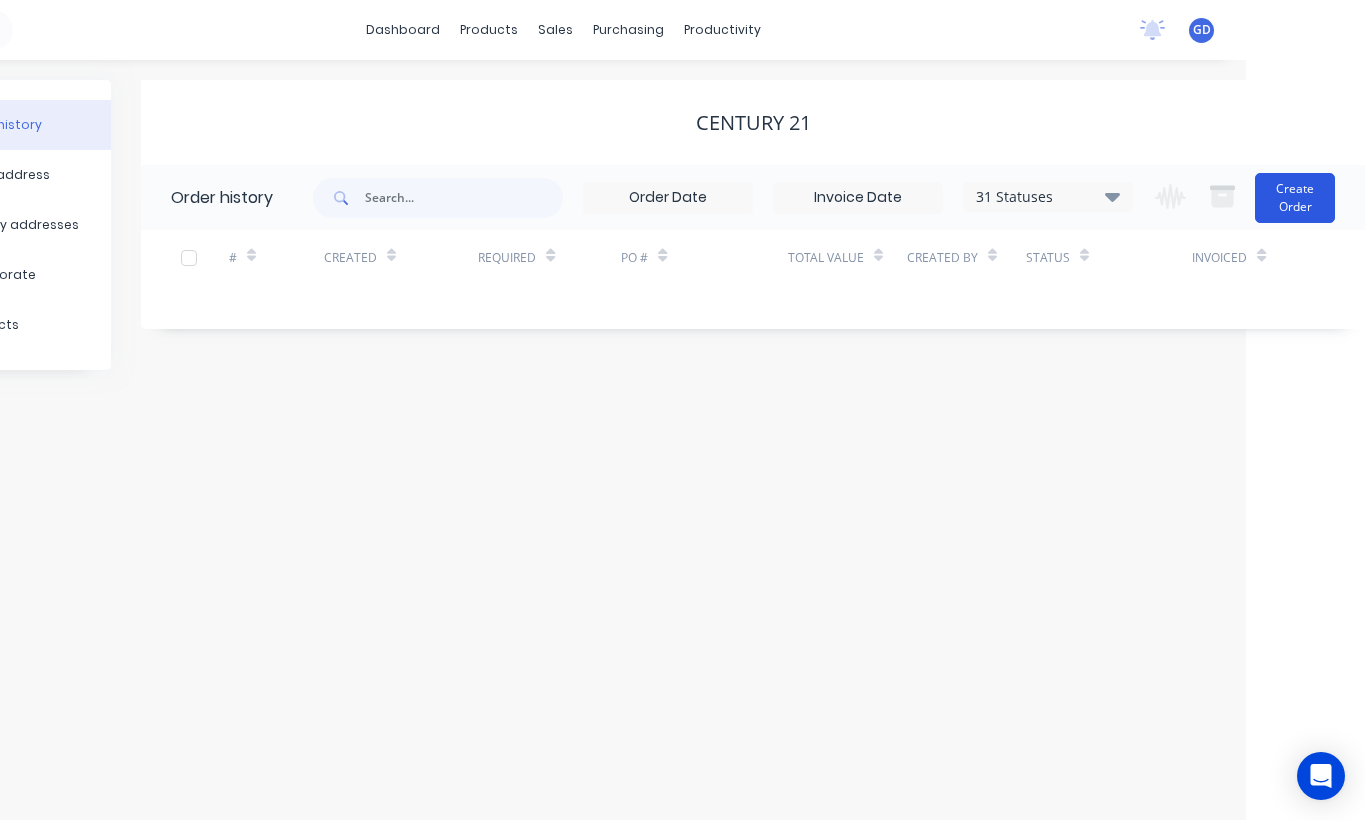 click on "Create Order" at bounding box center [1295, 198] 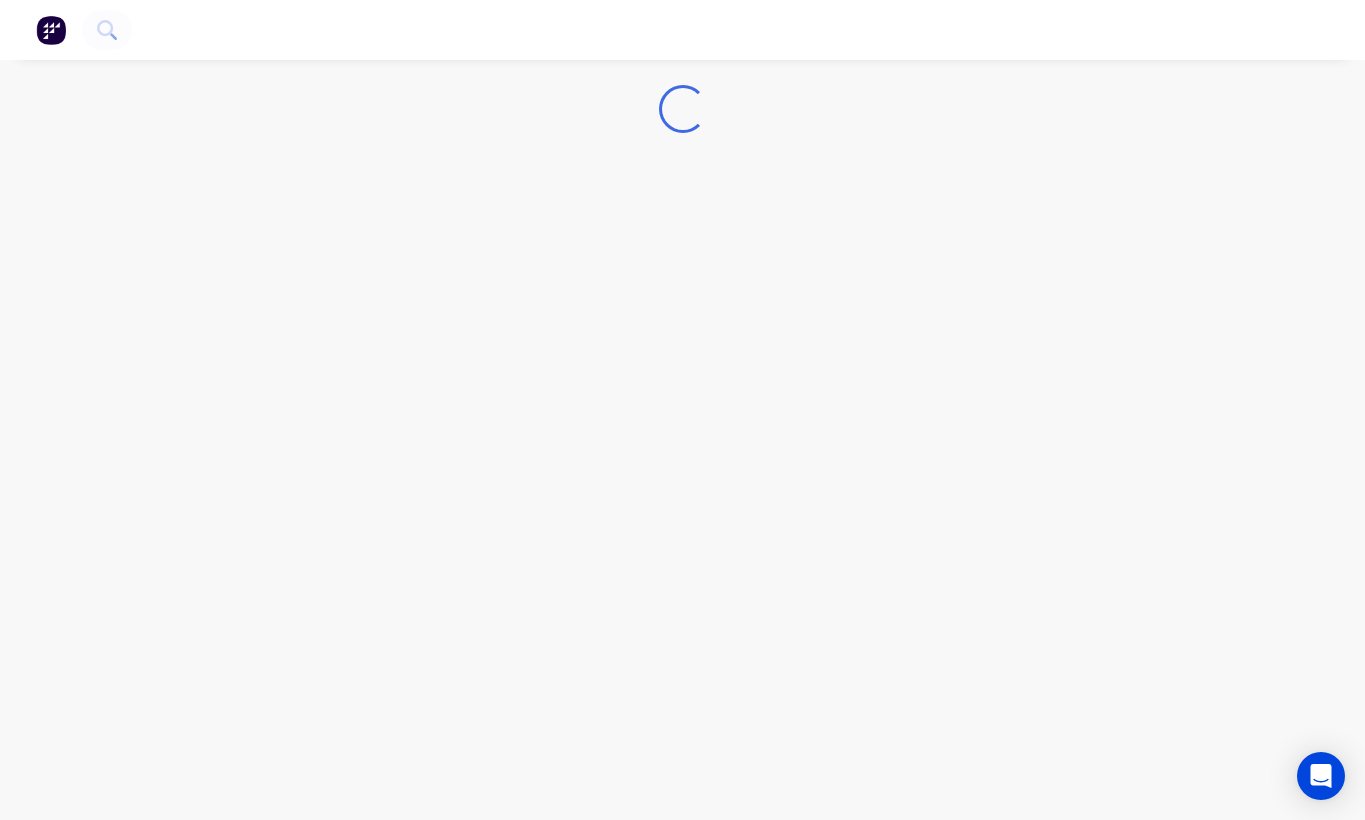 scroll, scrollTop: 0, scrollLeft: 0, axis: both 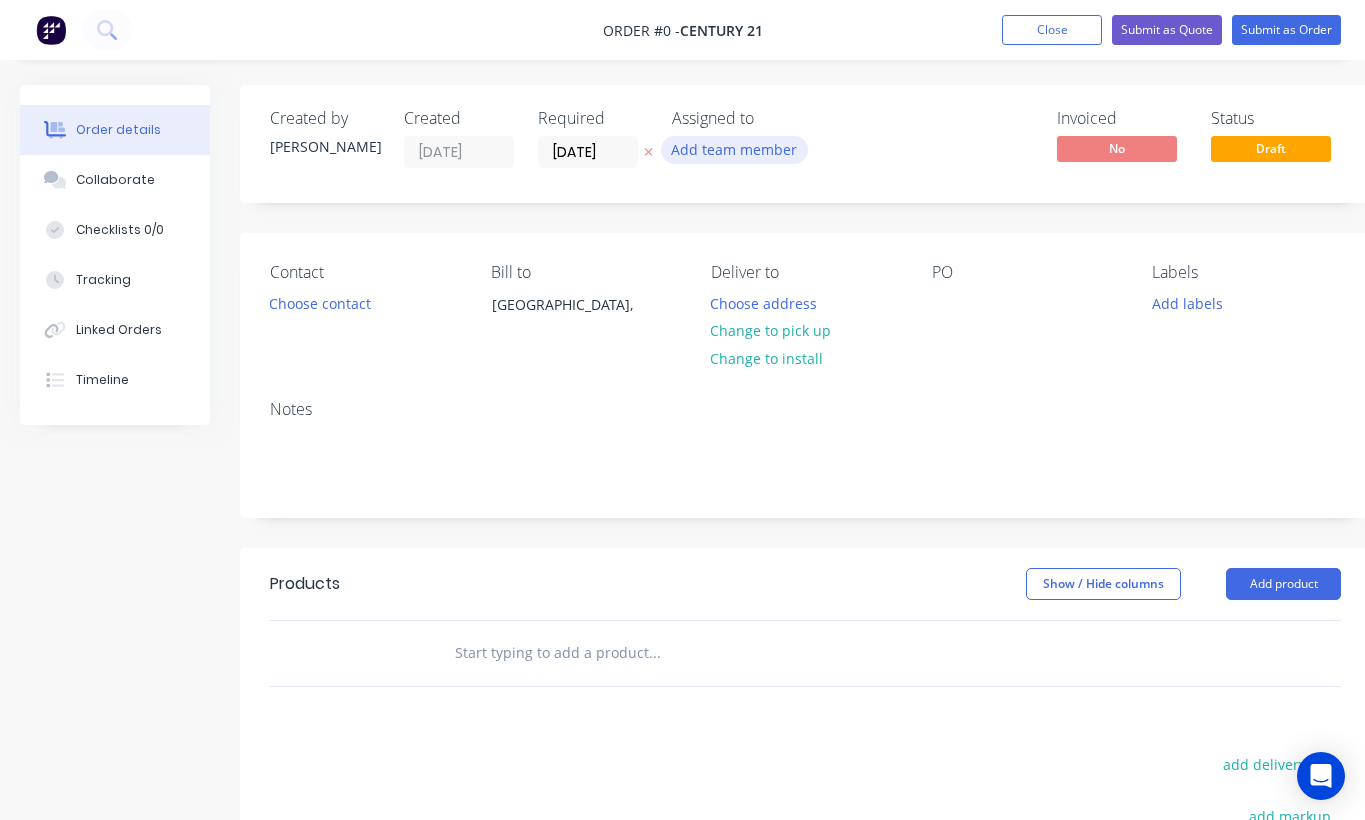 click on "Add team member" at bounding box center [734, 149] 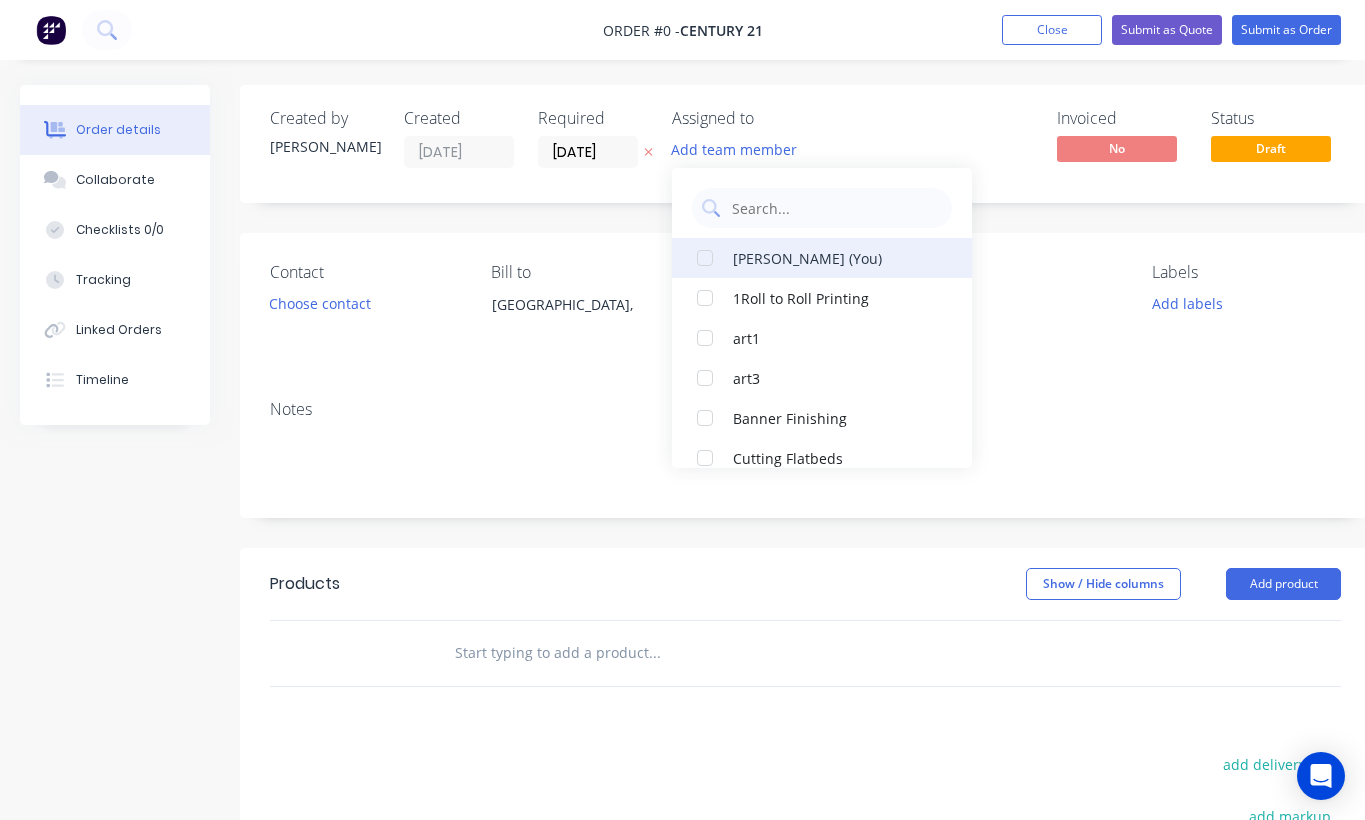 click on "Gino Dilello (You)" at bounding box center [833, 257] 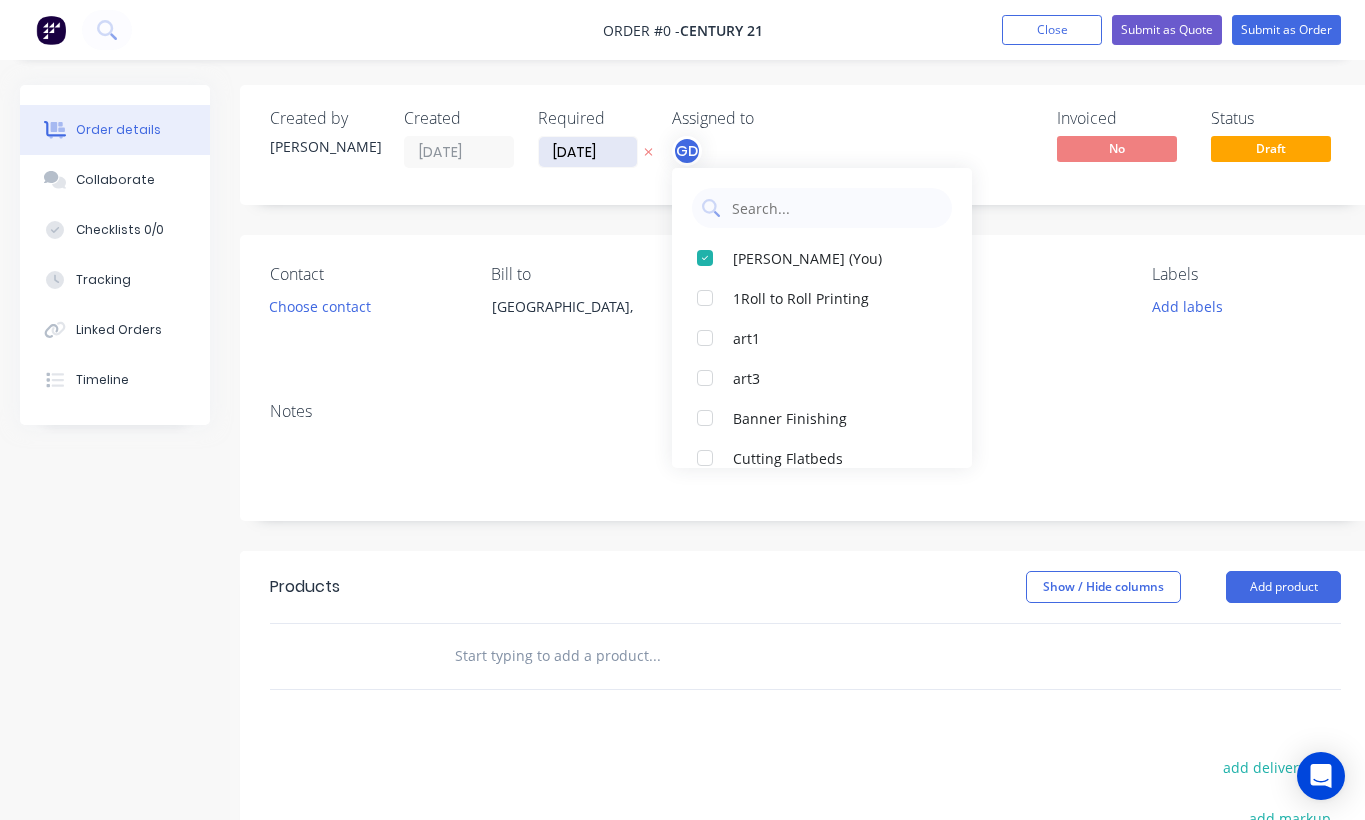 click on "01/07/25" at bounding box center [588, 152] 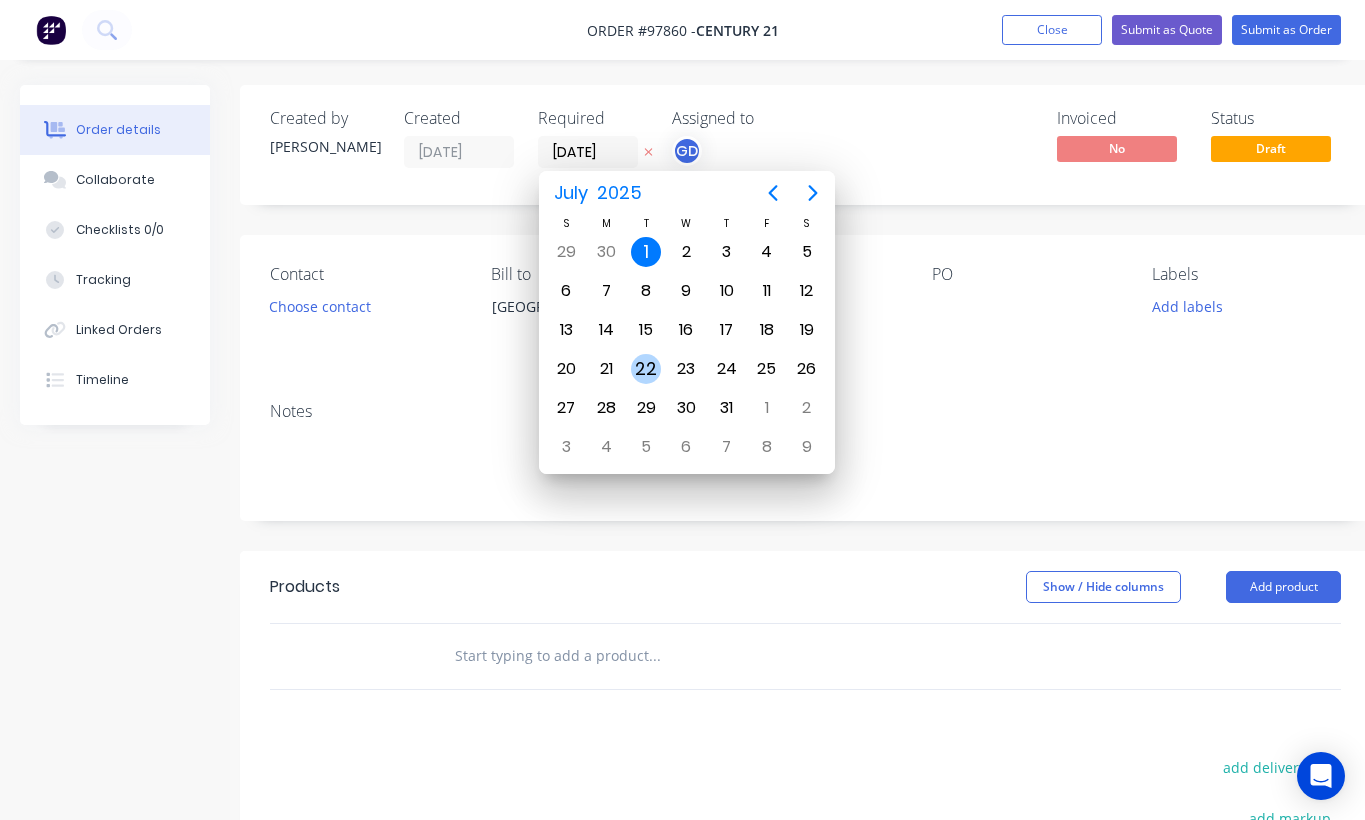 click on "22" at bounding box center [646, 369] 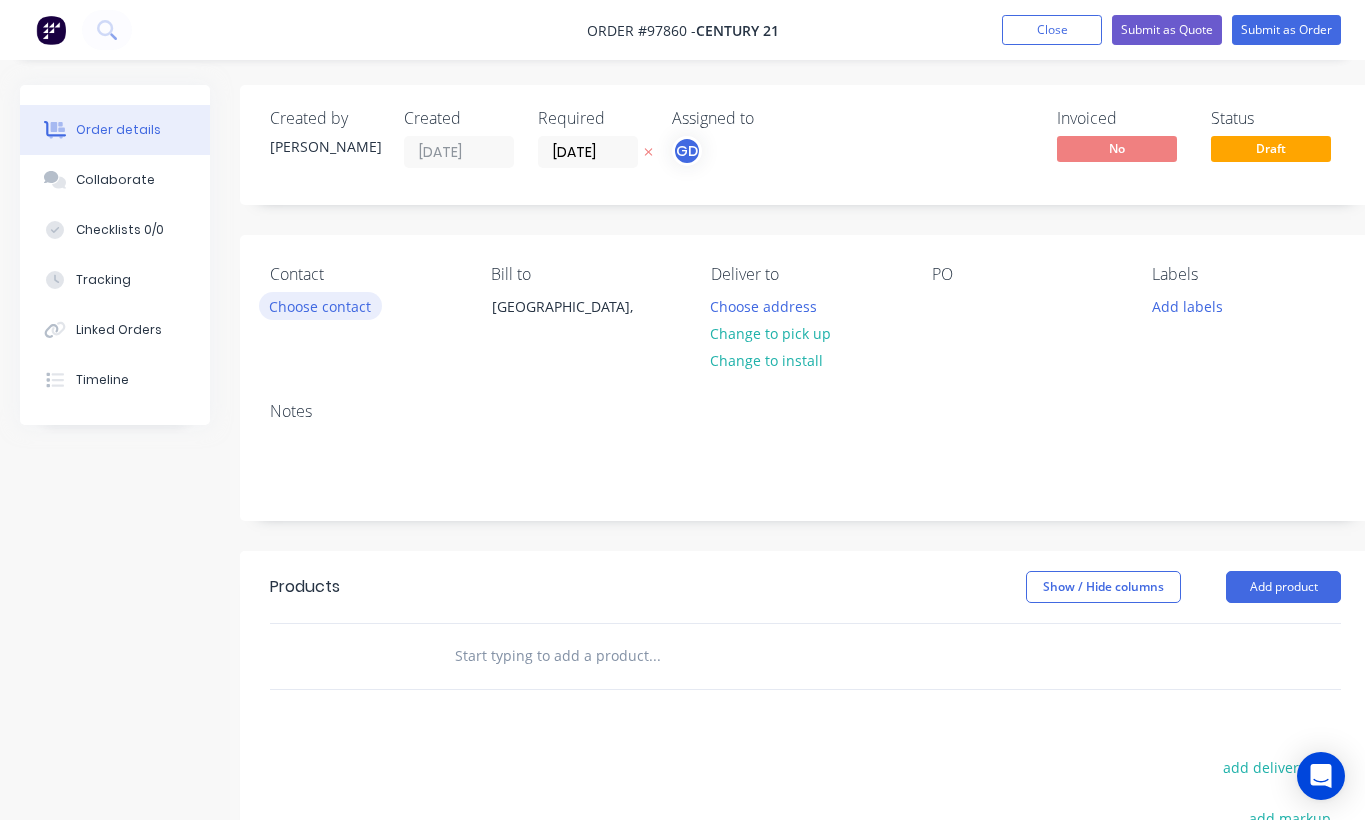 click on "Choose contact" at bounding box center (320, 305) 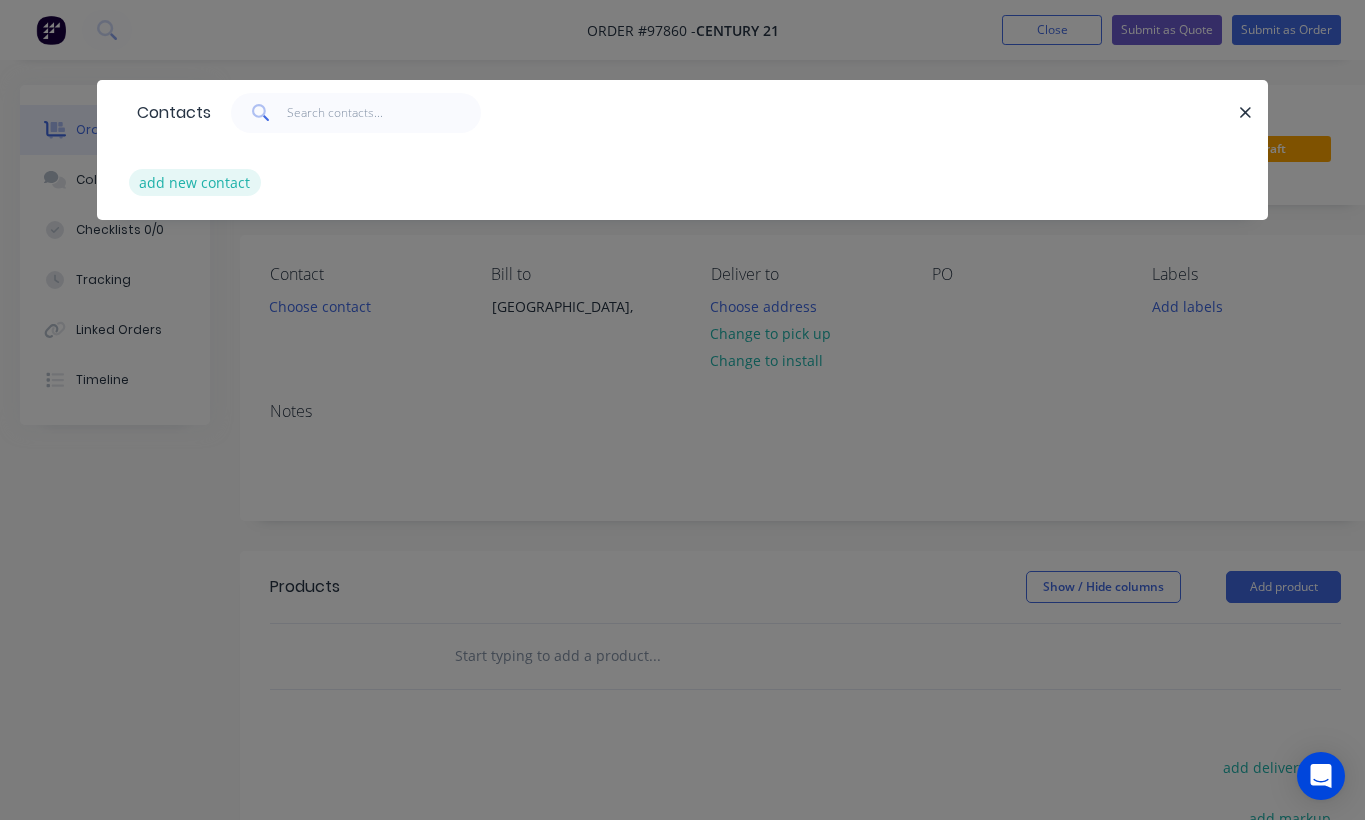 click on "add new contact" at bounding box center (195, 182) 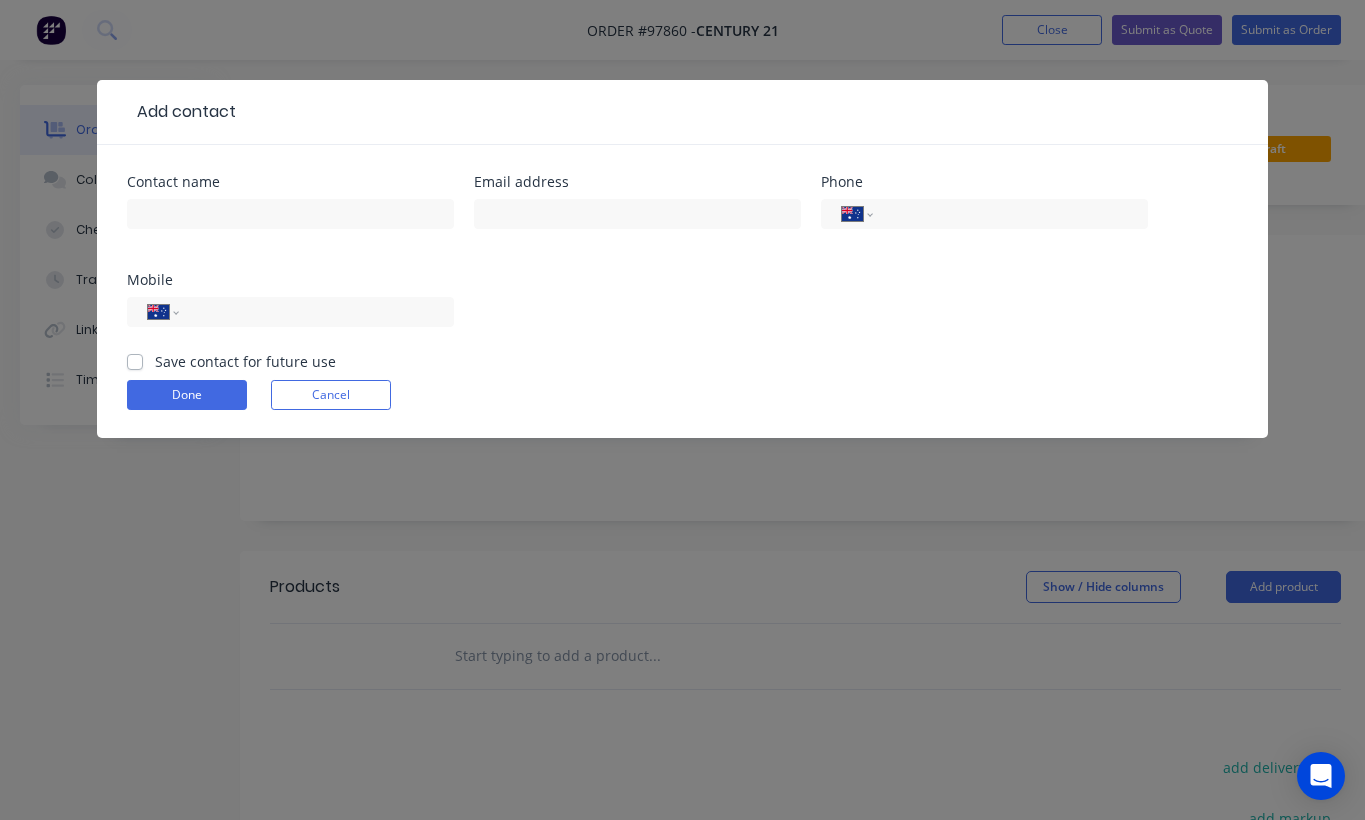 click on "Save contact for future use" at bounding box center (245, 361) 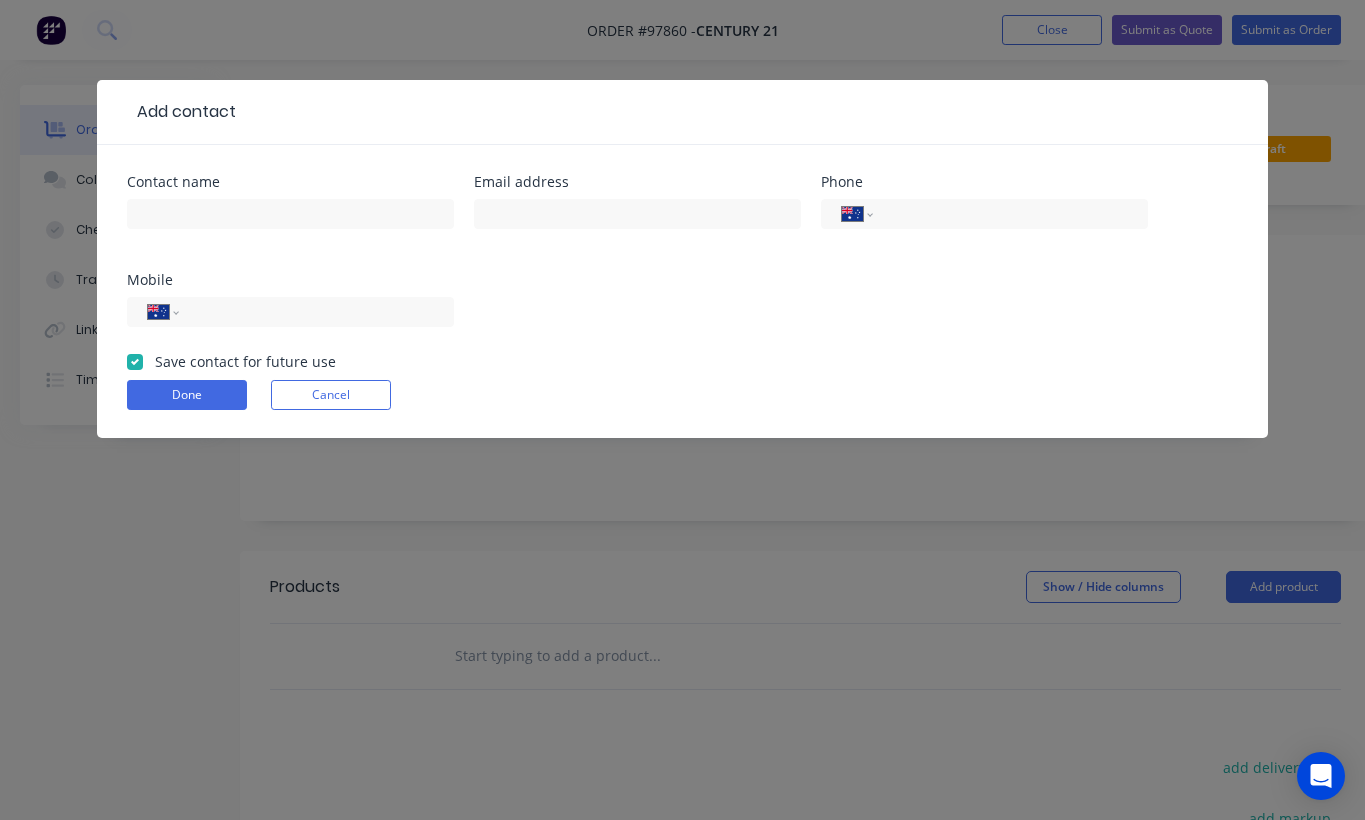checkbox on "true" 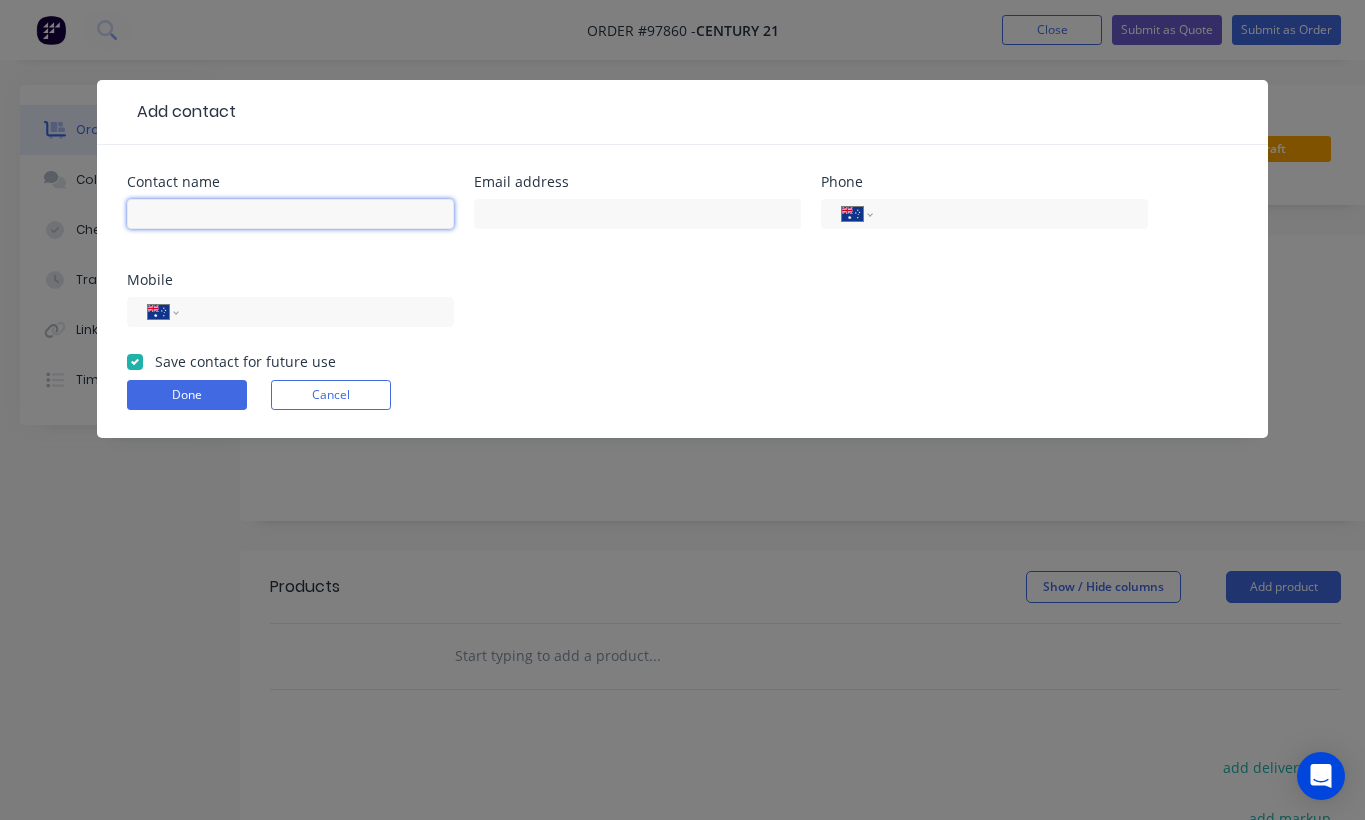 click at bounding box center (290, 214) 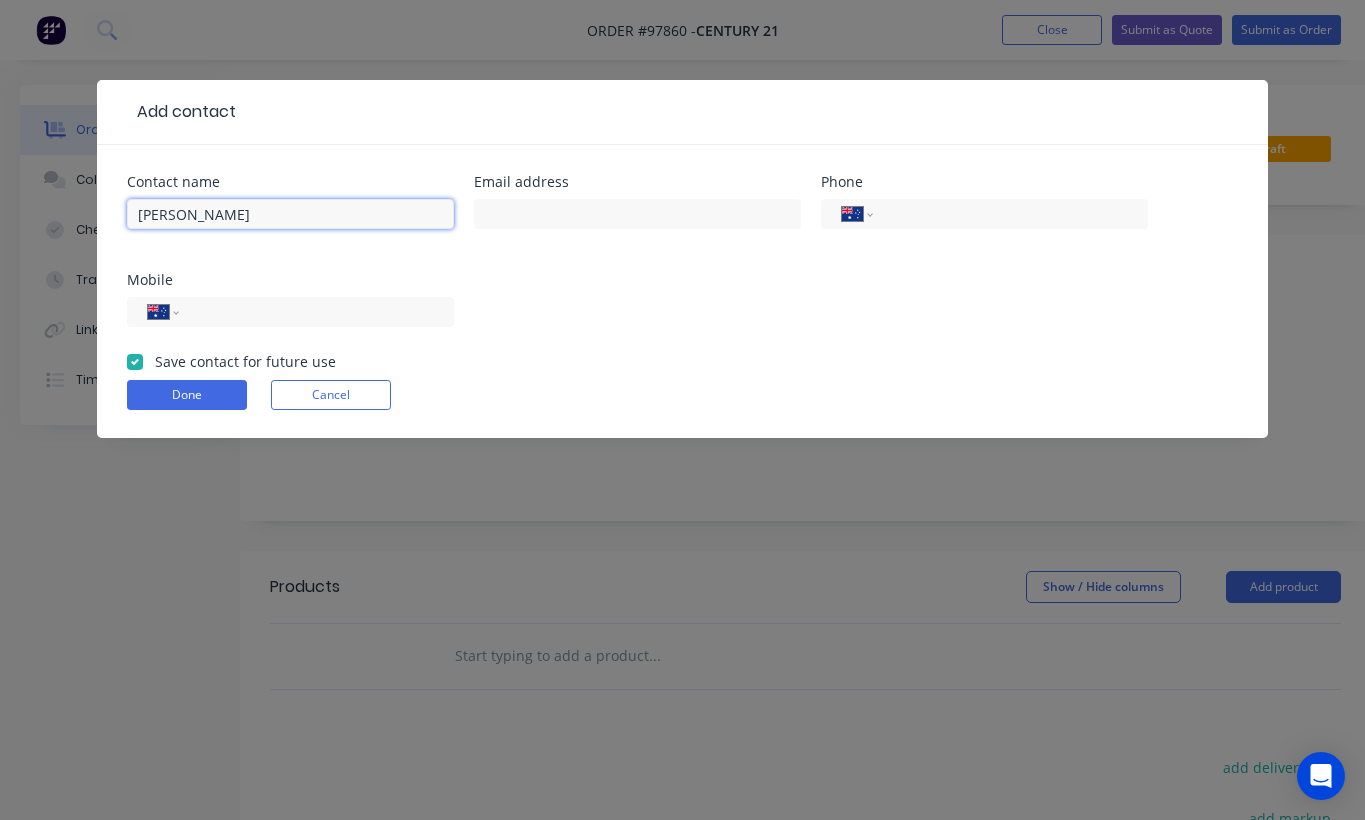 type on "Matthew Jones" 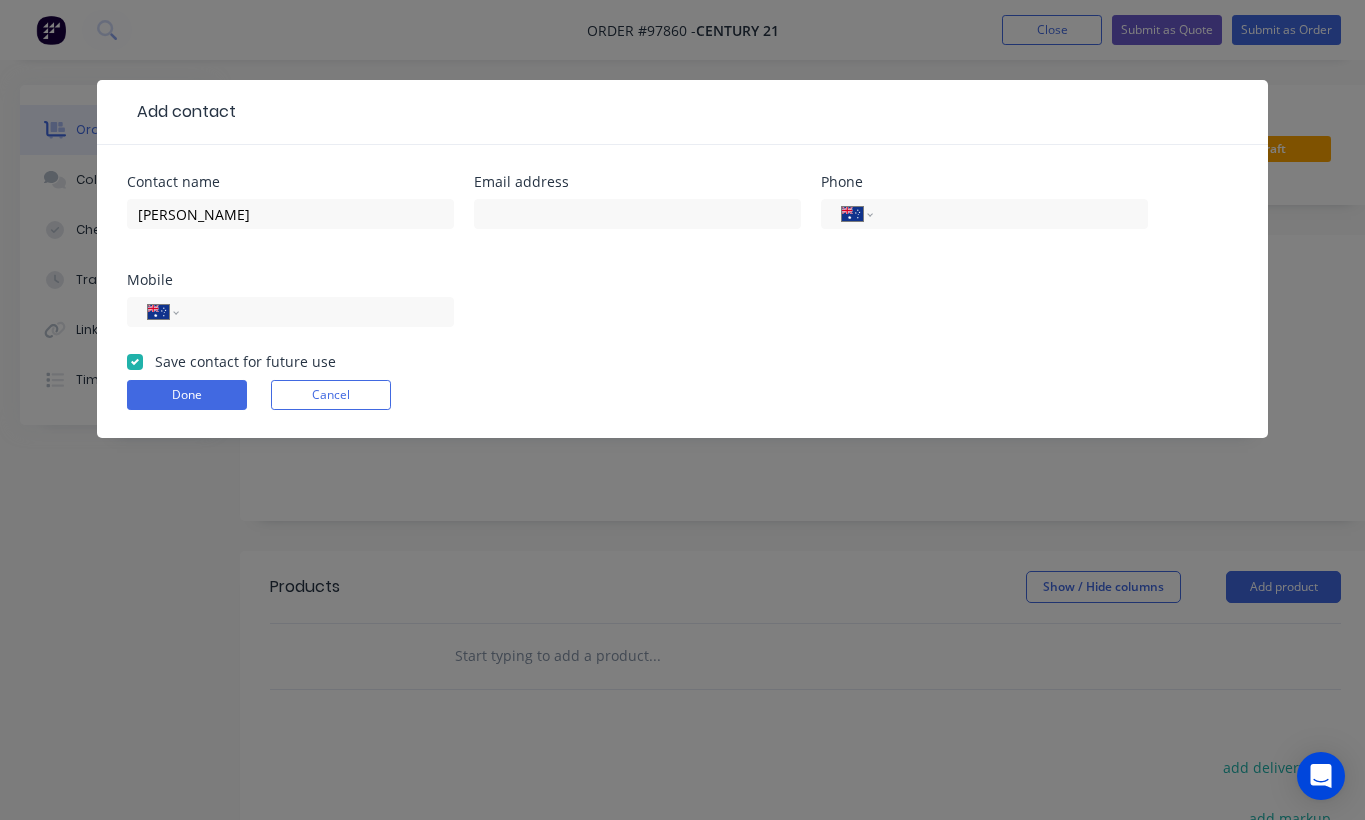 click at bounding box center (637, 223) 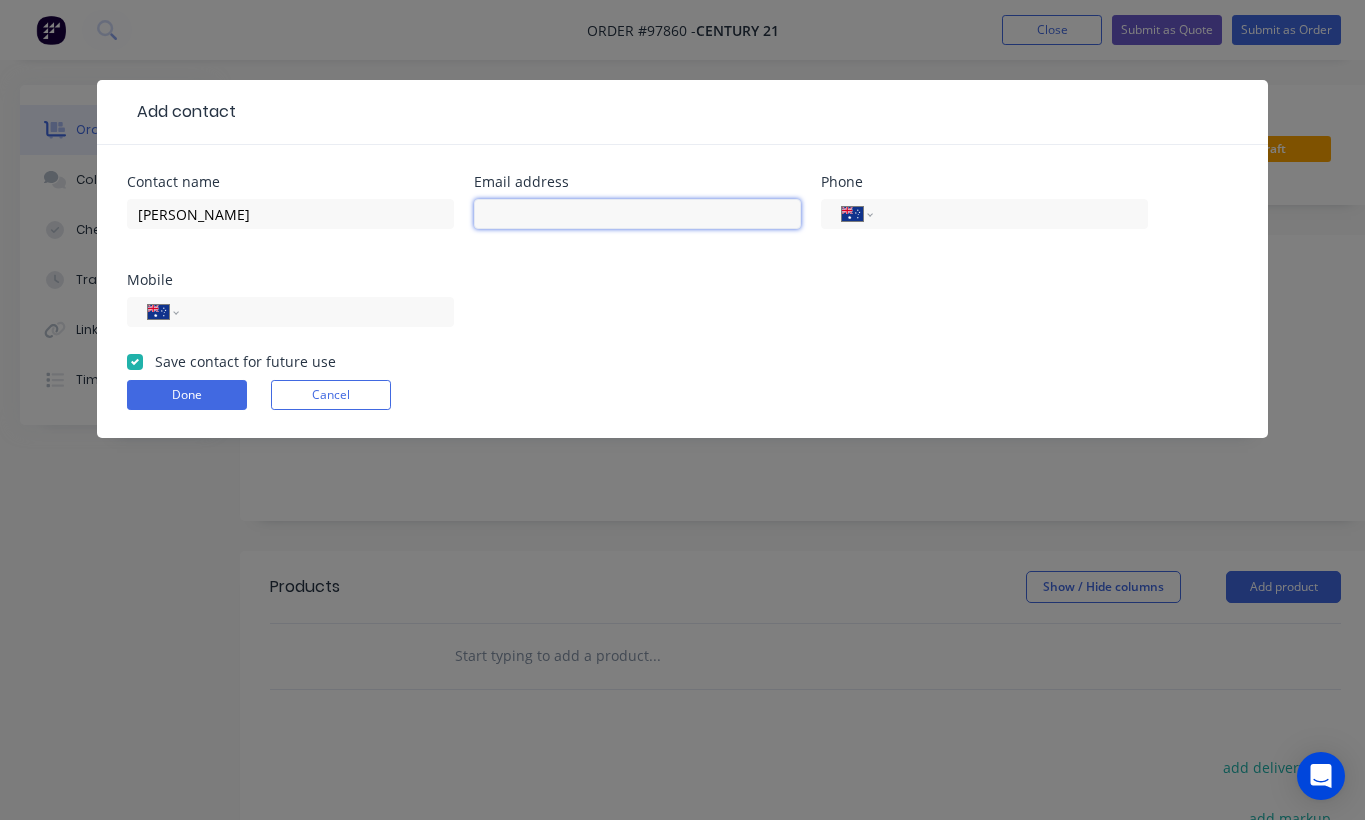 paste on "matt@c21jonesproperty.com.au" 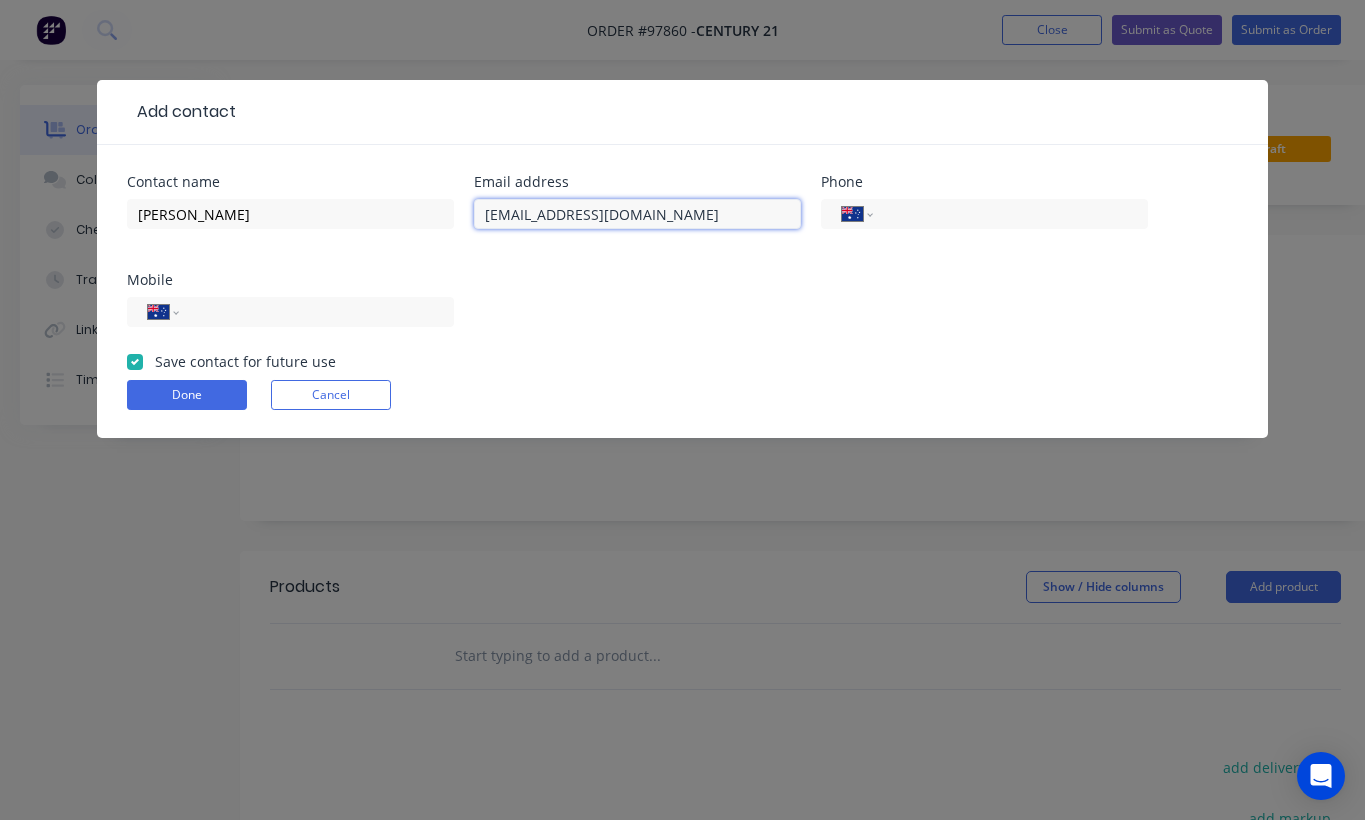 type on "matt@c21jonesproperty.com.au" 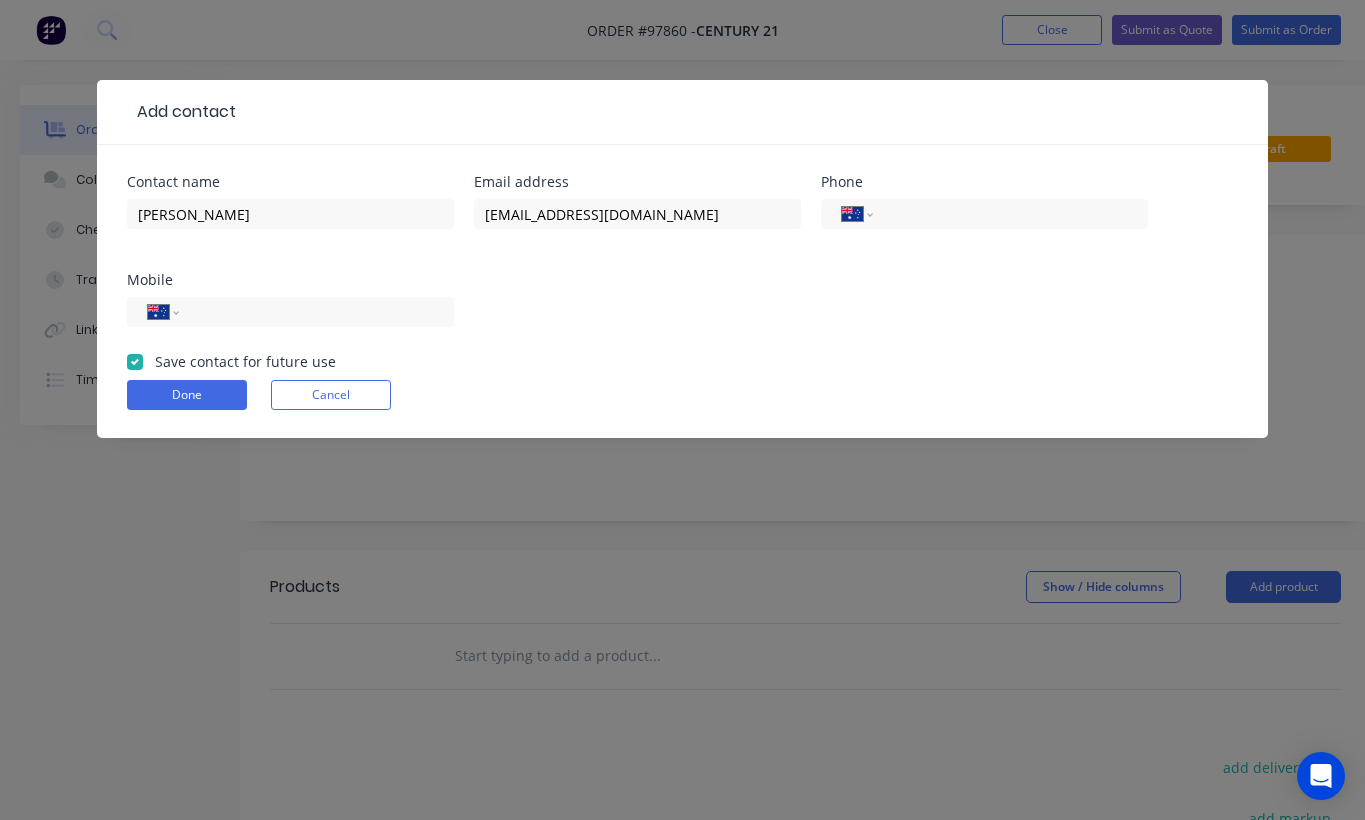 click on "Contact name Matthew Jones Email address matt@c21jonesproperty.com.au Phone International Afghanistan Åland Islands Albania Algeria American Samoa Andorra Angola Anguilla Antigua and Barbuda Argentina Armenia Aruba Ascension Island Australia Austria Azerbaijan Bahamas Bahrain Bangladesh Barbados Belarus Belgium Belize Benin Bermuda Bhutan Bolivia Bonaire, Sint Eustatius and Saba Bosnia and Herzegovina Botswana Brazil British Indian Ocean Territory Brunei Darussalam Bulgaria Burkina Faso Burundi Cambodia Cameroon Canada Cape Verde Cayman Islands Central African Republic Chad Chile China Christmas Island Cocos (Keeling) Islands Colombia Comoros Congo Congo, Democratic Republic of the Cook Islands Costa Rica Cote d'Ivoire Croatia Cuba Curaçao Cyprus Czech Republic Denmark Djibouti Dominica Dominican Republic Ecuador Egypt El Salvador Equatorial Guinea Eritrea Estonia Ethiopia Falkland Islands Faroe Islands Federated States of Micronesia Fiji Finland France French Guiana French Polynesia Gabon Gambia Georgia" at bounding box center [682, 263] 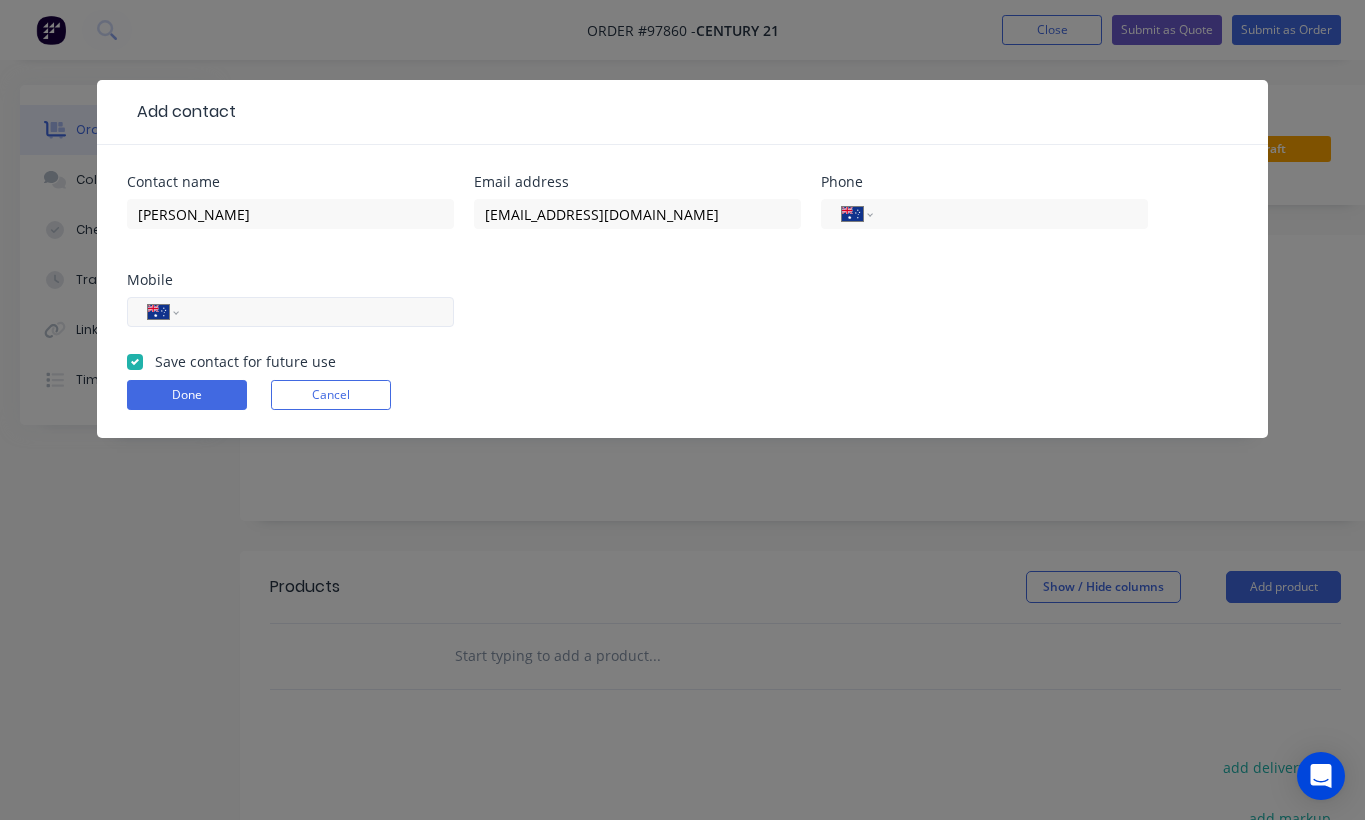 click at bounding box center (313, 312) 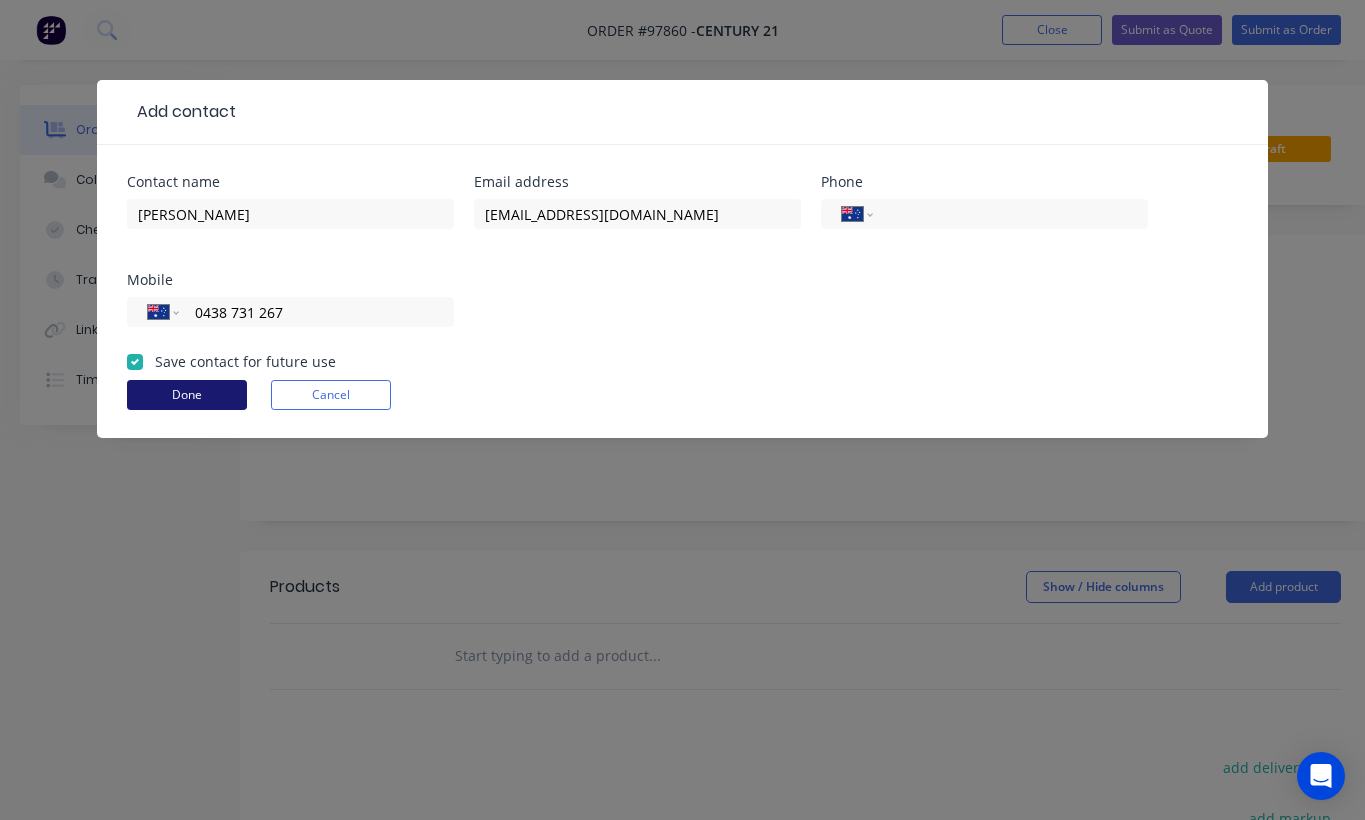 type on "0438 731 267" 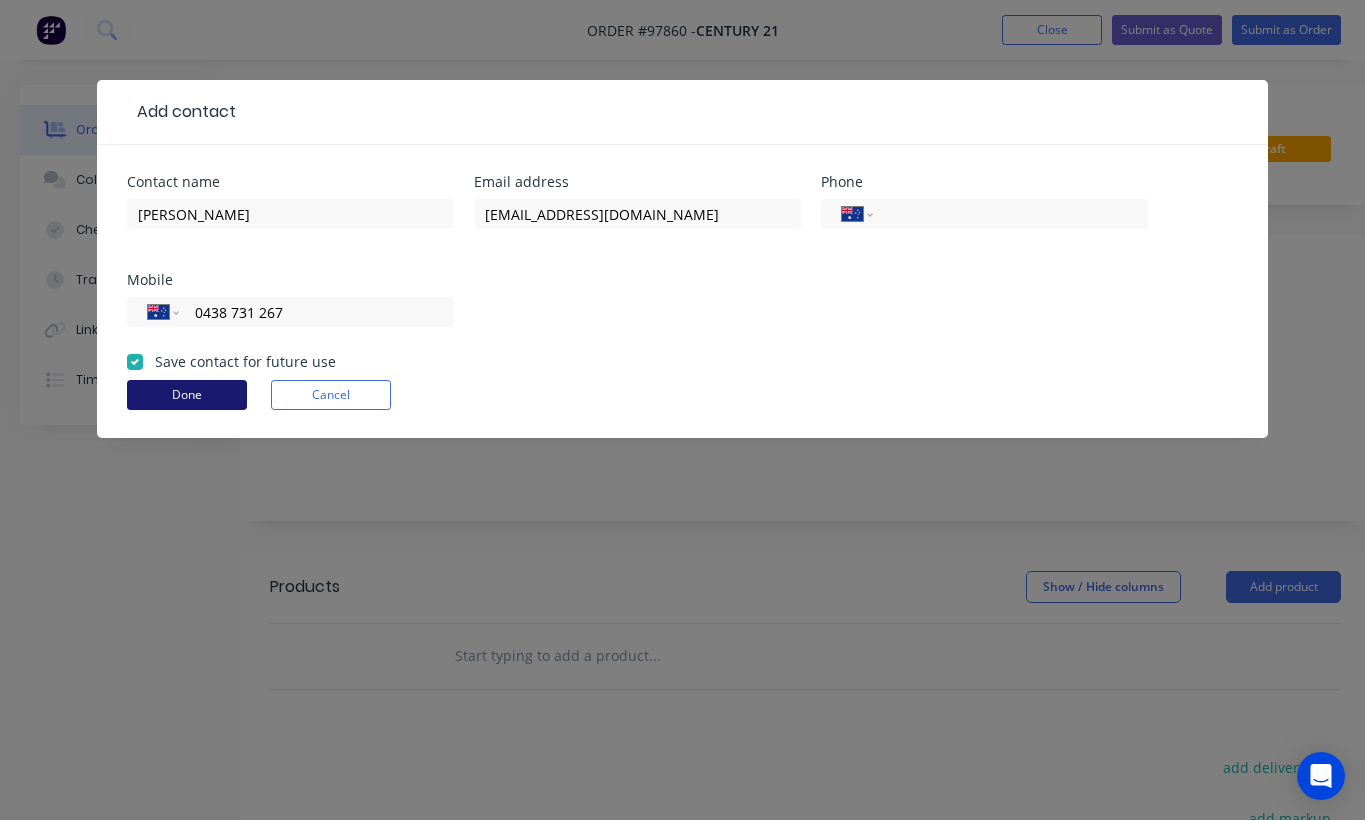 click on "Done" at bounding box center (187, 395) 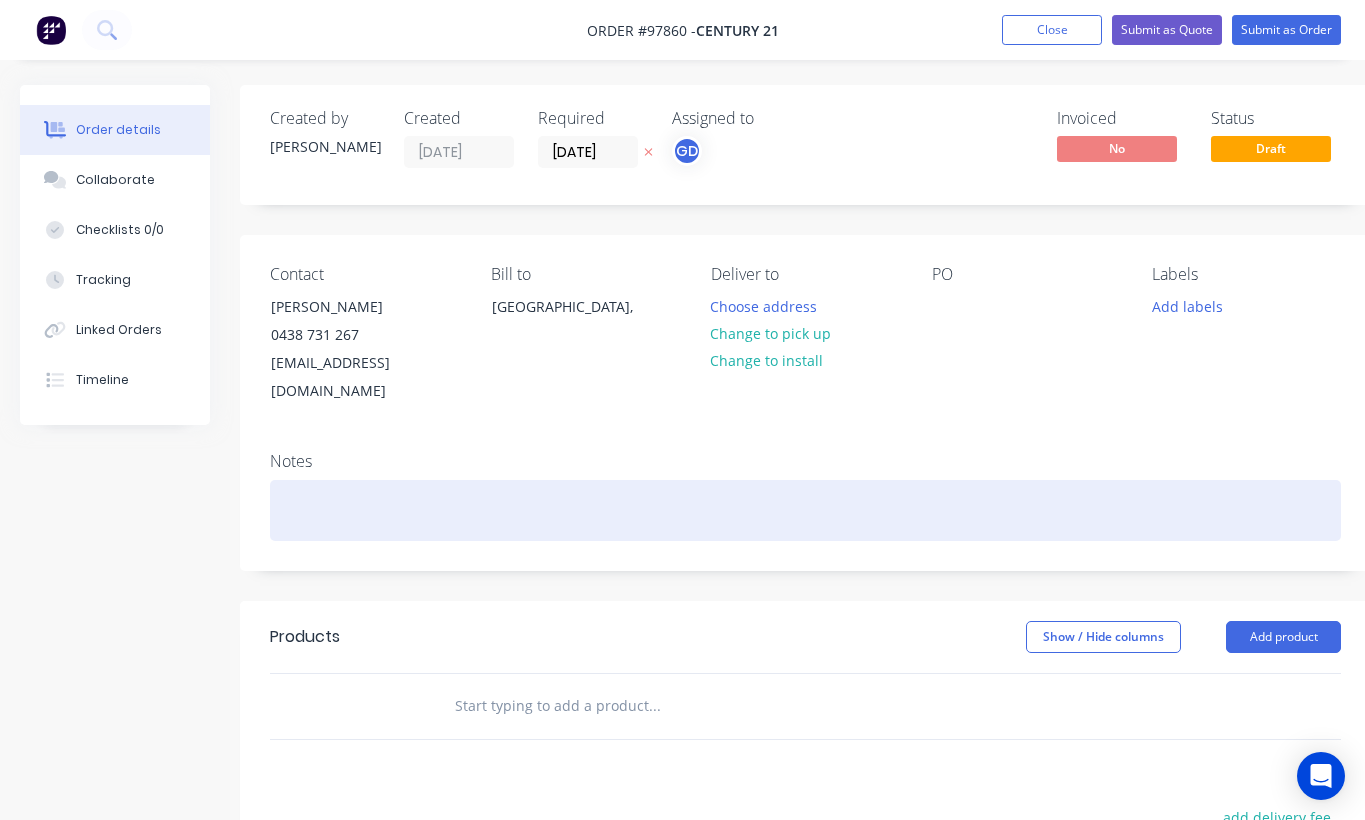 click at bounding box center (805, 510) 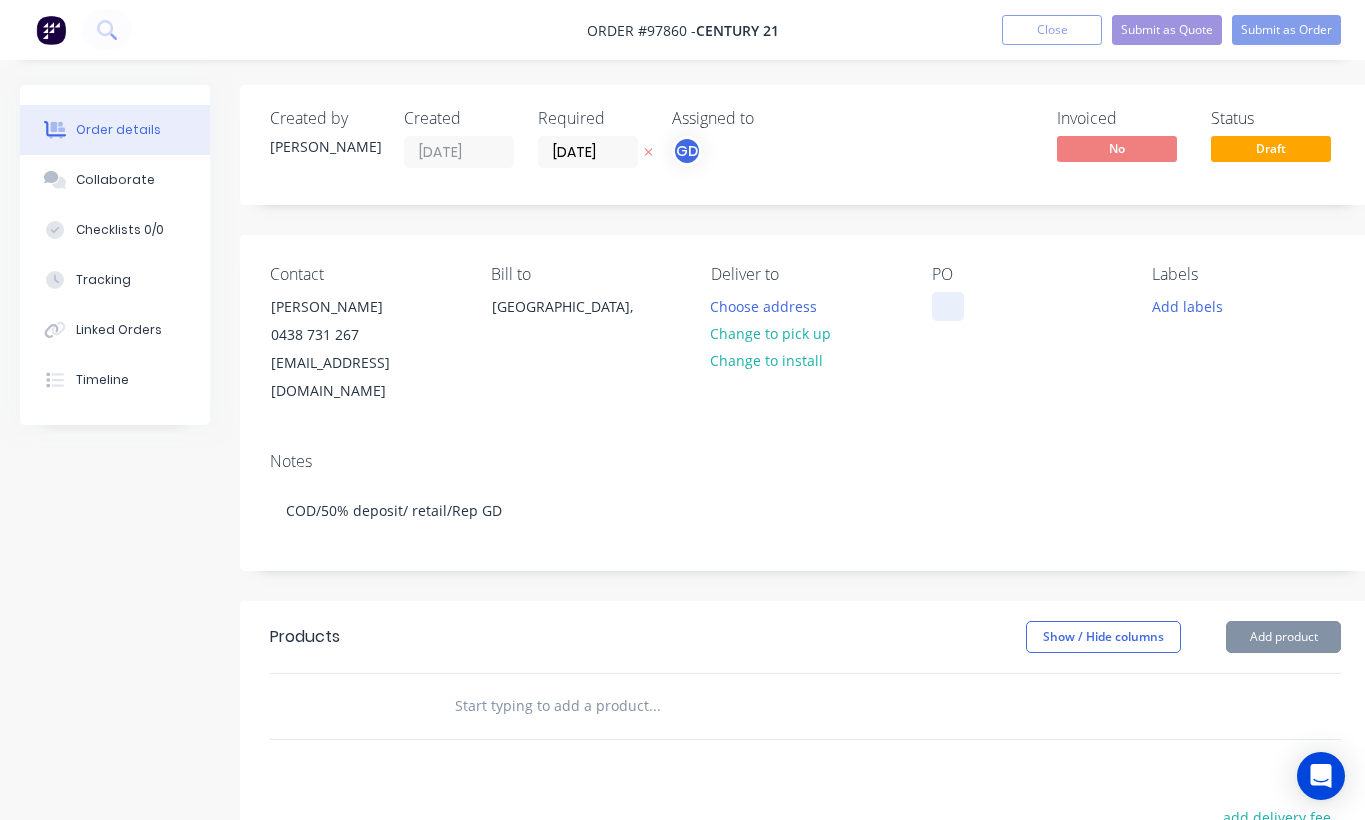 click at bounding box center (948, 306) 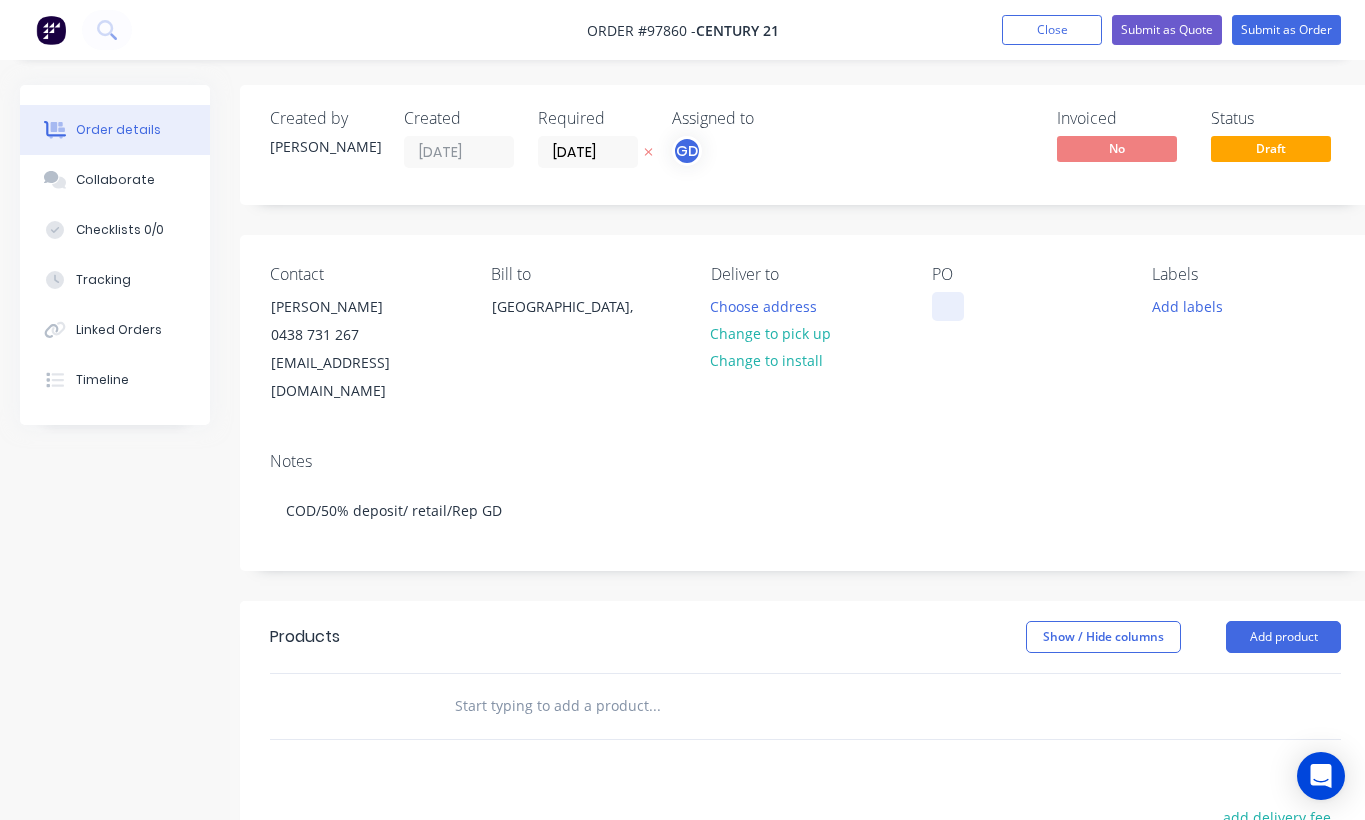 type 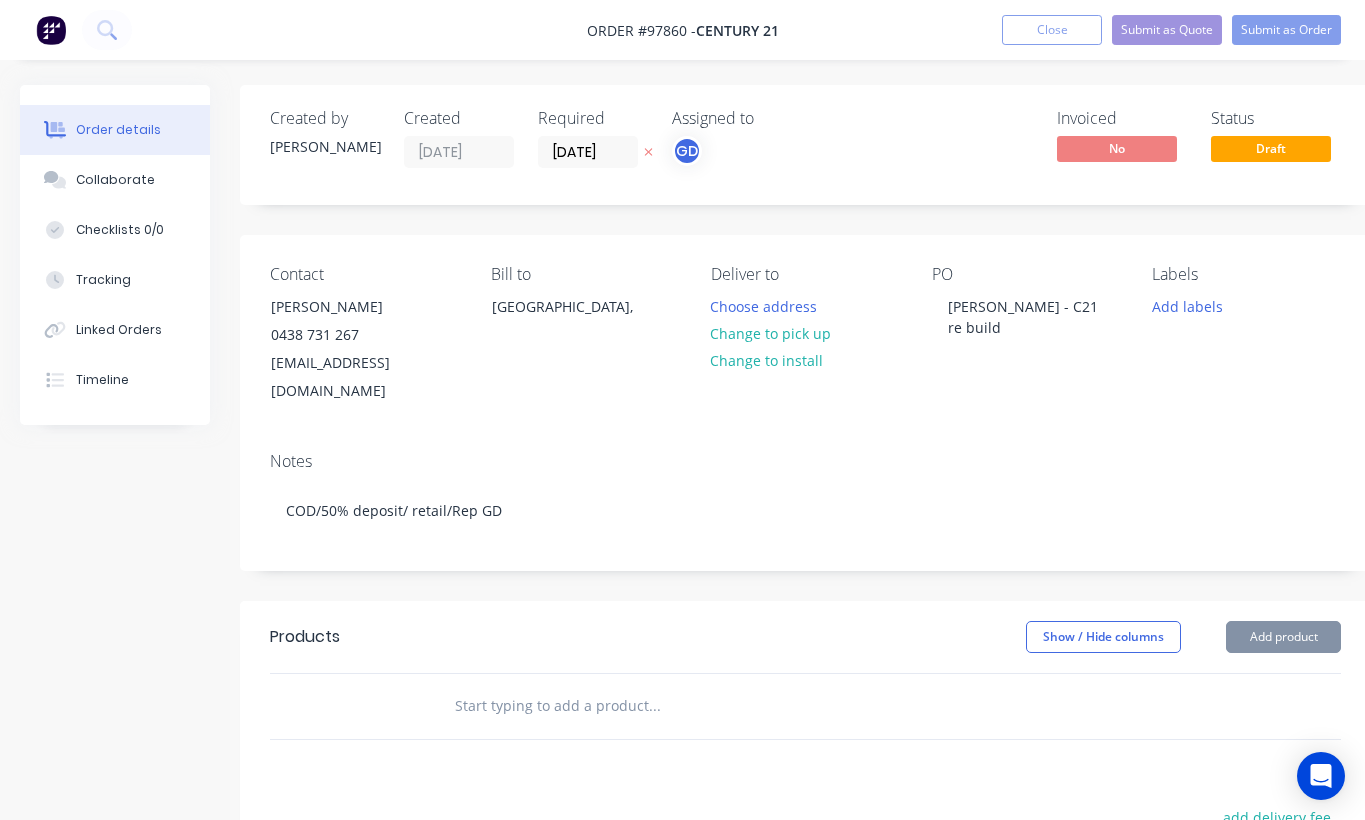 click on "Contact Matthew Jones 0438 731 267 matt@c21jonesproperty.com.au Bill to   Australia,  Deliver to Choose address Change to pick up Change to install PO Matthew Jones - C21 re build Labels Add labels Create new label" at bounding box center (805, 335) 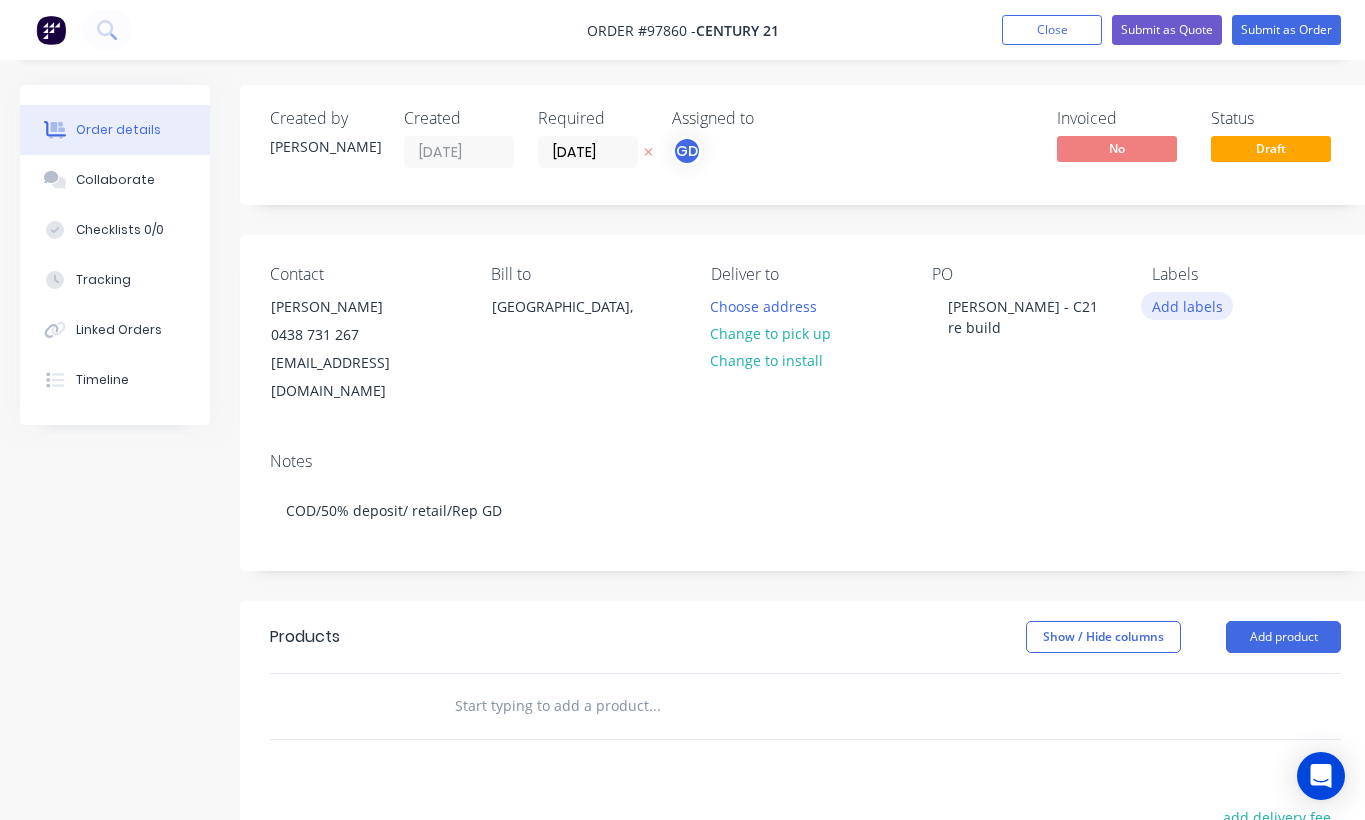 click on "Add labels" at bounding box center [1187, 305] 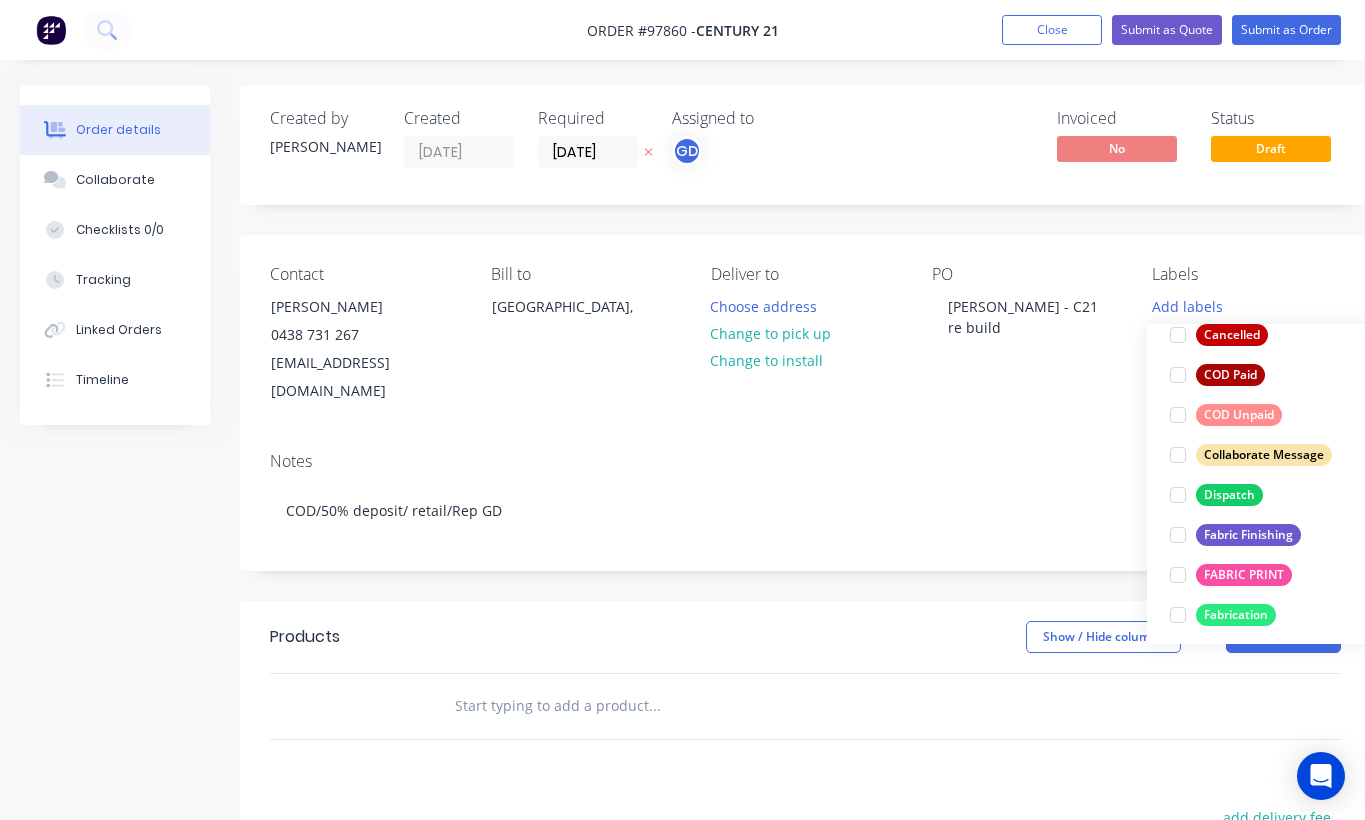 scroll, scrollTop: 226, scrollLeft: 0, axis: vertical 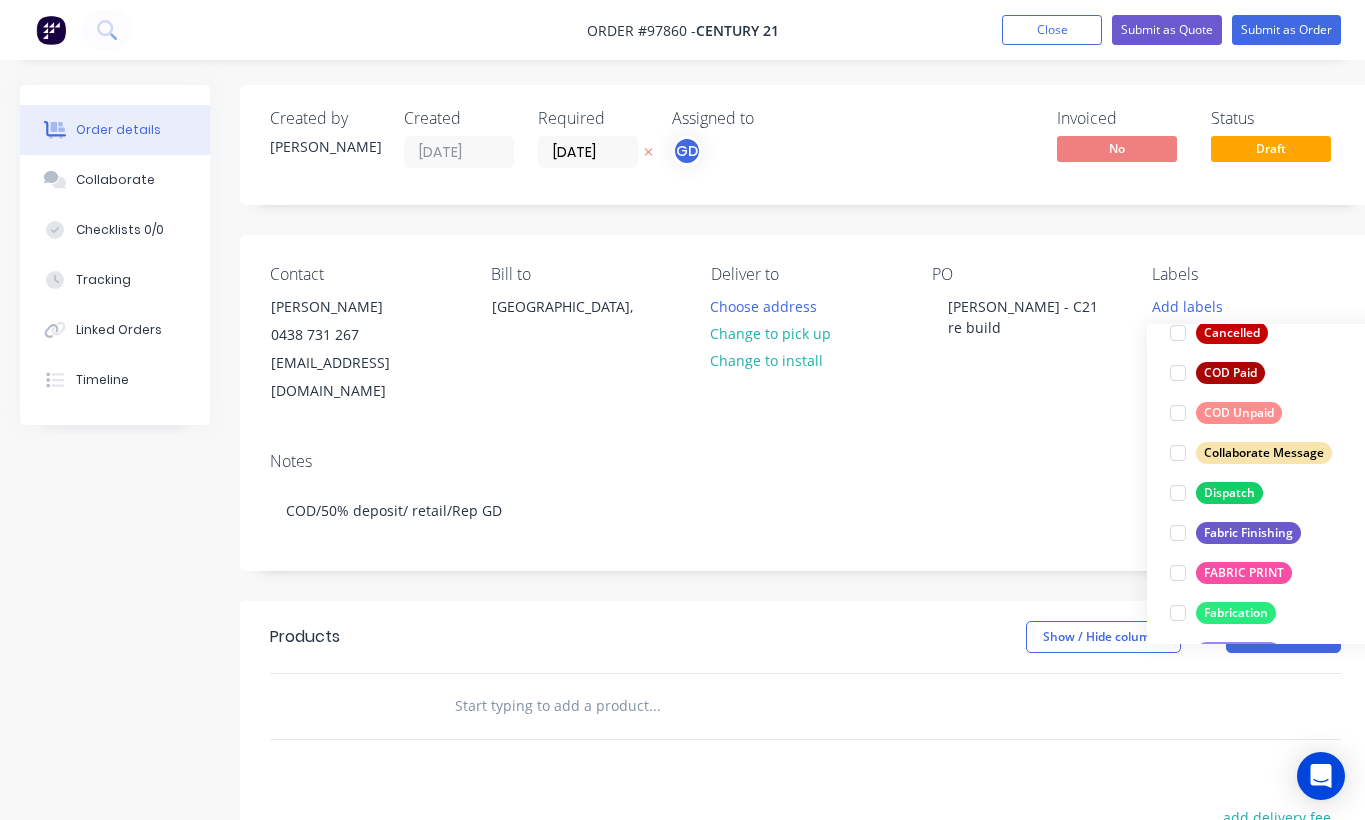 click on "COD Unpaid" at bounding box center [1239, 413] 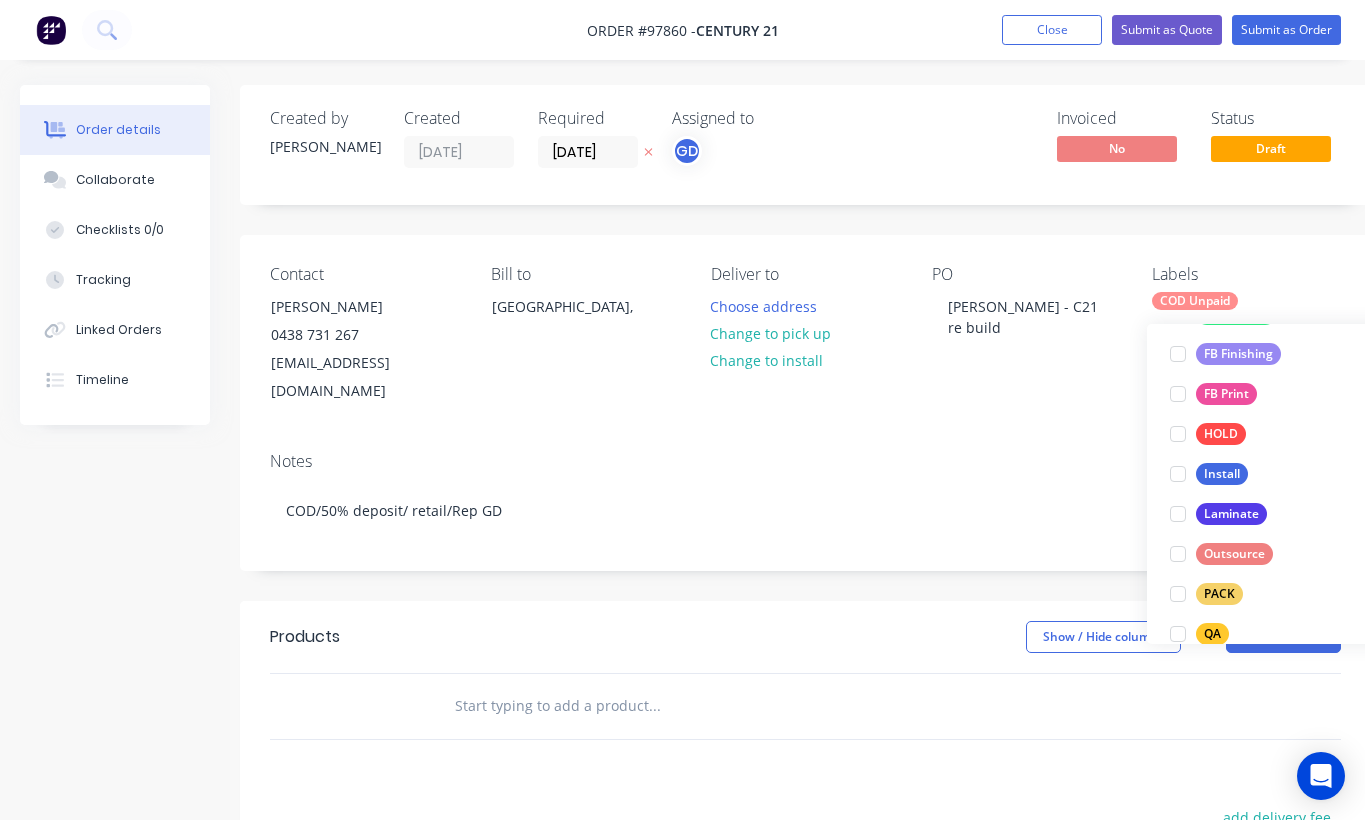 scroll, scrollTop: 529, scrollLeft: 0, axis: vertical 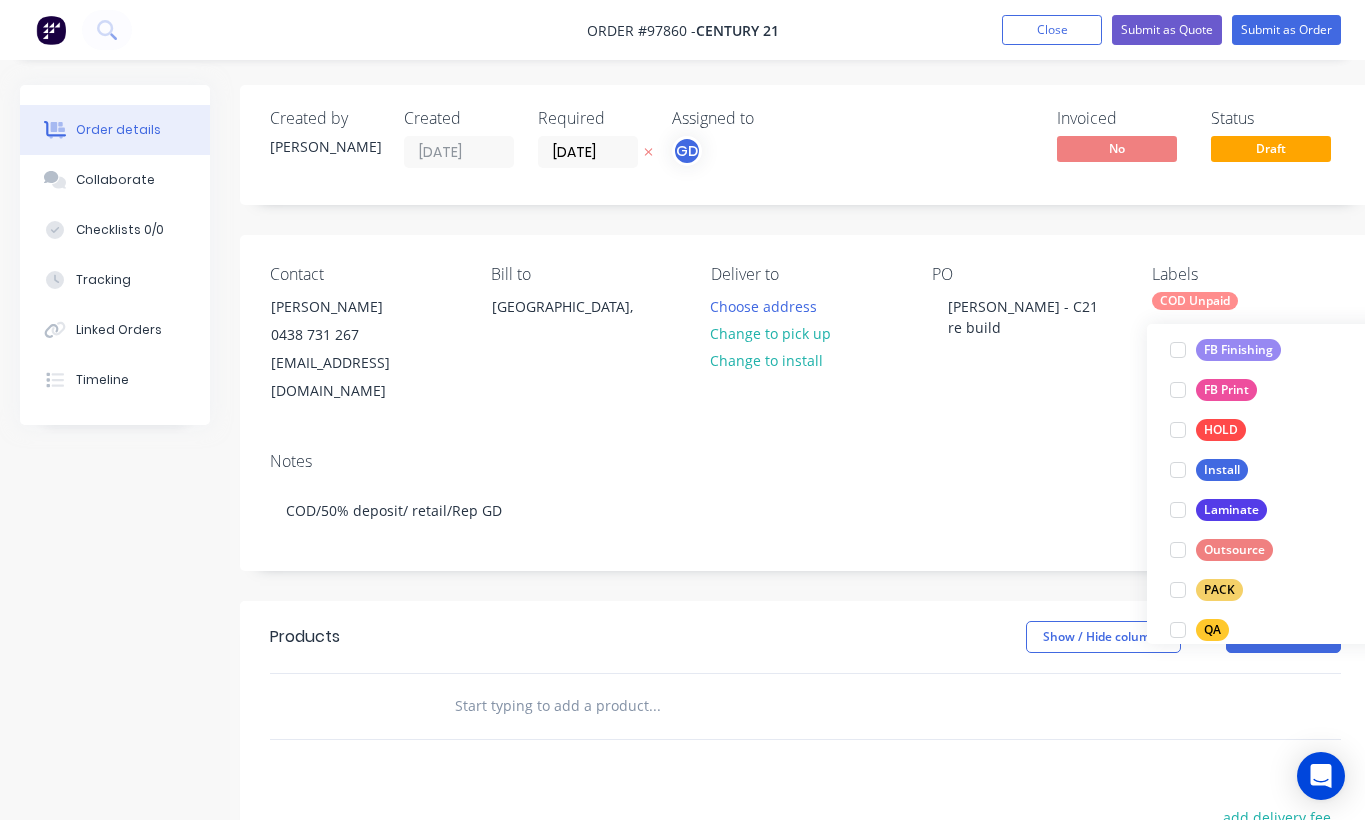 click on "Outsource" at bounding box center [1234, 550] 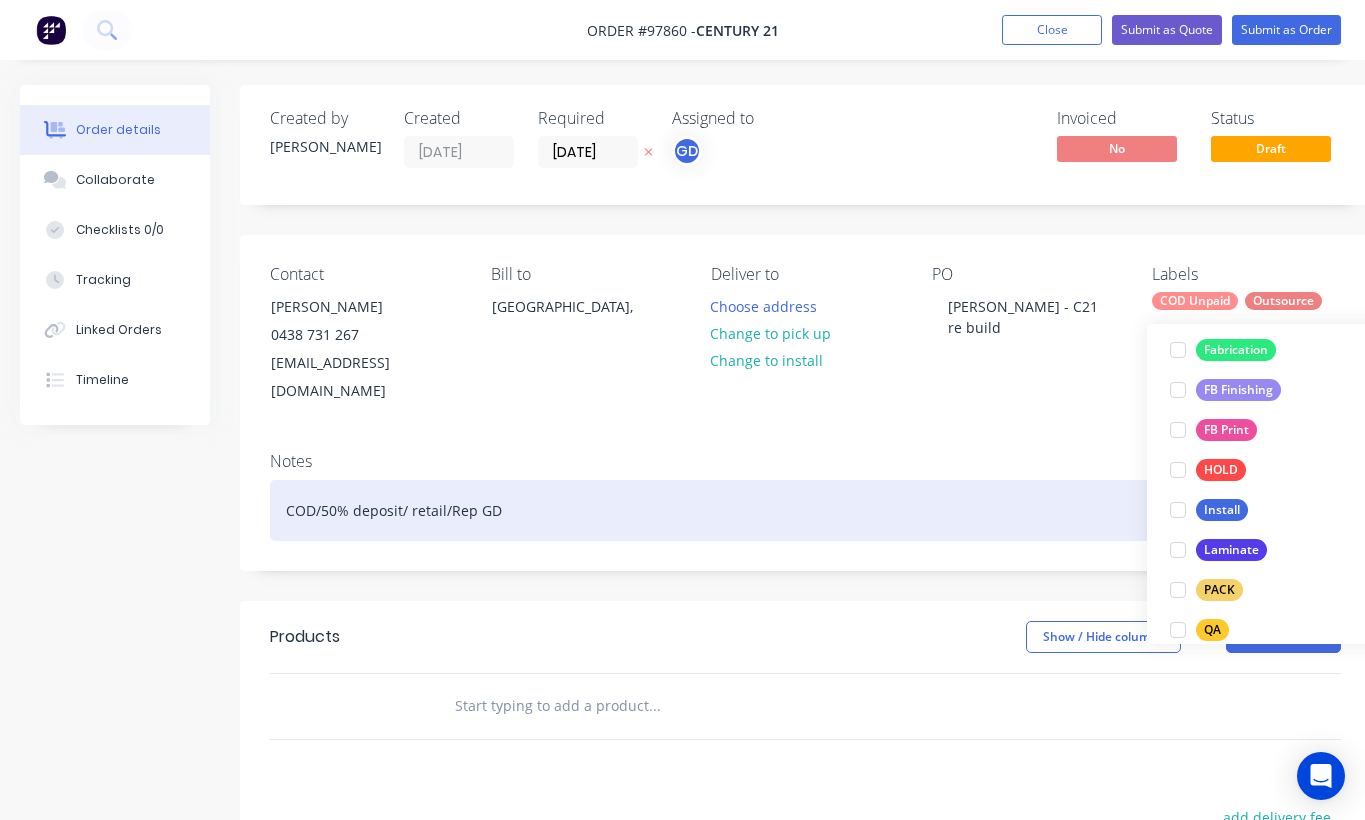 click on "COD/50% deposit/ retail/Rep GD" at bounding box center [805, 510] 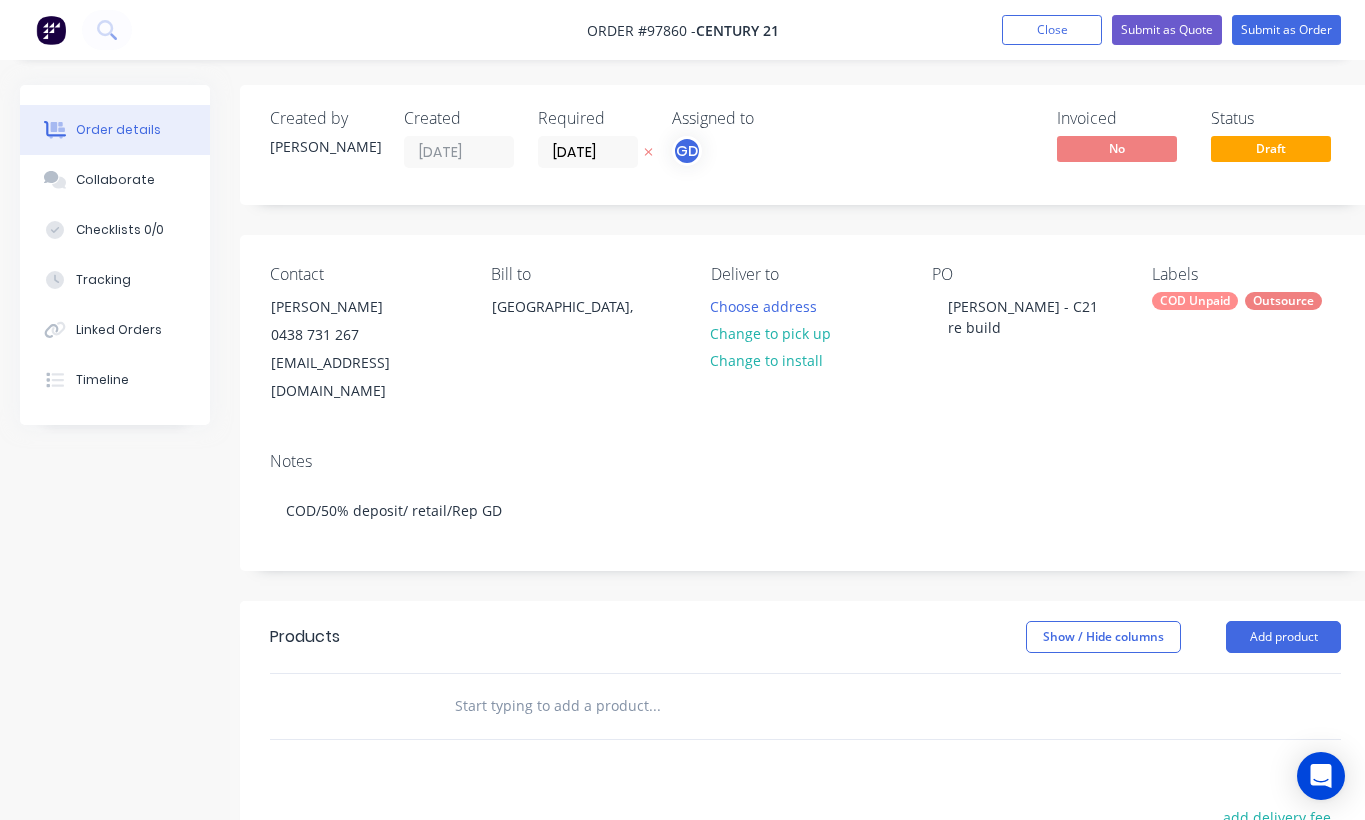 click at bounding box center (654, 706) 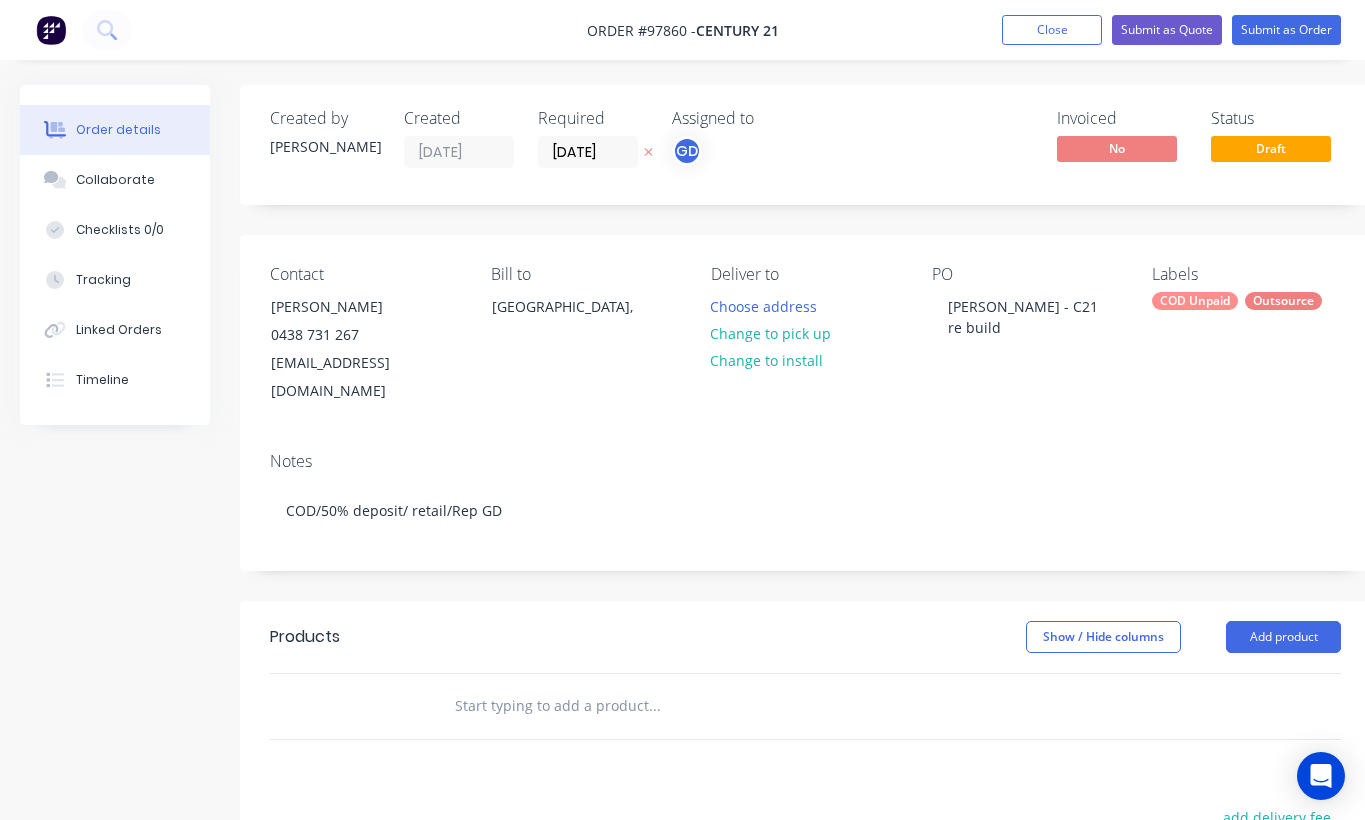 click at bounding box center (654, 706) 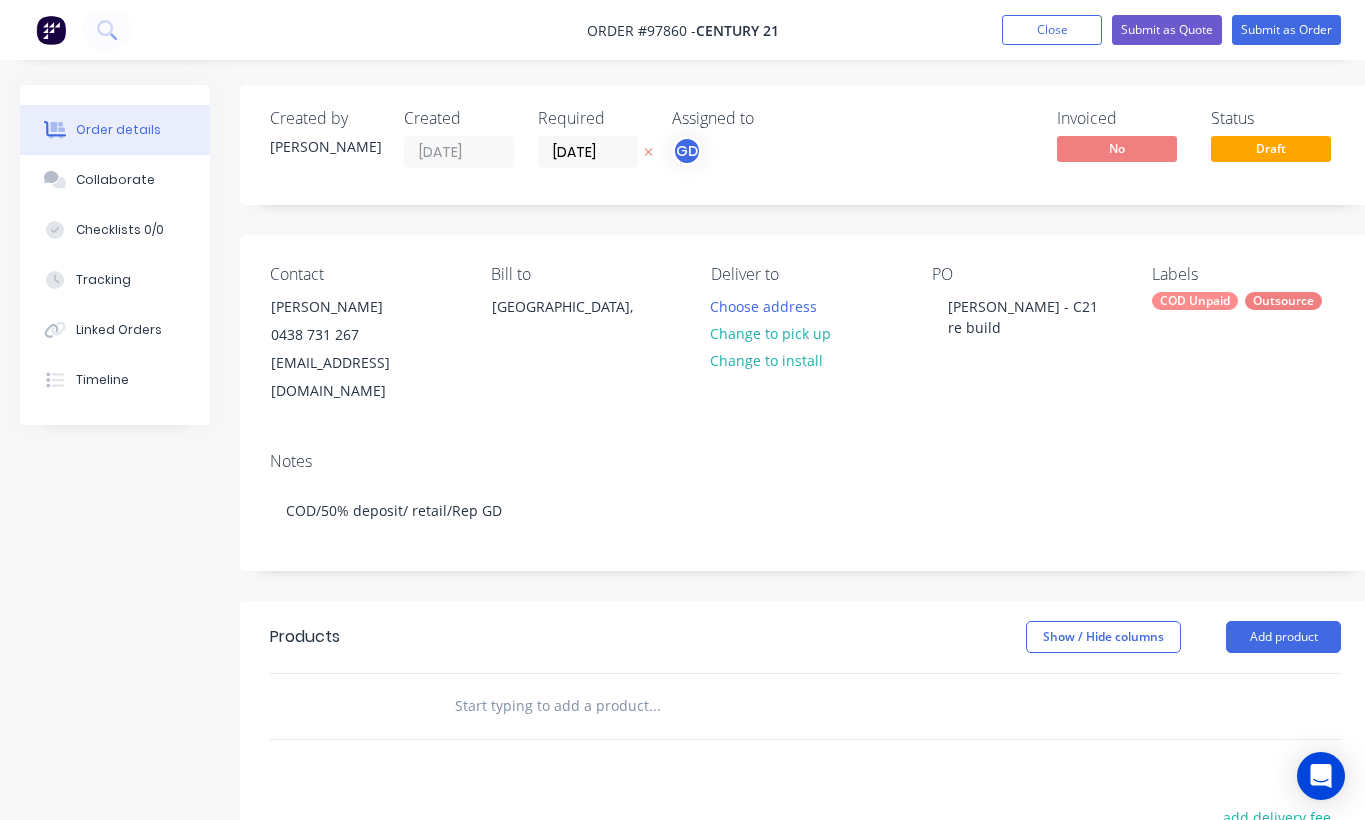 paste on "Option 2 : Replace C21 1 Unit $6,175.00 + GST Supply and install of replacement C and 21 for wall stainless steel sides and rear painted gold internally illuminated with LEDs translucent gold to face   4/55 Archer Street Carlisle WA 6101" 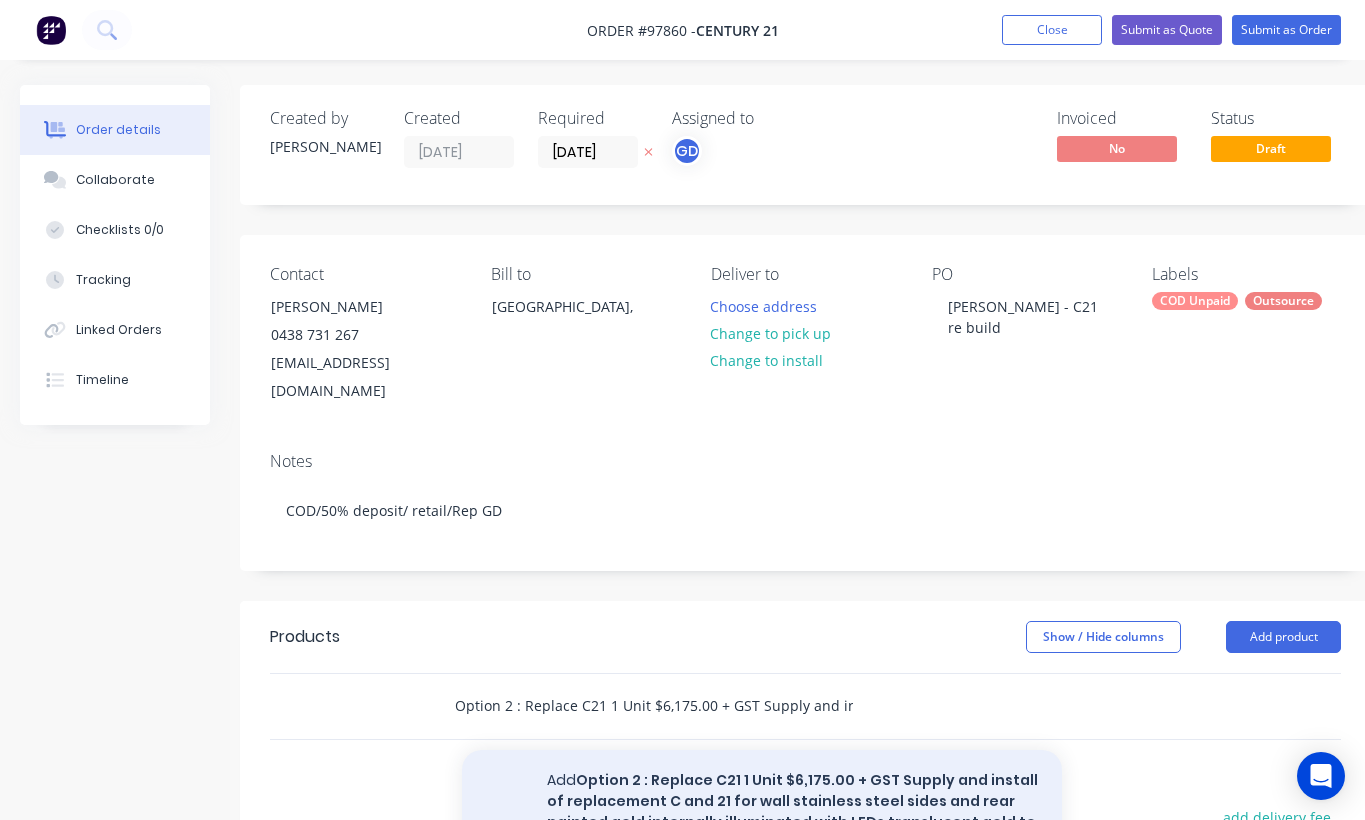 type on "Option 2 : Replace C21 1 Unit $6,175.00 + GST Supply and install of replacement C and 21 for wall stainless steel sides and rear painted gold internally illuminated with LEDs translucent gold to face   4/55 Archer Street Carlisle WA 6101" 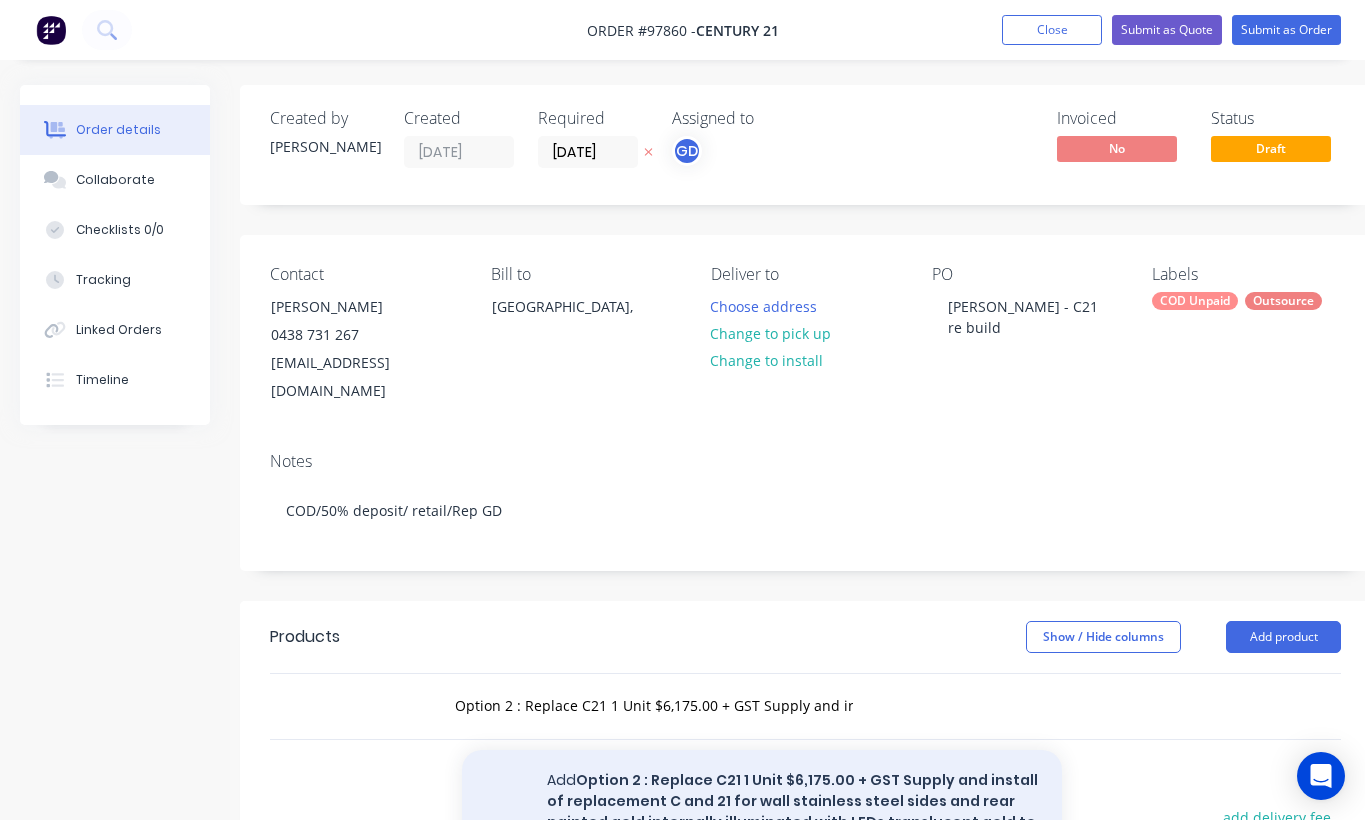click on "Add  Option 2 : Replace C21 1 Unit $6,175.00 + GST Supply and install of replacement C and 21 for wall stainless steel sides and rear painted gold internally illuminated with LEDs translucent gold to face   4/55 Archer Street Carlisle WA 6101   to order" at bounding box center (762, 812) 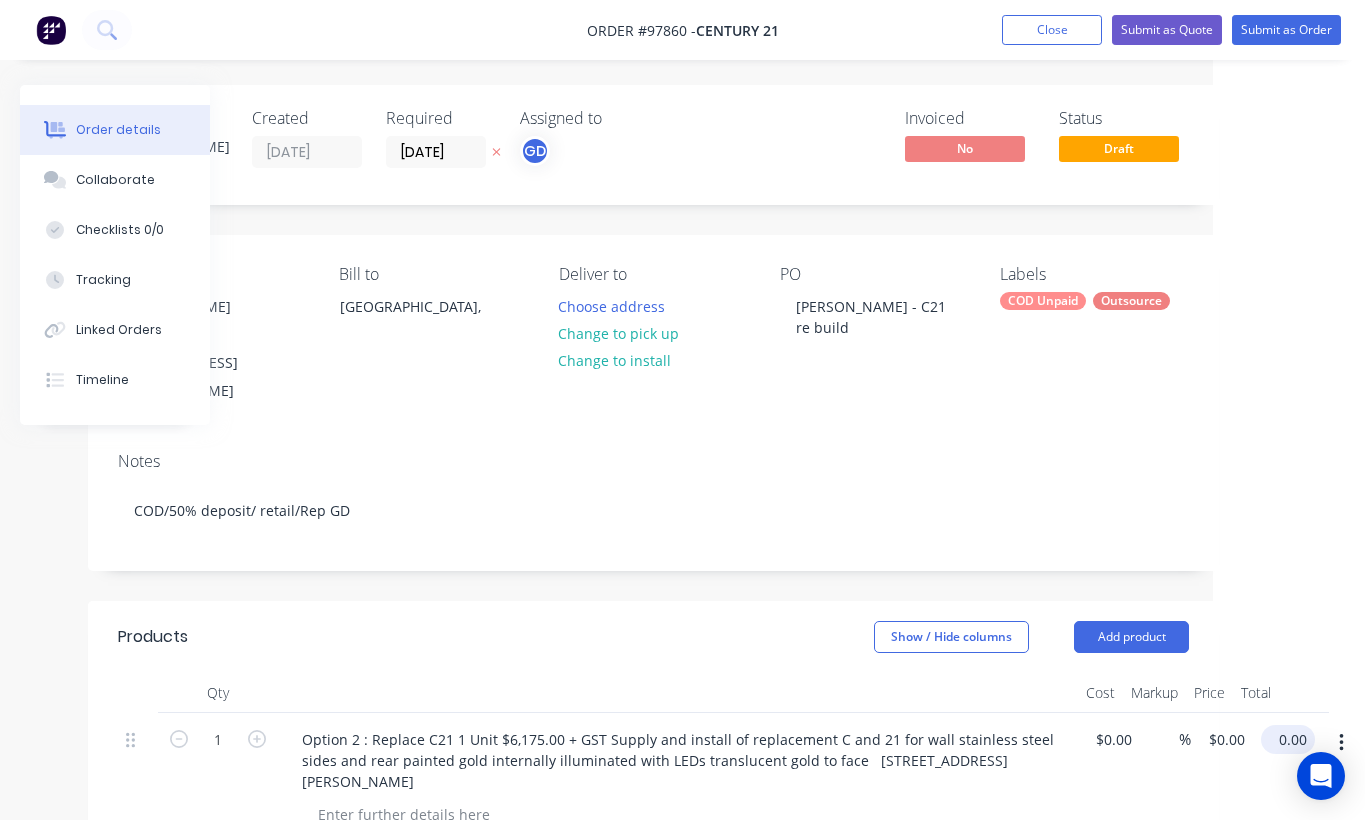 click on "0.00" at bounding box center (1292, 739) 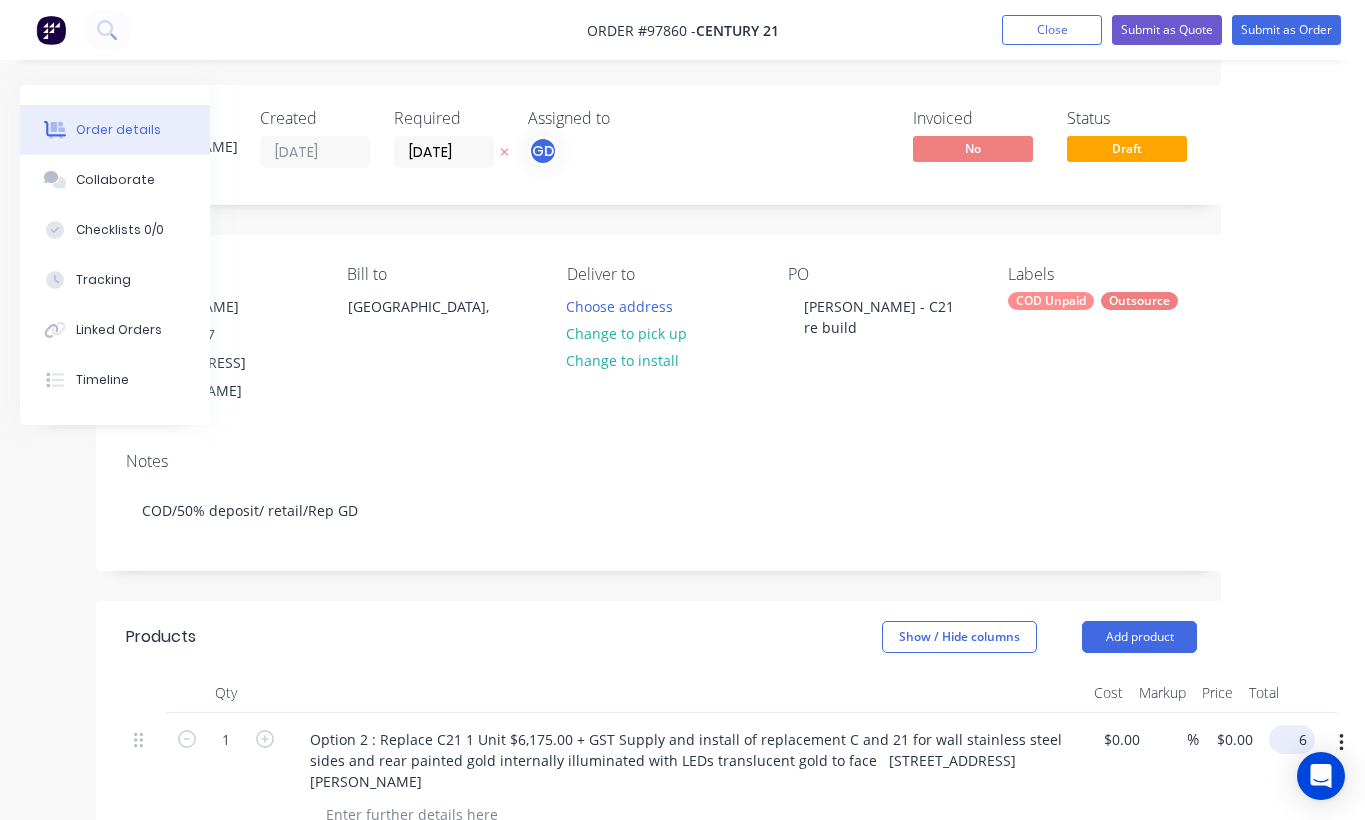 scroll, scrollTop: 0, scrollLeft: 129, axis: horizontal 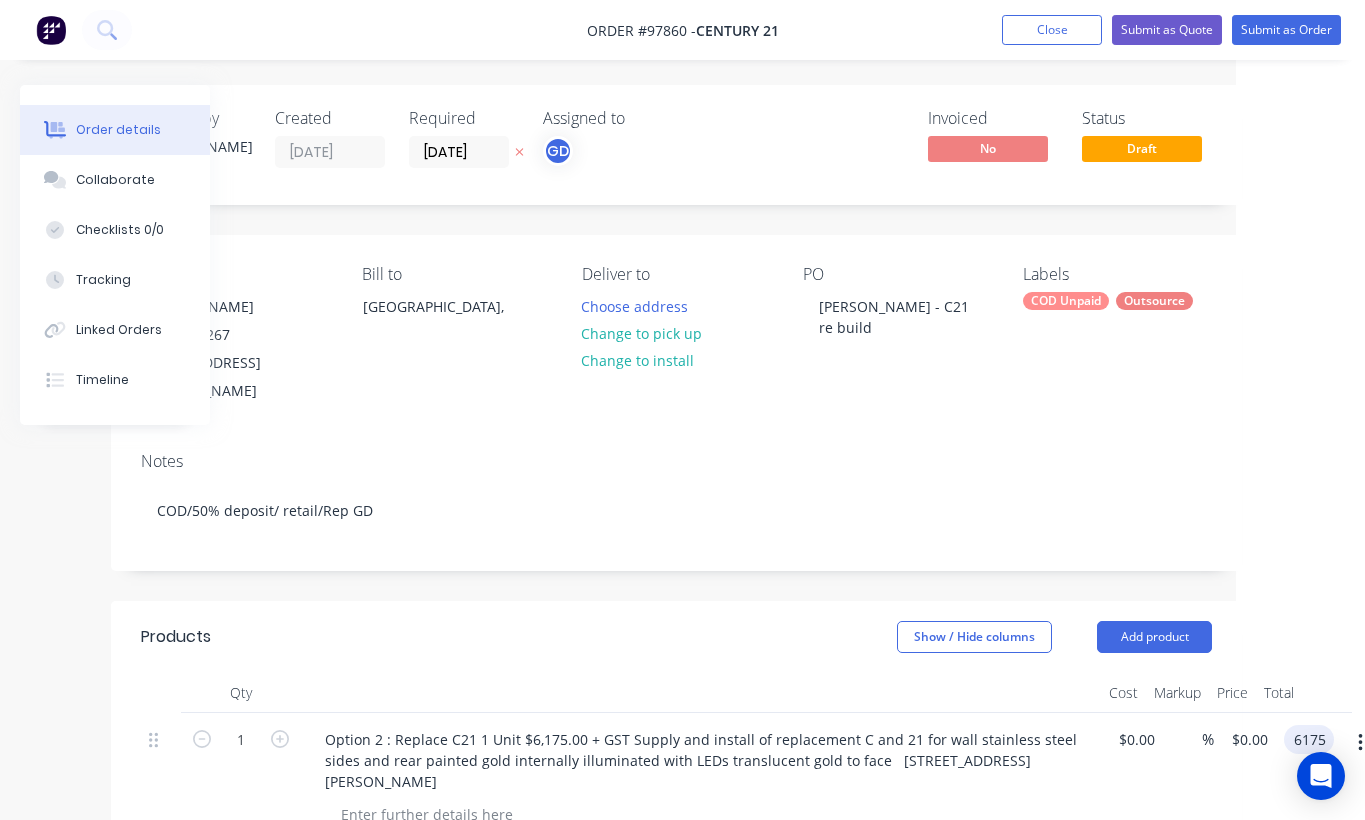 type on "$6,175.00" 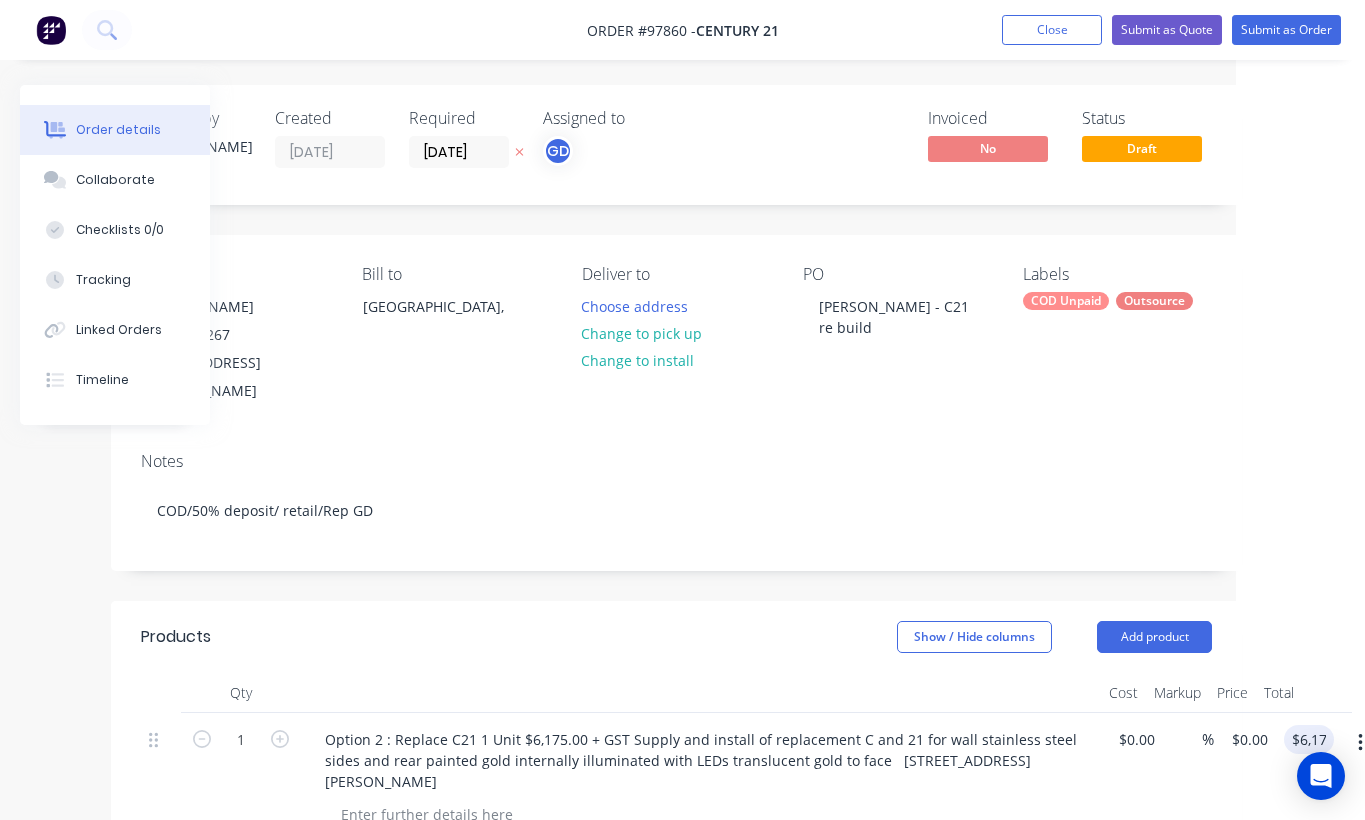 type on "$6,175.00" 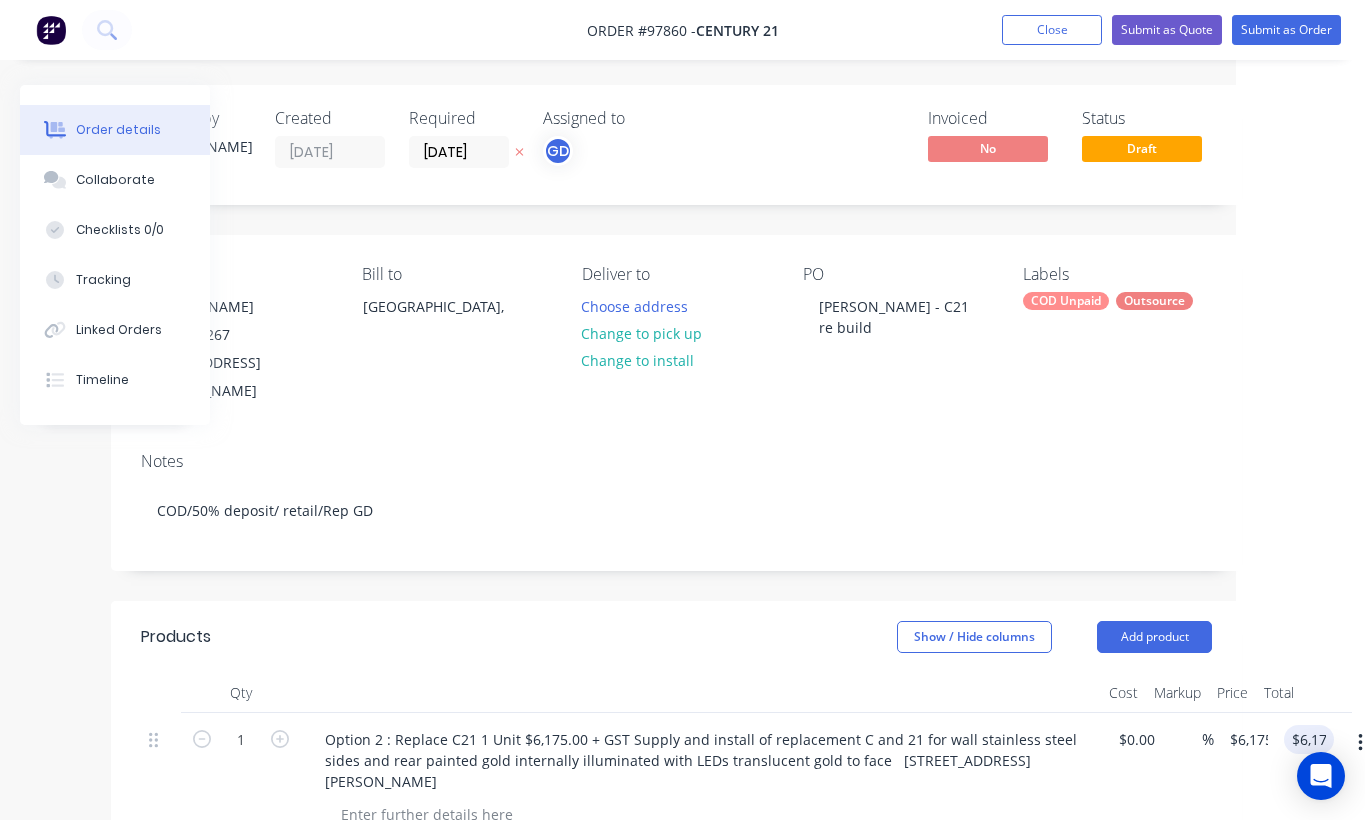 click at bounding box center (701, 693) 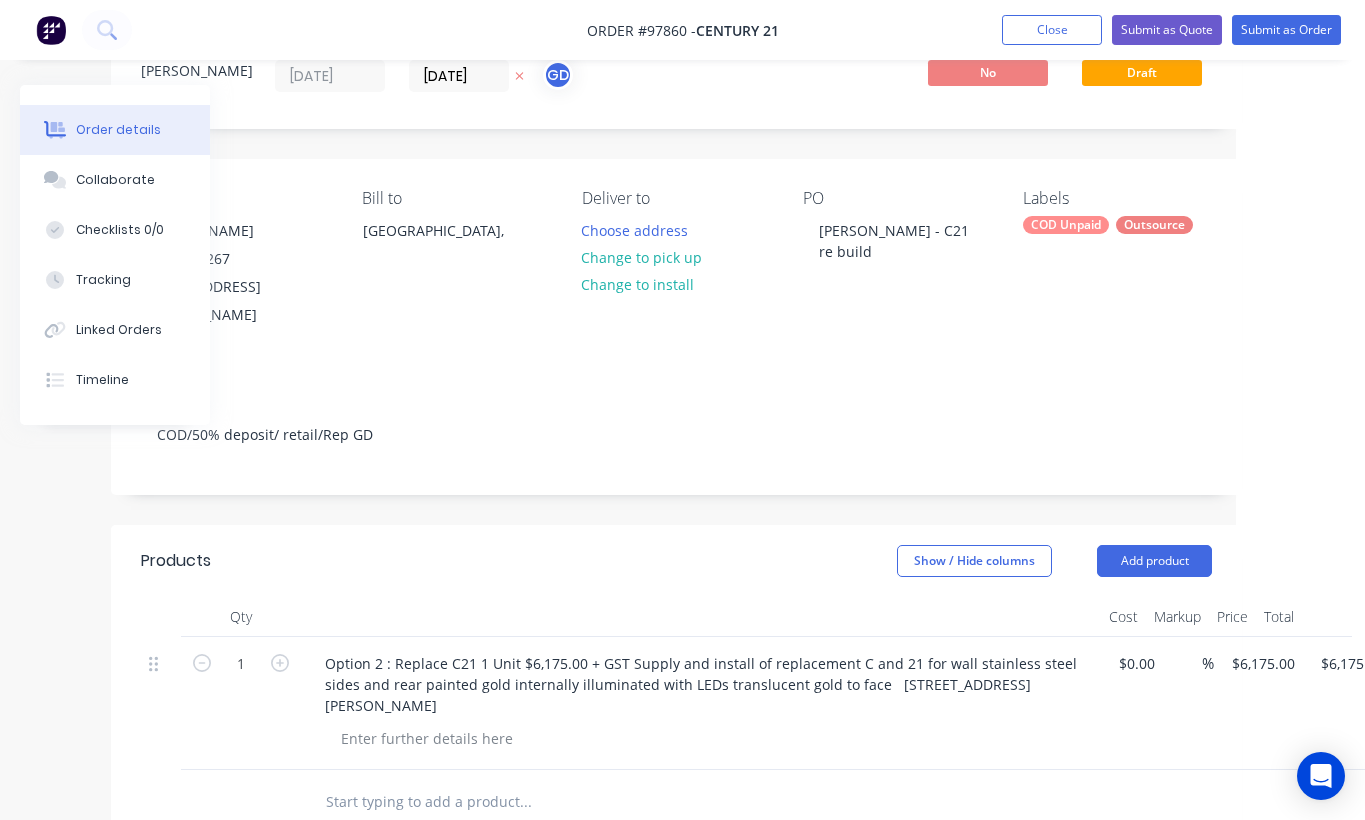 scroll, scrollTop: 72, scrollLeft: 129, axis: both 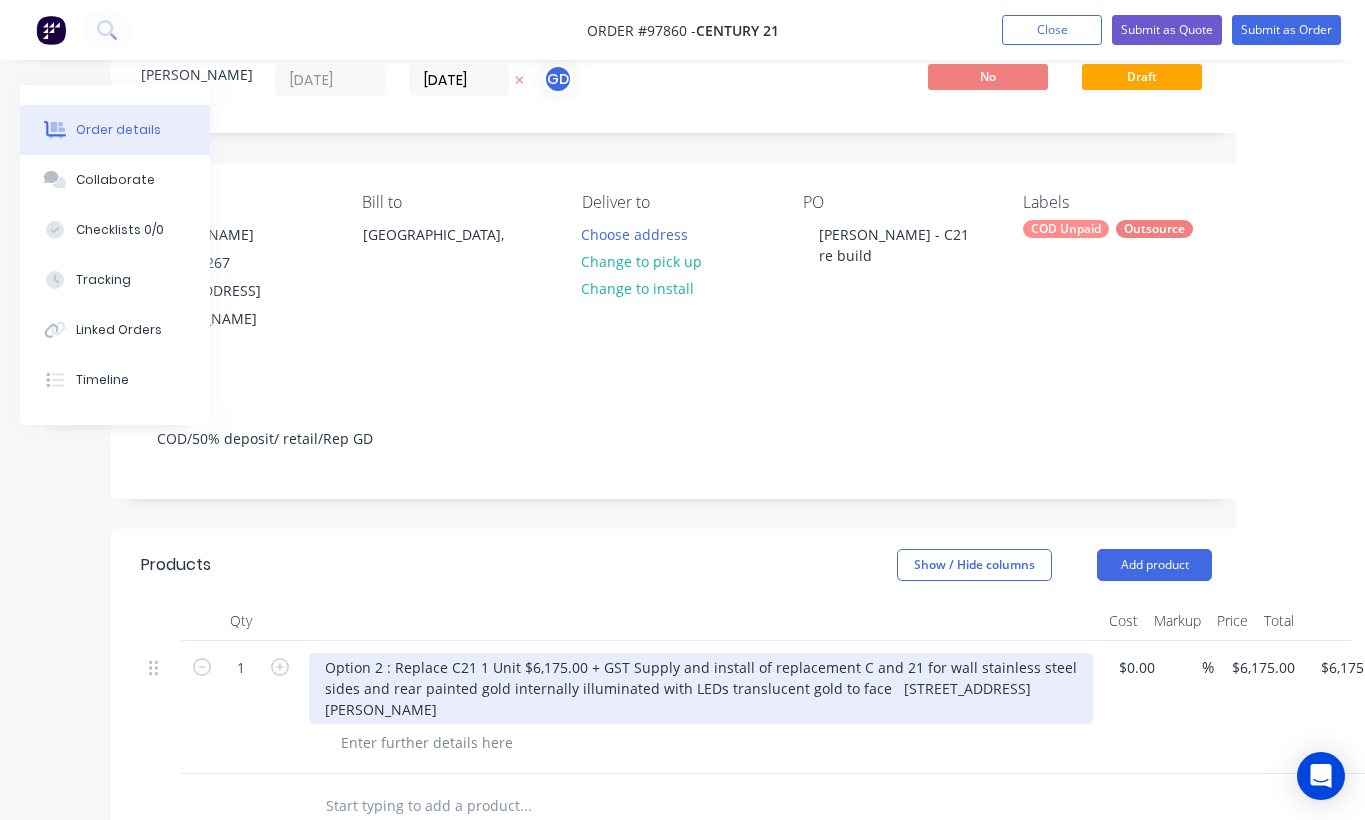 click on "Option 2 : Replace C21 1 Unit $6,175.00 + GST Supply and install of replacement C and 21 for wall stainless steel sides and rear painted gold internally illuminated with LEDs translucent gold to face   4/55 Archer Street Carlisle WA 6101" at bounding box center [701, 688] 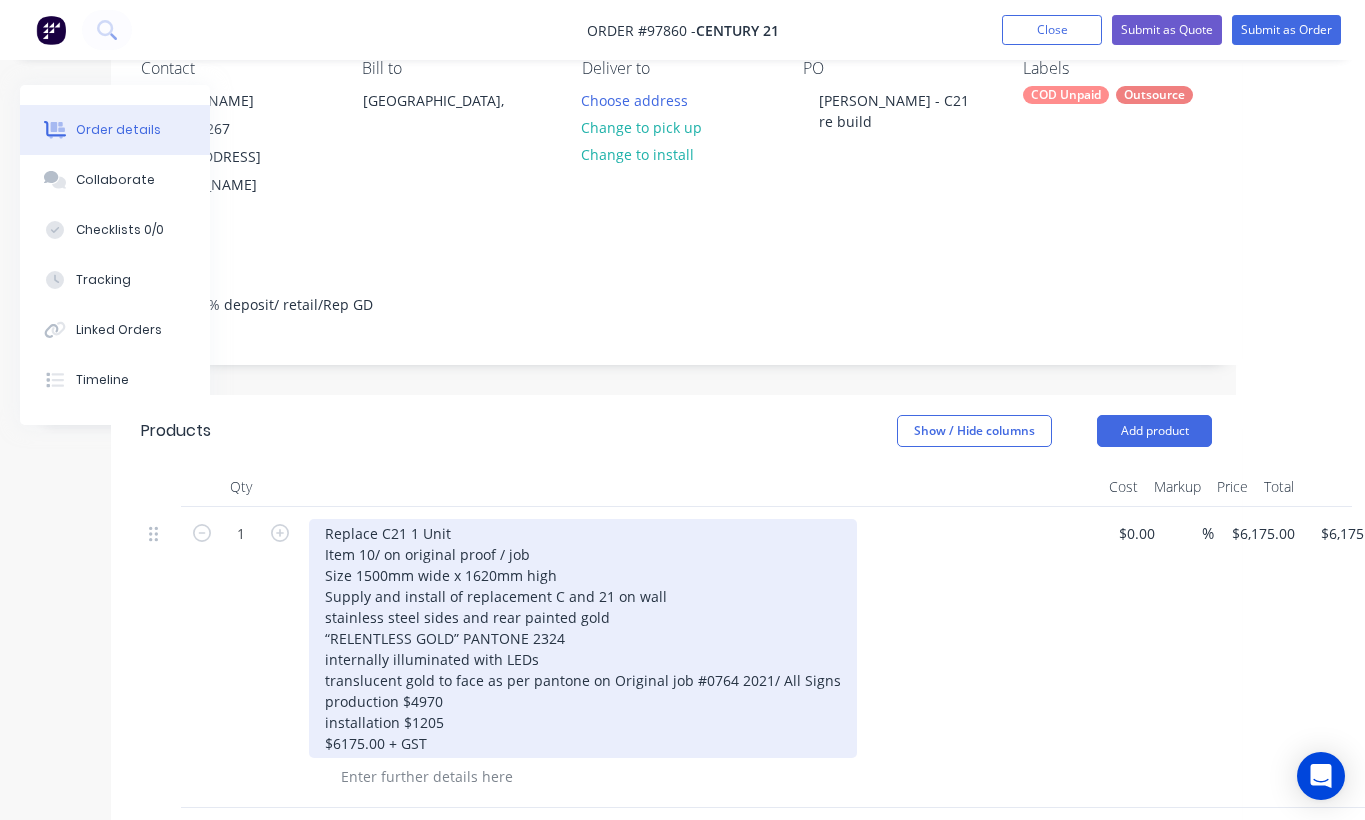 scroll, scrollTop: 214, scrollLeft: 129, axis: both 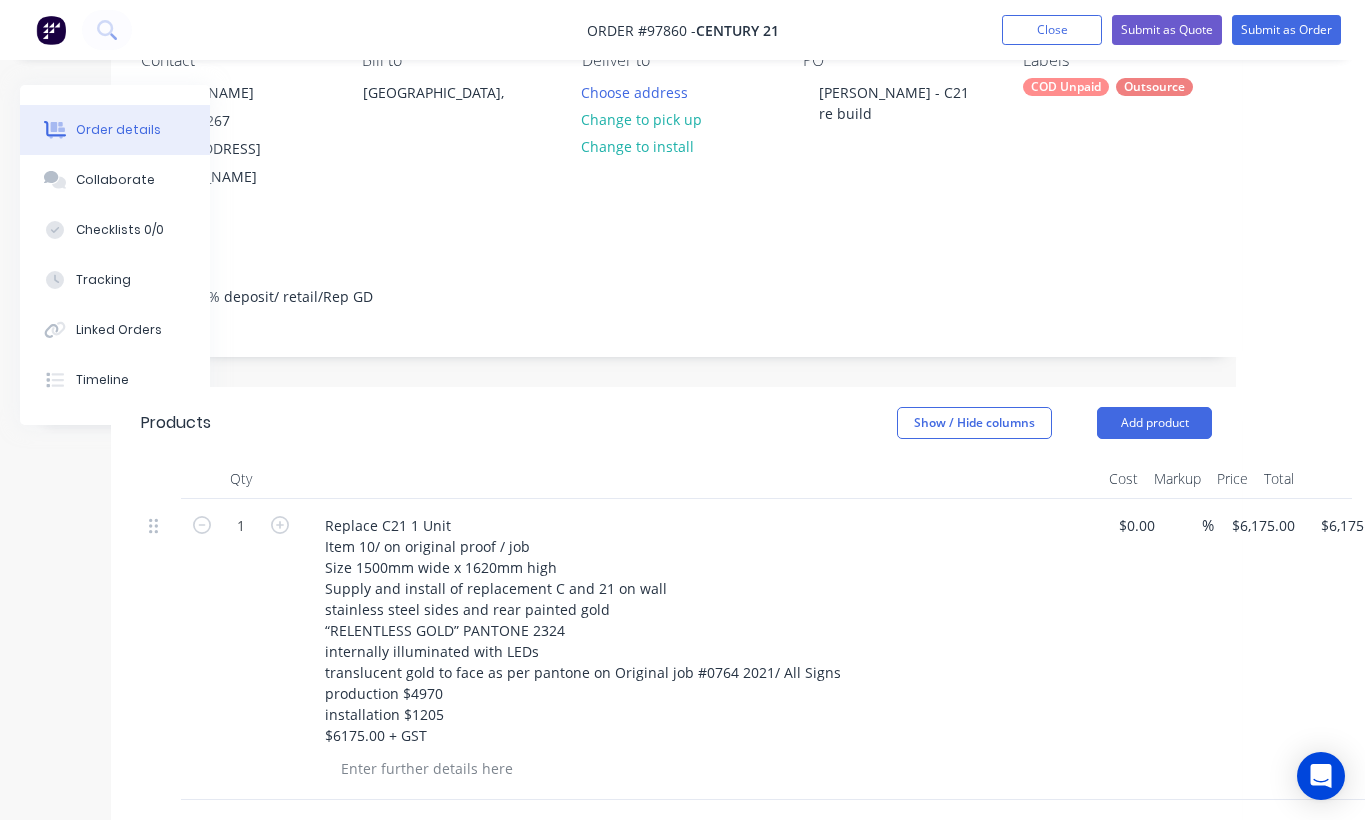 click on "Replace C21 1 Unit
Item 10/ on original proof / job
Size 1500mm wide x 1620mm high
Supply and install of replacement C and 21 on wall
stainless steel sides and rear painted gold
“RELENTLESS GOLD” PANTONE 2324
internally illuminated with LEDs
translucent gold to face as per pantone on Original job #0764 2021/ All Signs
production $4970
installation $1205
$6175.00 + GST" at bounding box center (701, 630) 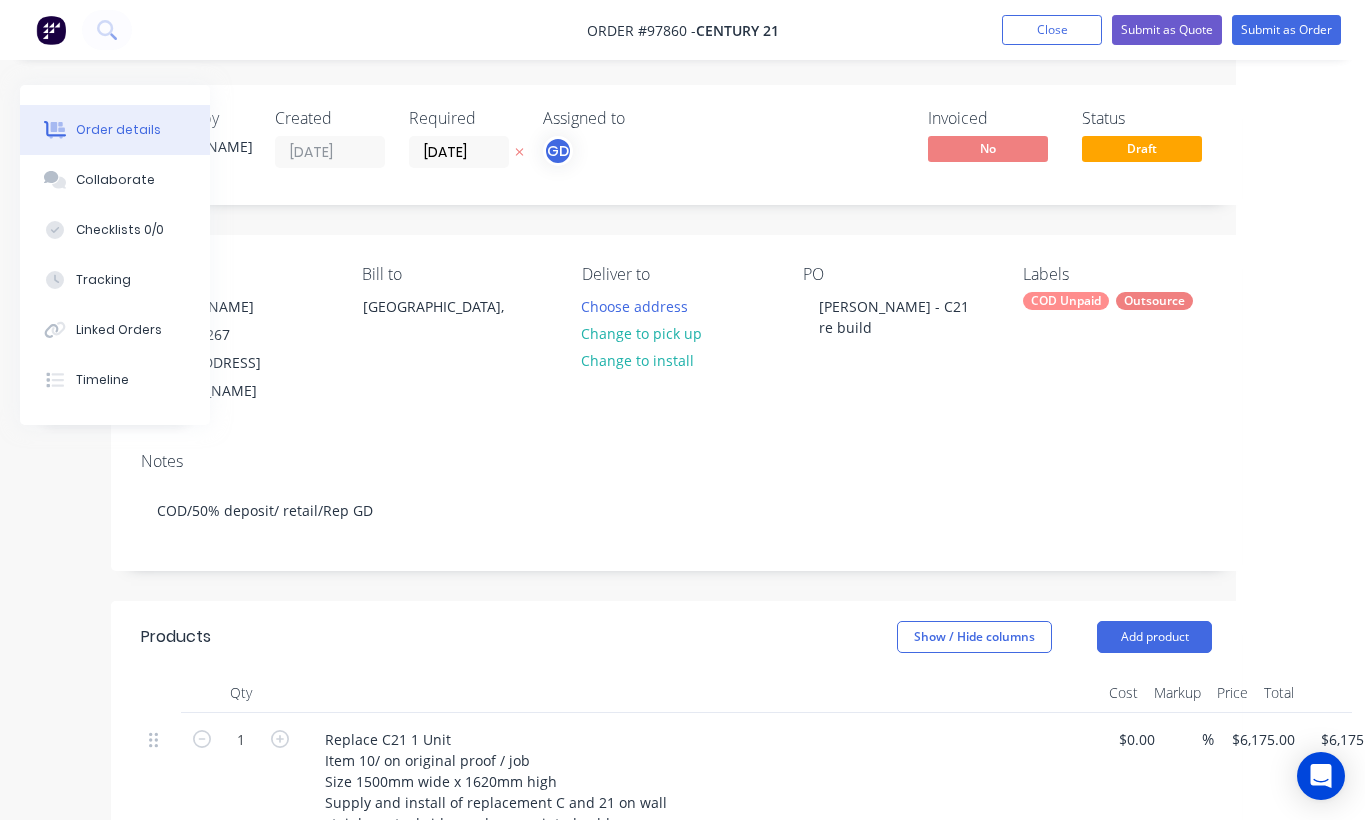 scroll, scrollTop: 0, scrollLeft: 0, axis: both 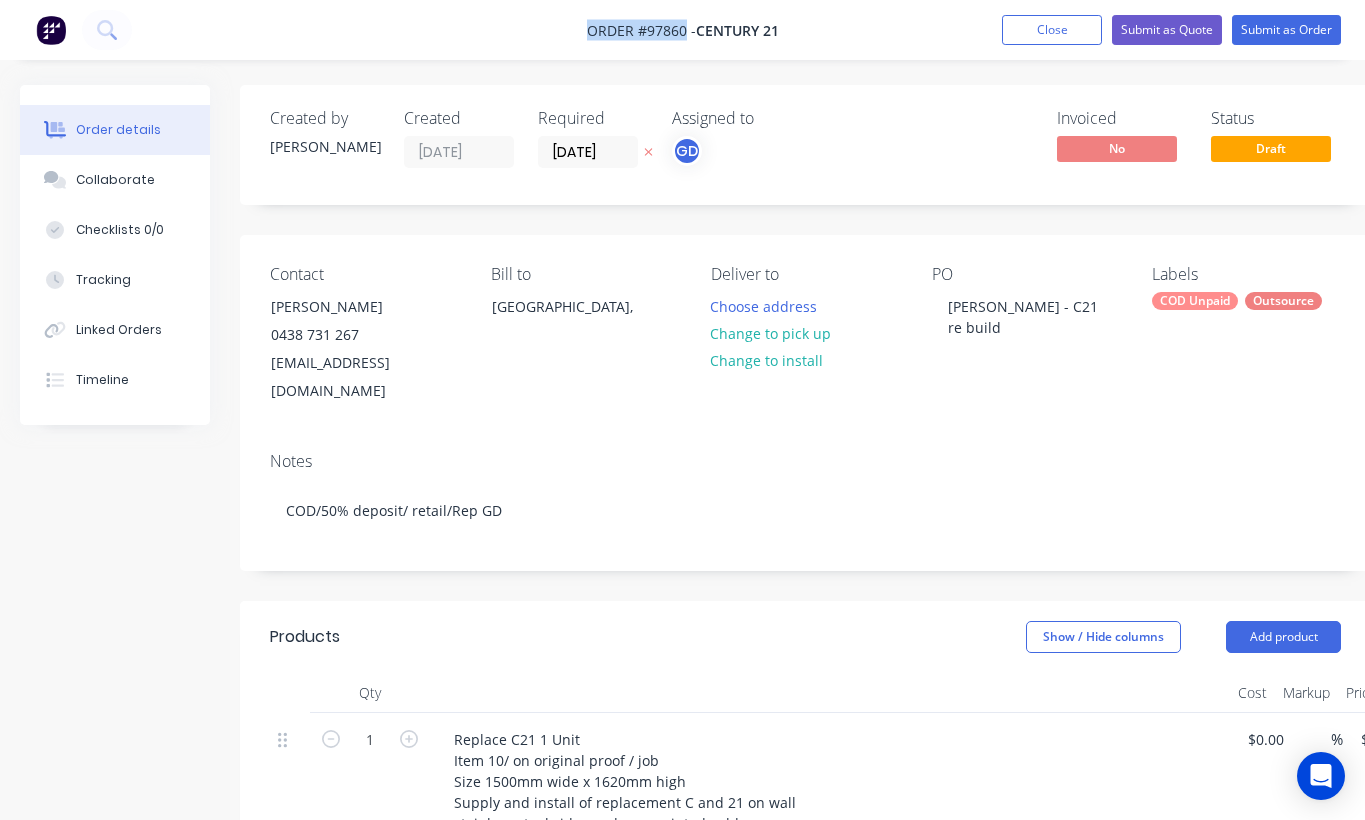 drag, startPoint x: 579, startPoint y: 27, endPoint x: 683, endPoint y: 28, distance: 104.00481 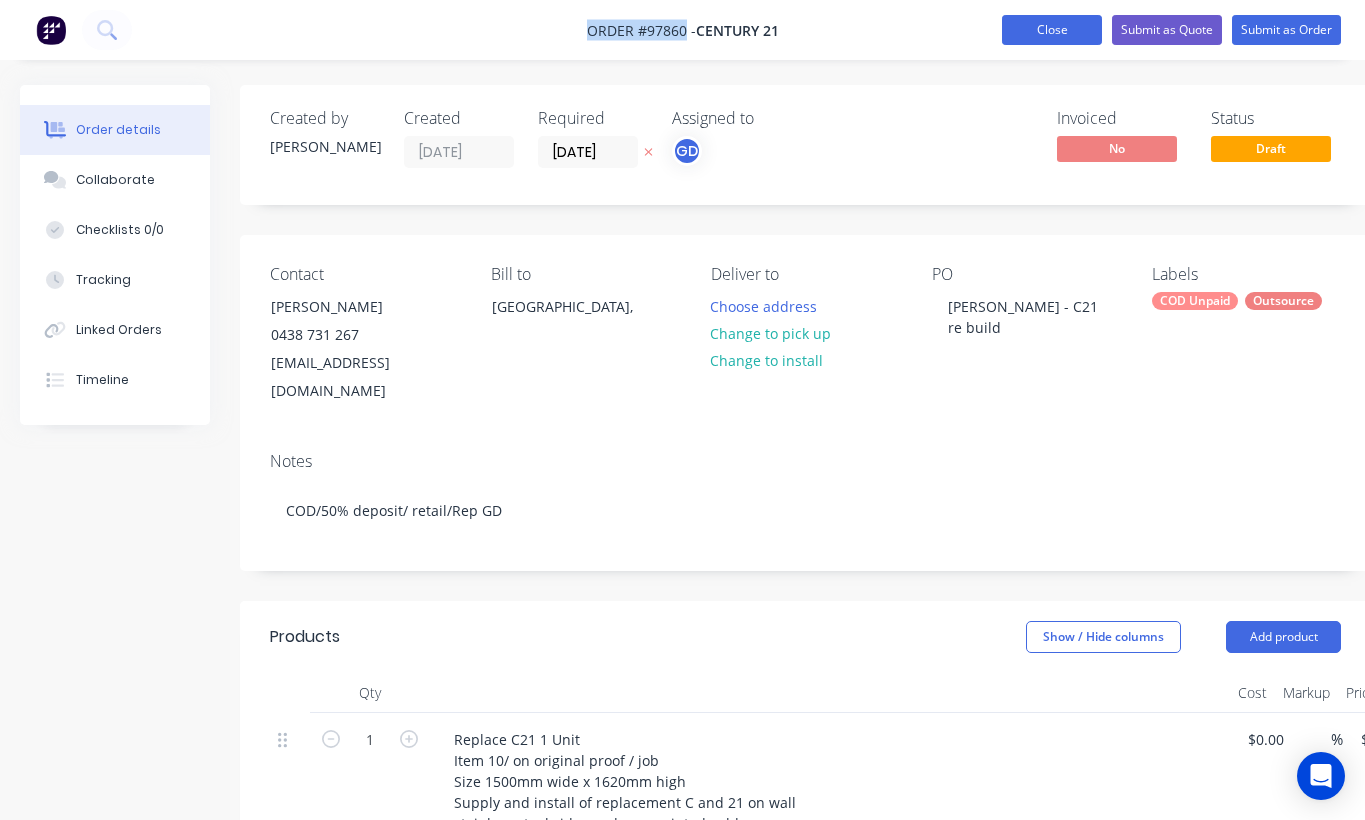 click on "Close" at bounding box center [1052, 30] 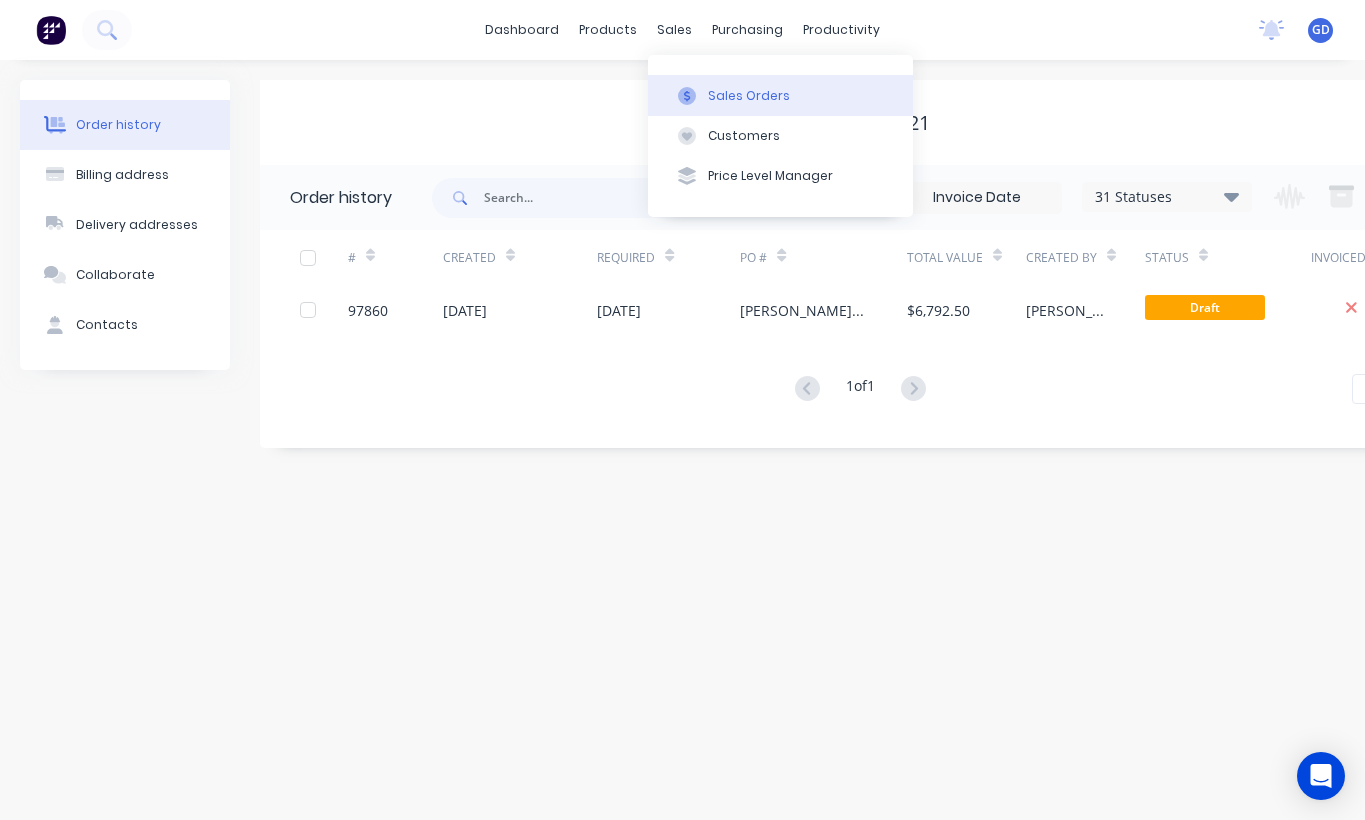 click on "Sales Orders" at bounding box center [749, 96] 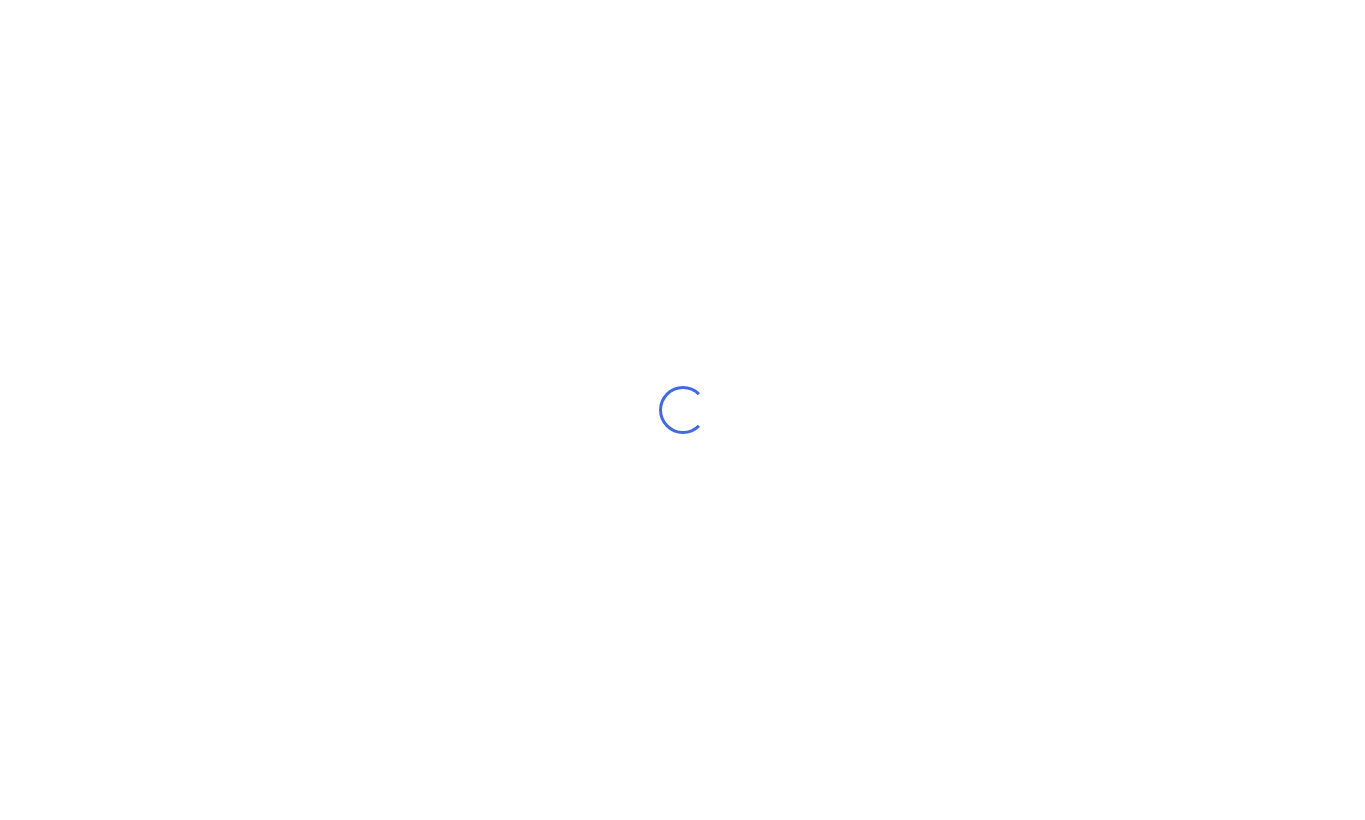 scroll, scrollTop: 0, scrollLeft: 0, axis: both 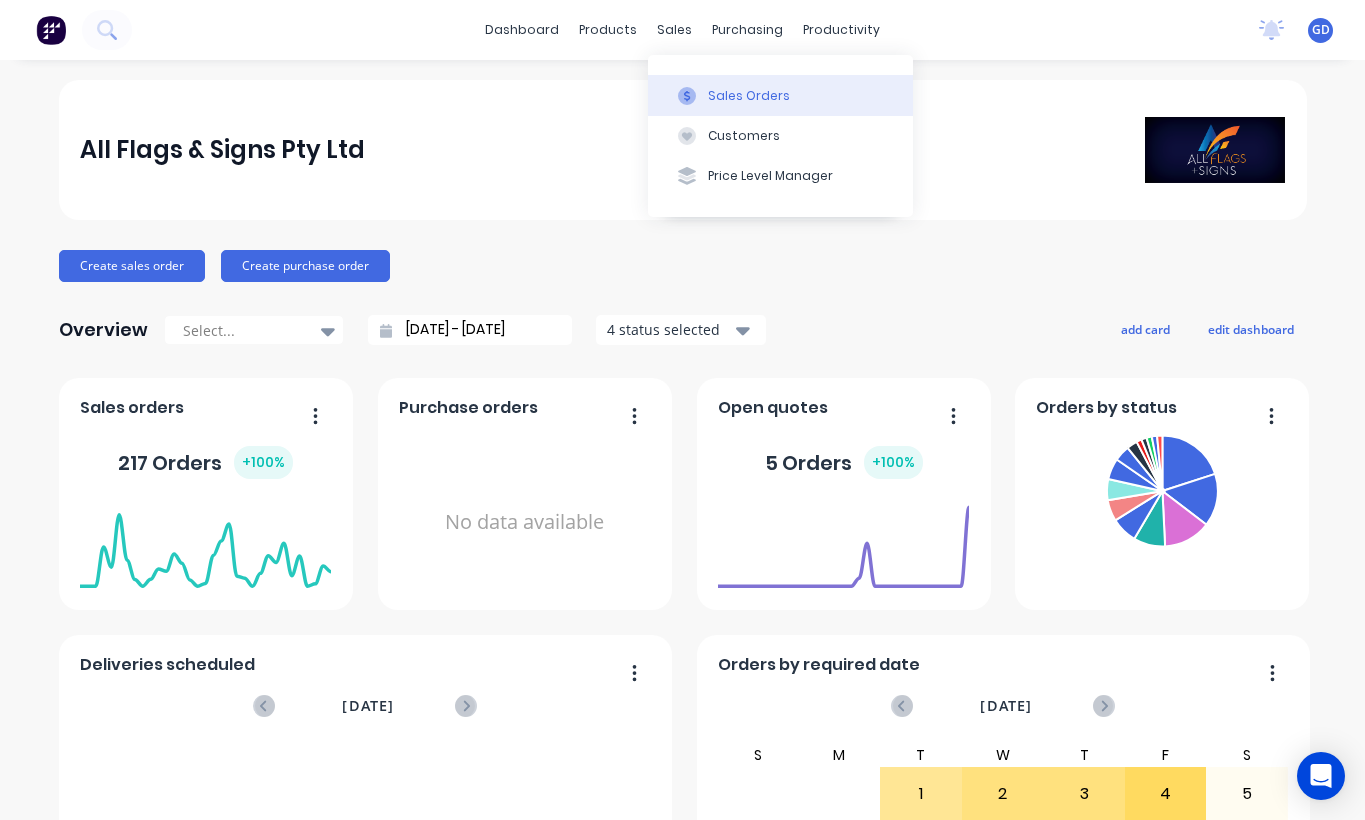 click on "Sales Orders" at bounding box center (749, 96) 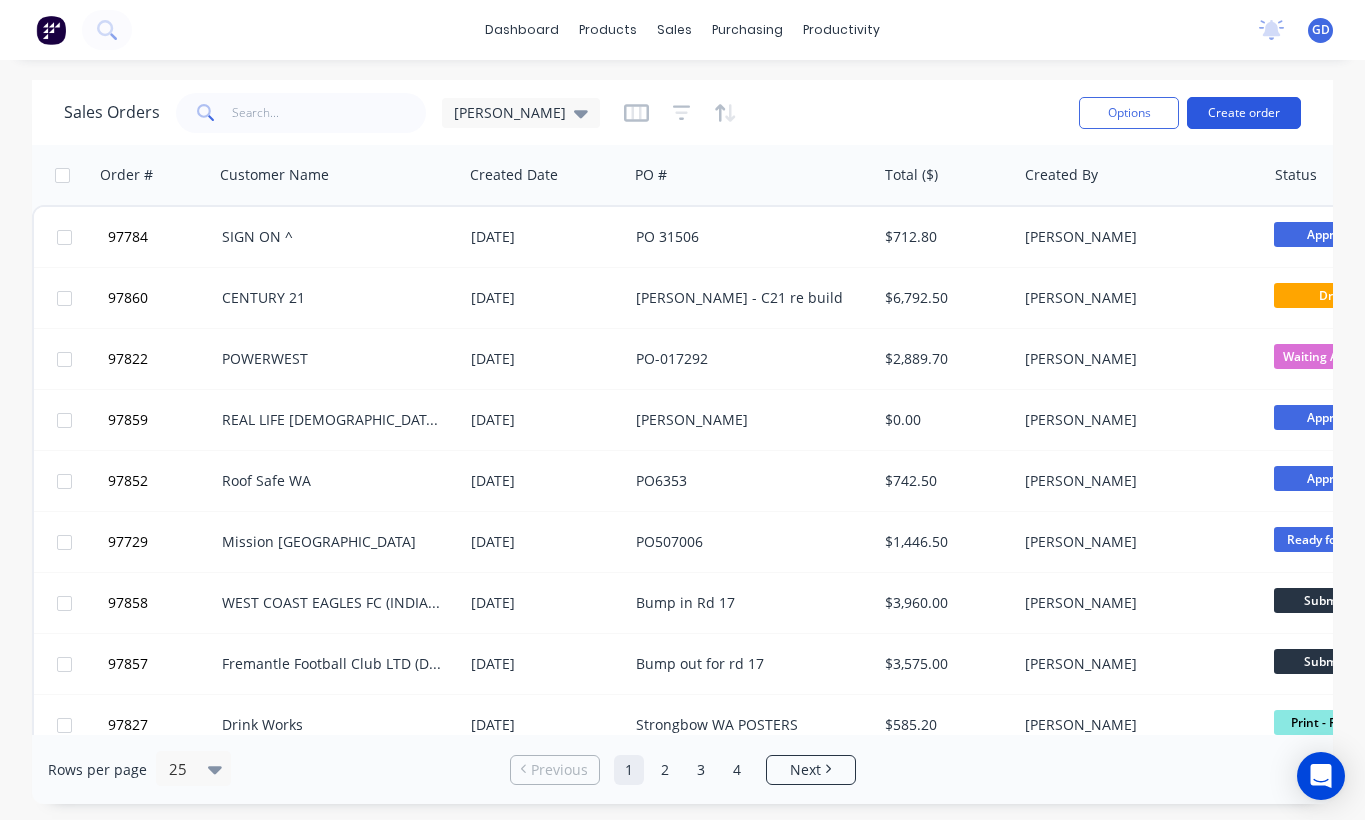 click on "Create order" at bounding box center (1244, 113) 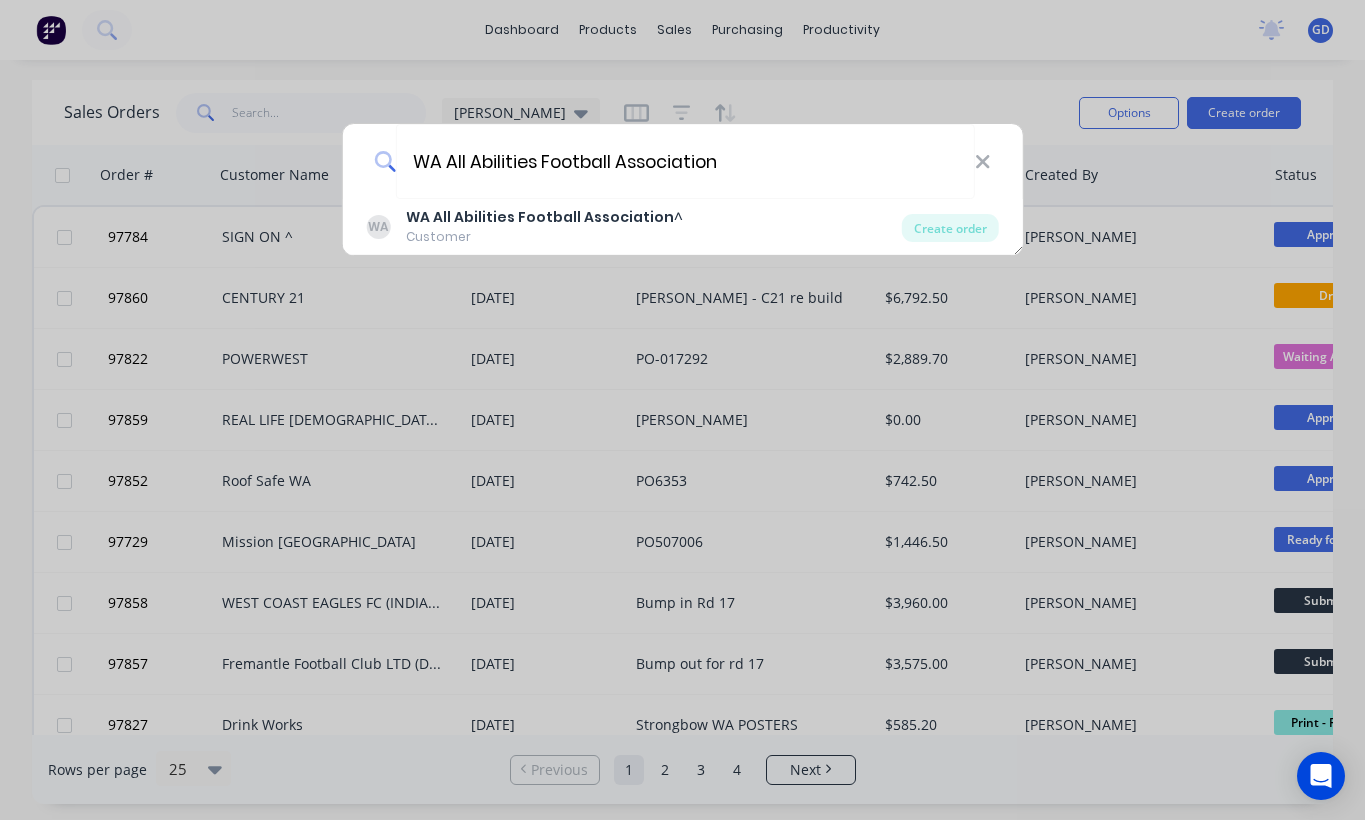 type on "WA All Abilities Football Association" 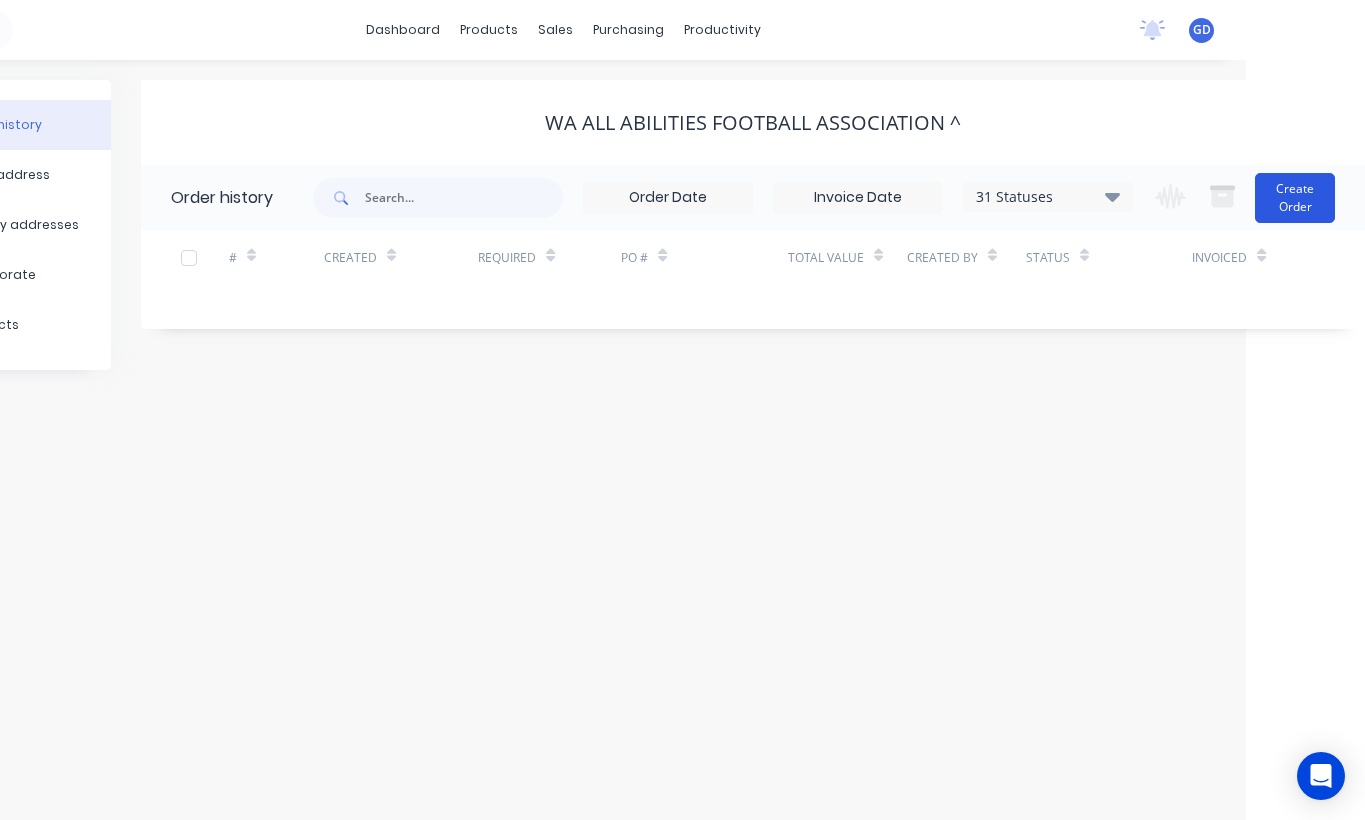 scroll, scrollTop: 0, scrollLeft: 119, axis: horizontal 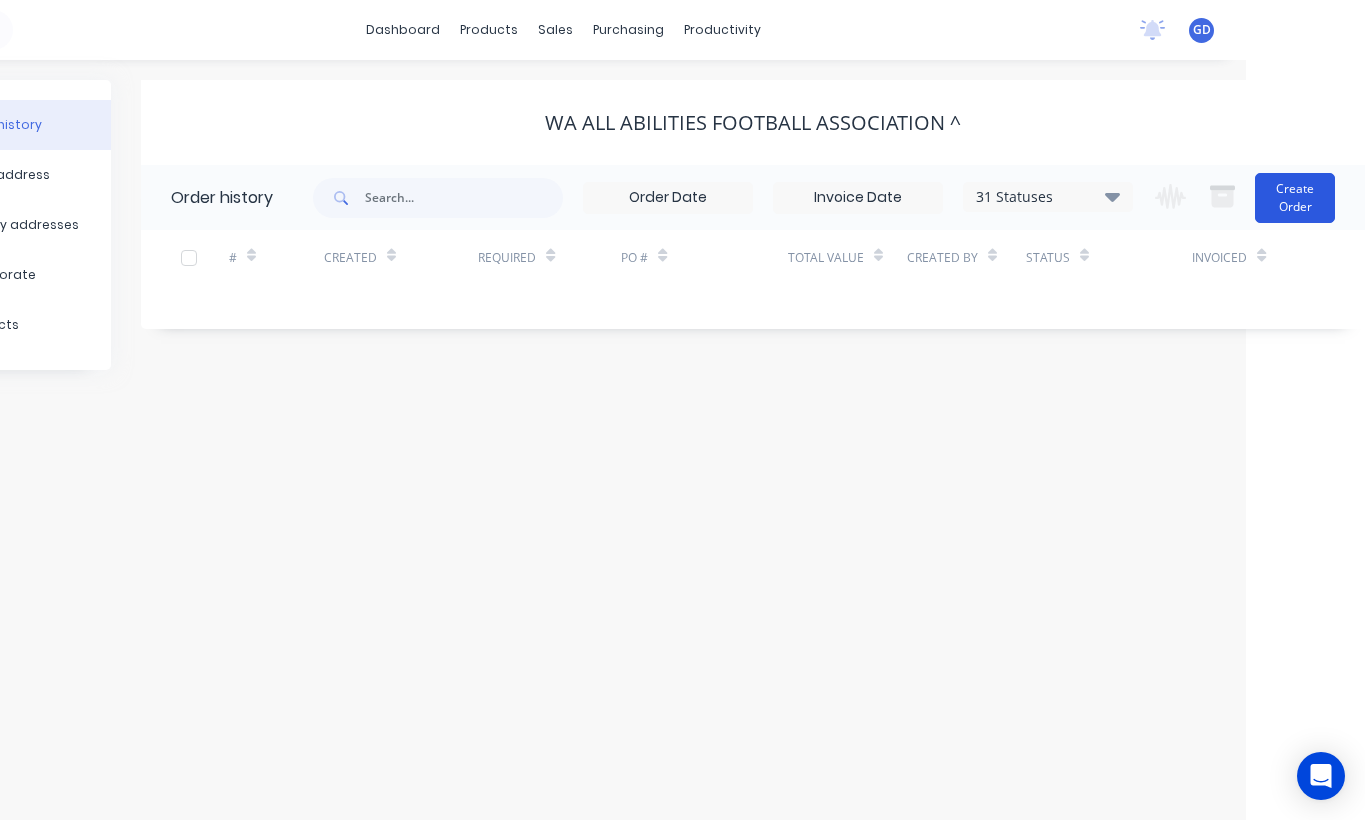 click on "Create Order" at bounding box center [1295, 198] 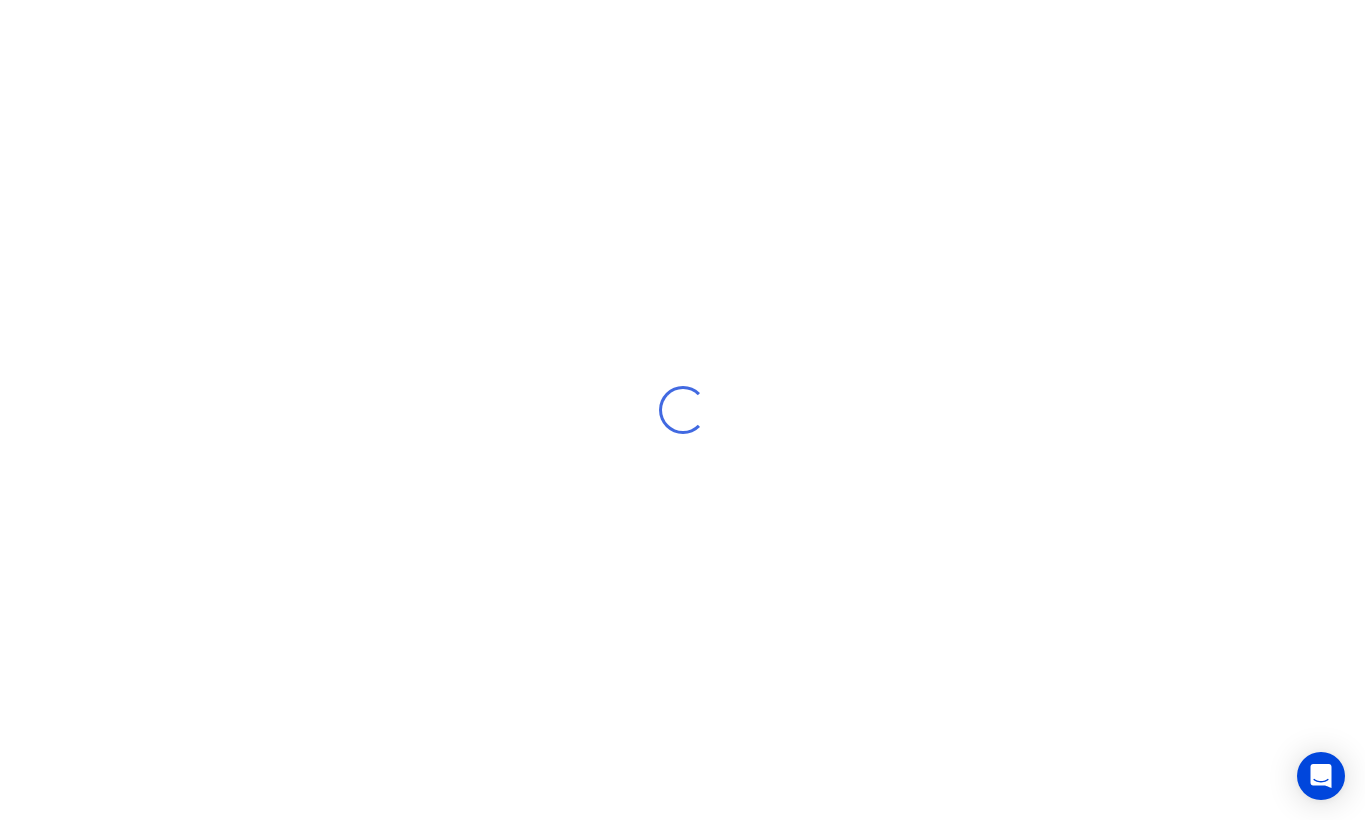 scroll, scrollTop: 0, scrollLeft: 0, axis: both 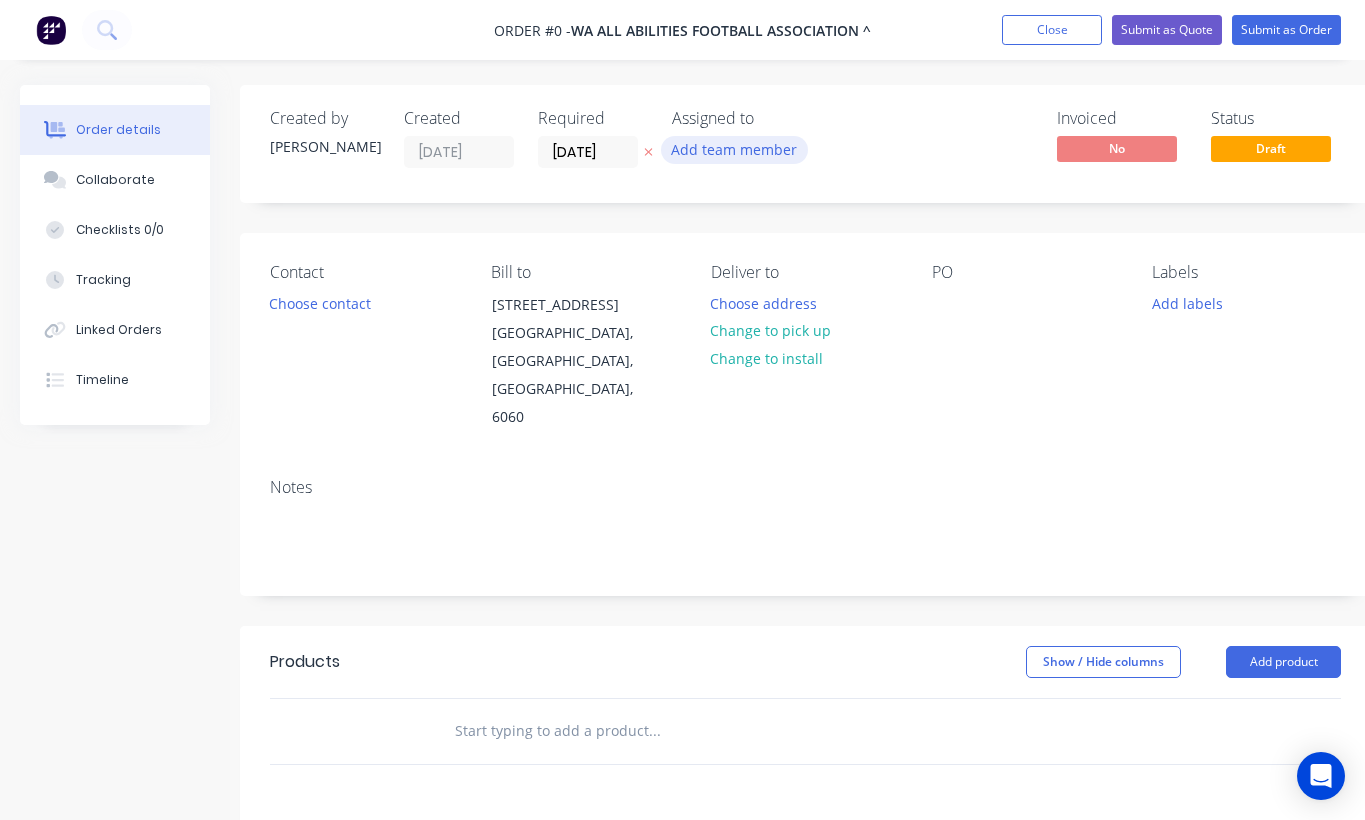 click on "Add team member" at bounding box center [734, 149] 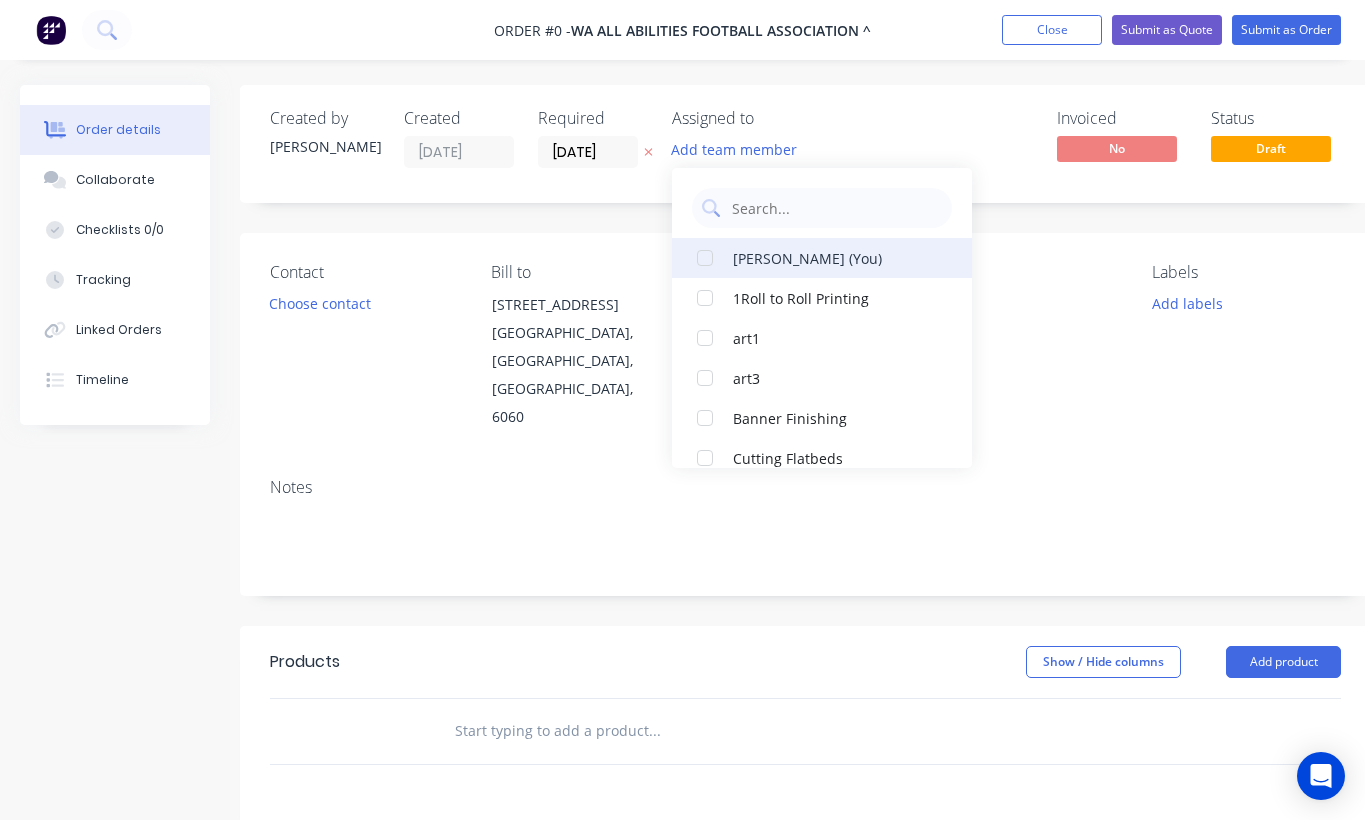 click on "Gino Dilello (You)" at bounding box center [822, 258] 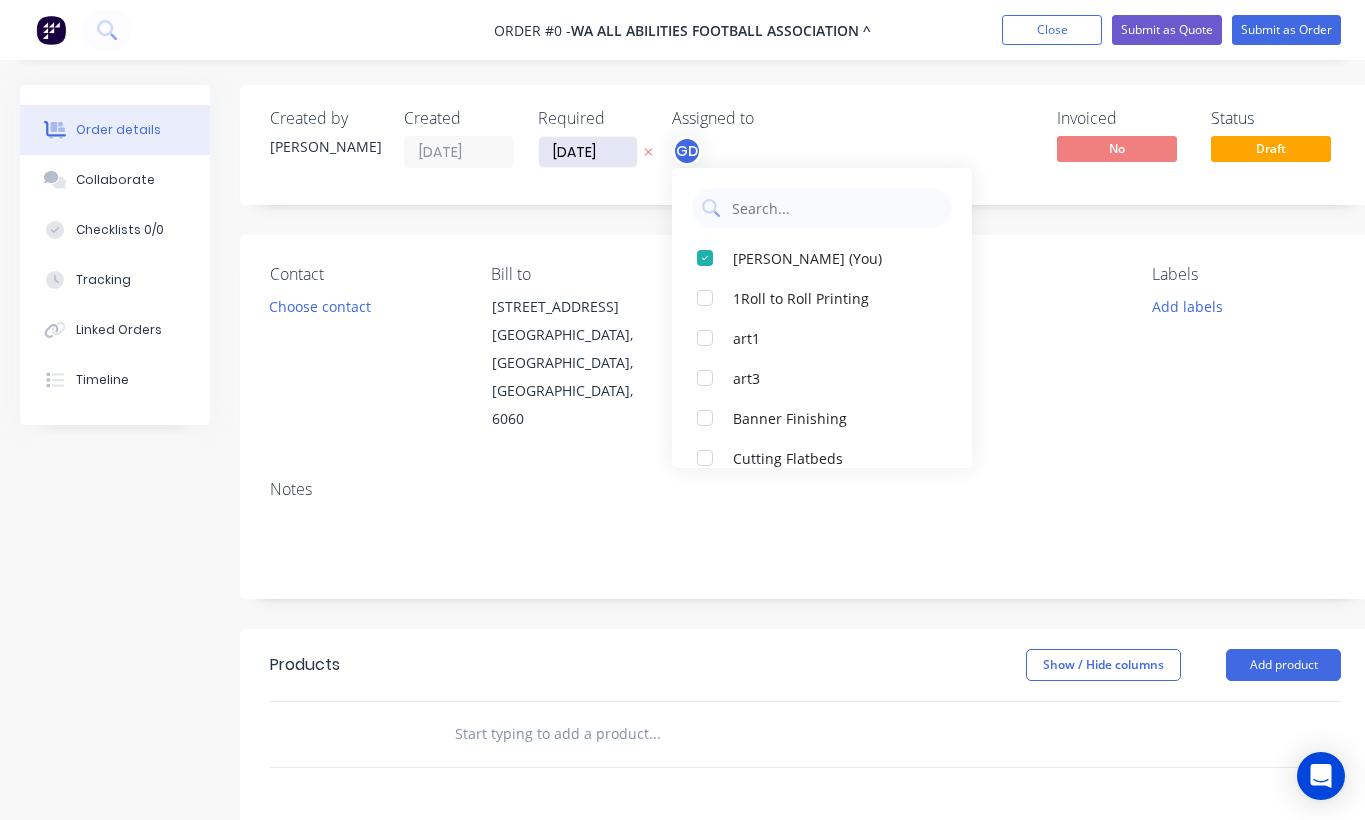 click on "01/07/25" at bounding box center [588, 152] 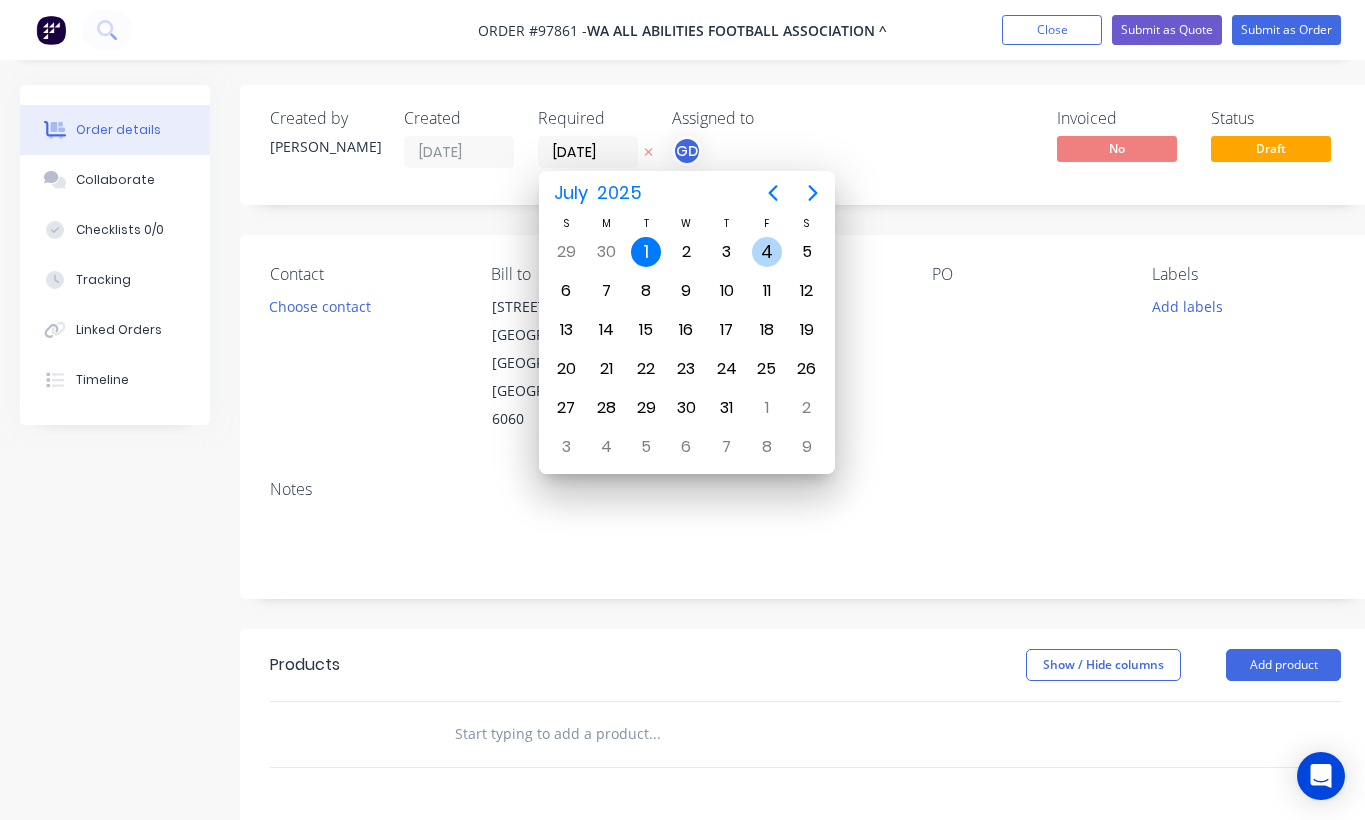 click on "4" at bounding box center (767, 252) 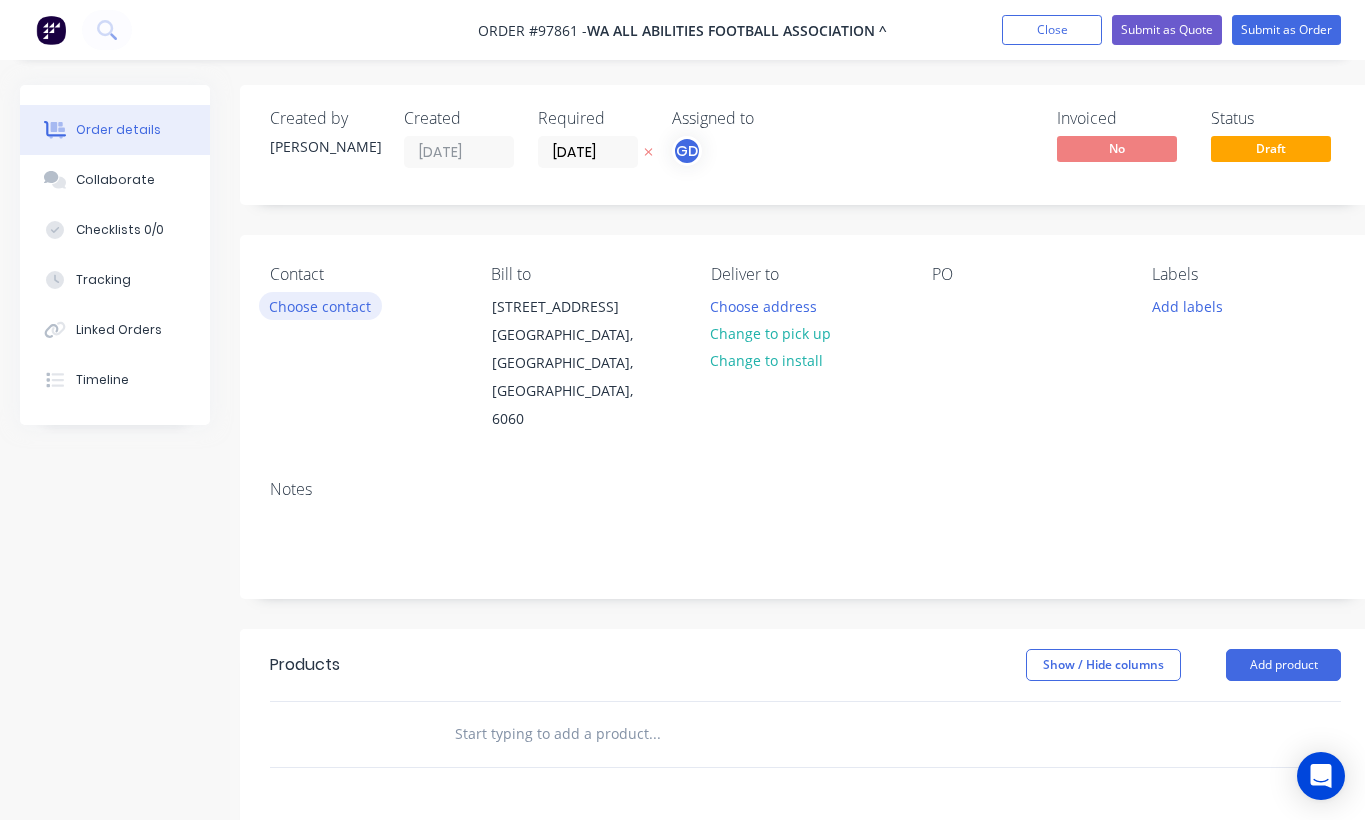 click on "Choose contact" at bounding box center [320, 305] 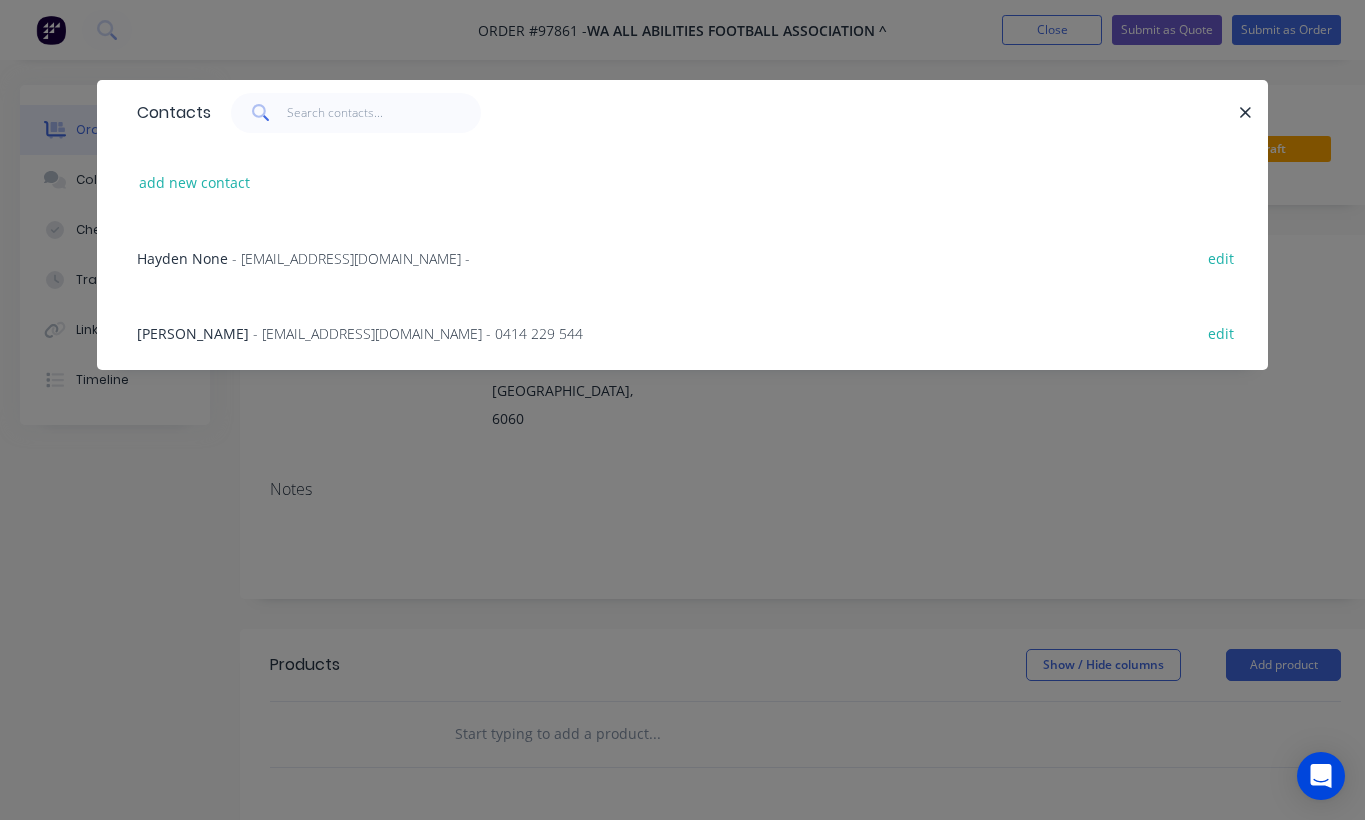 click on "Rob Geersen" at bounding box center (193, 333) 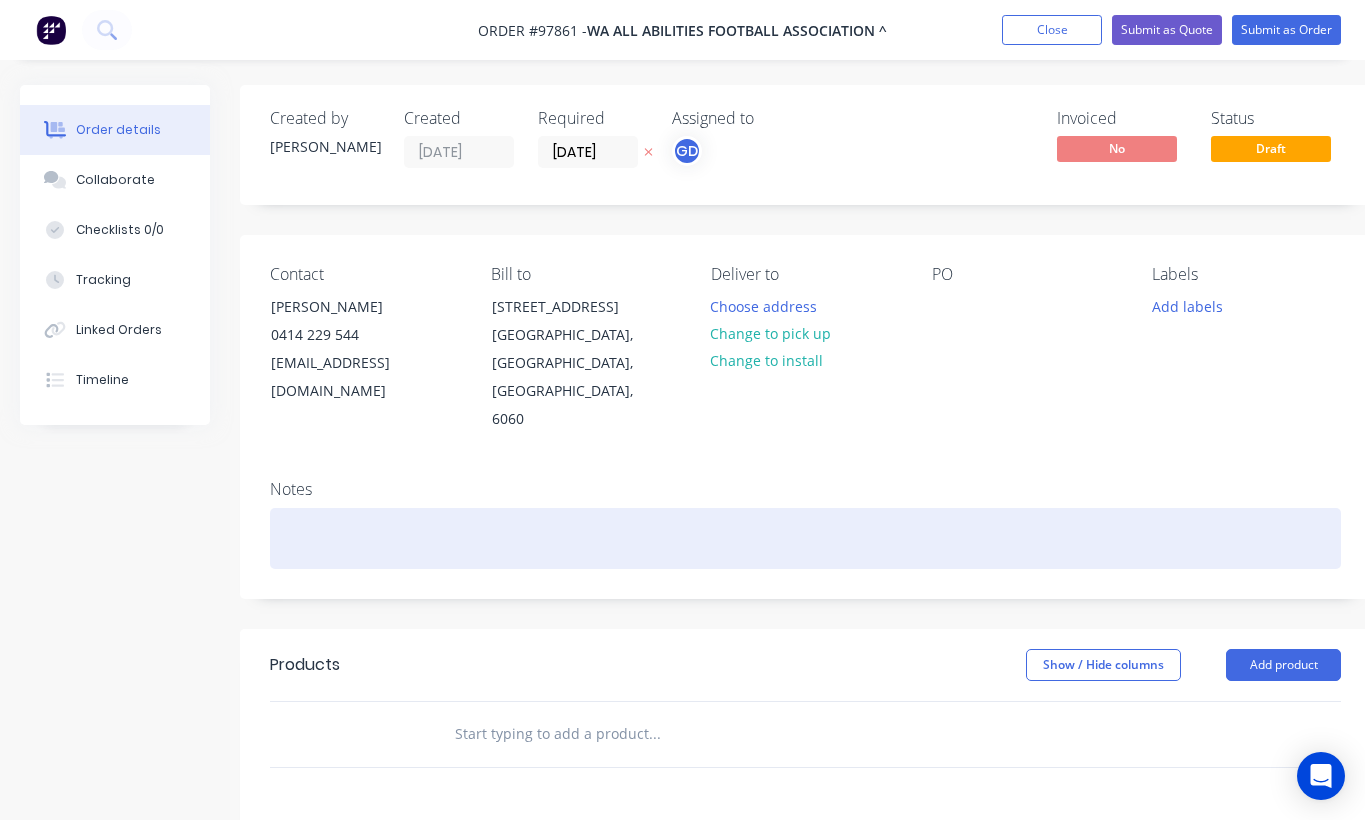 click at bounding box center (805, 538) 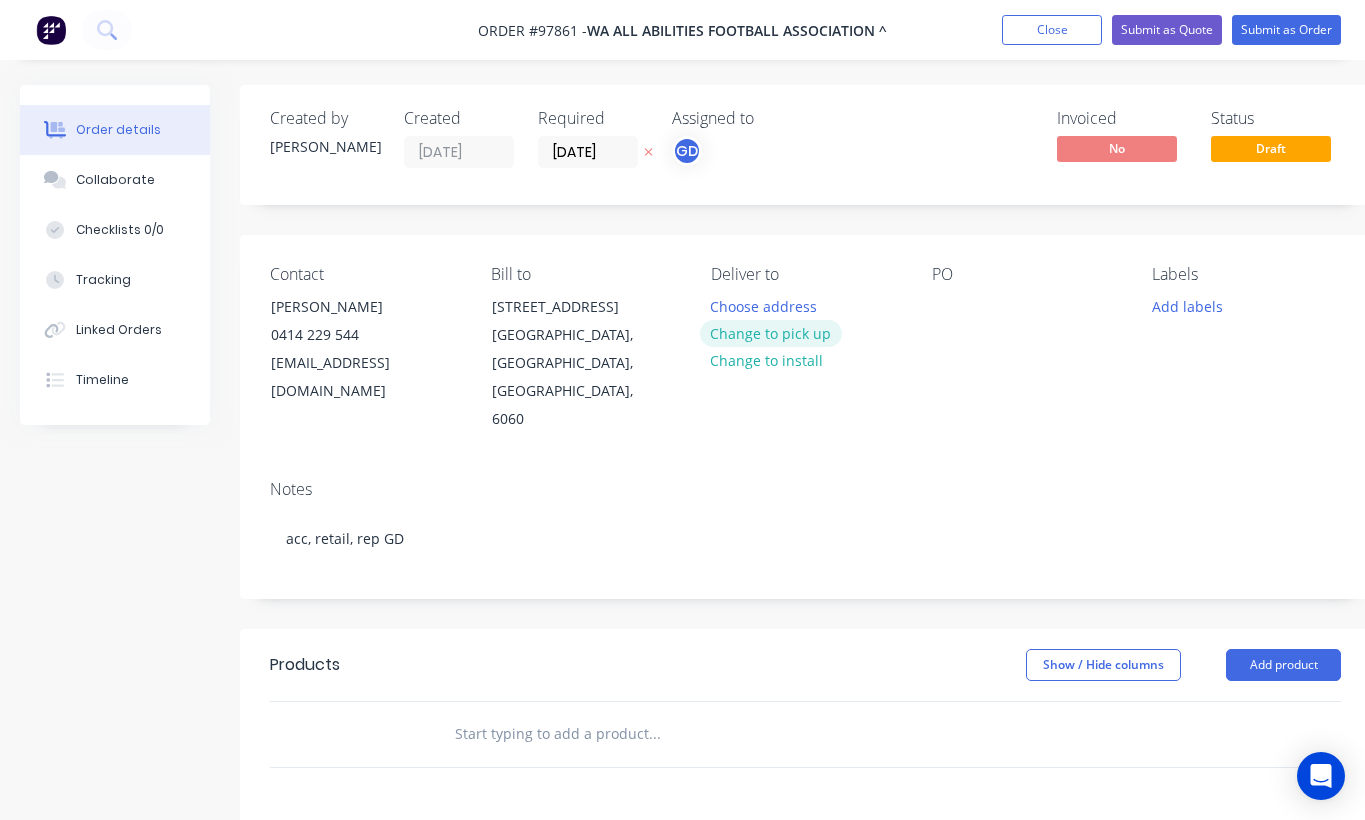 click on "Change to pick up" at bounding box center (771, 333) 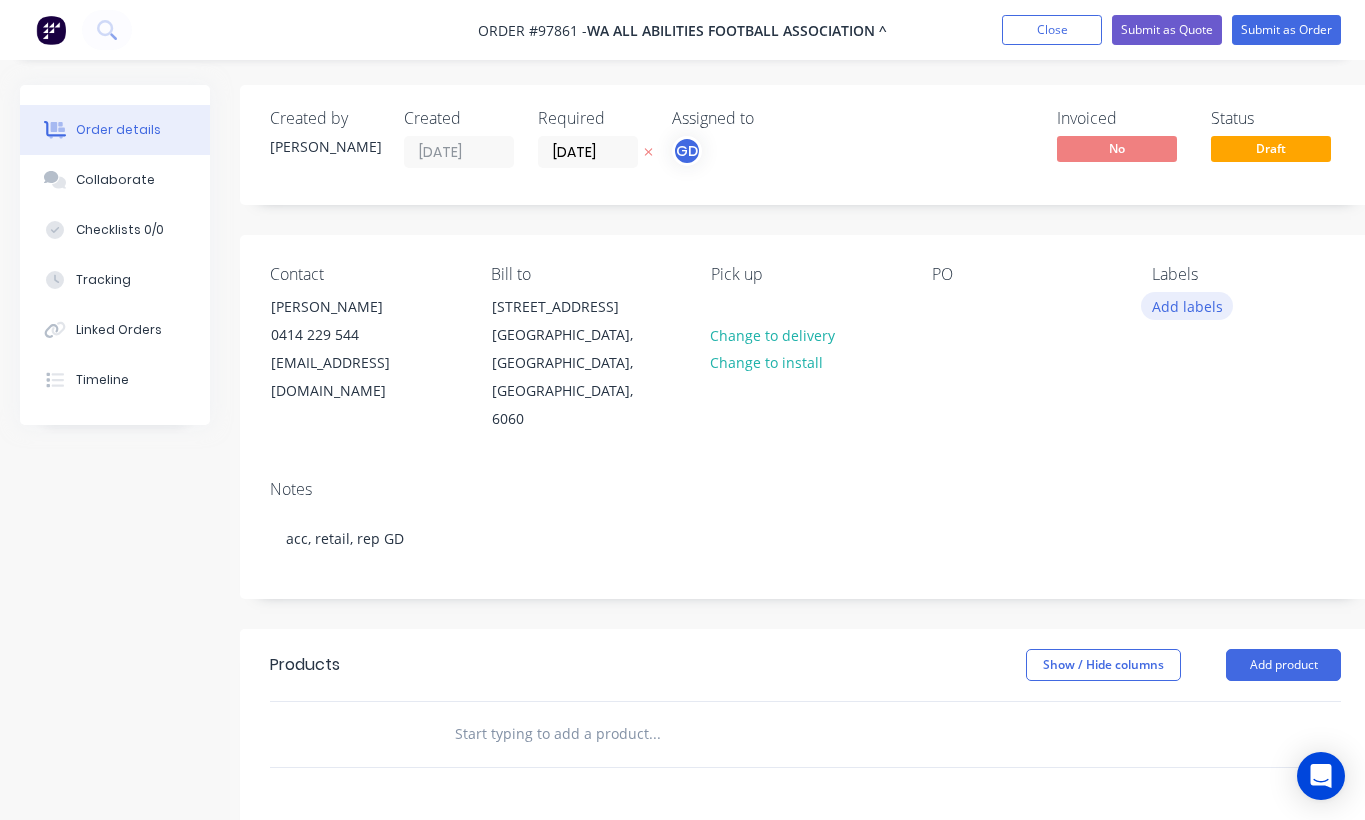 click on "Add labels" at bounding box center [1187, 305] 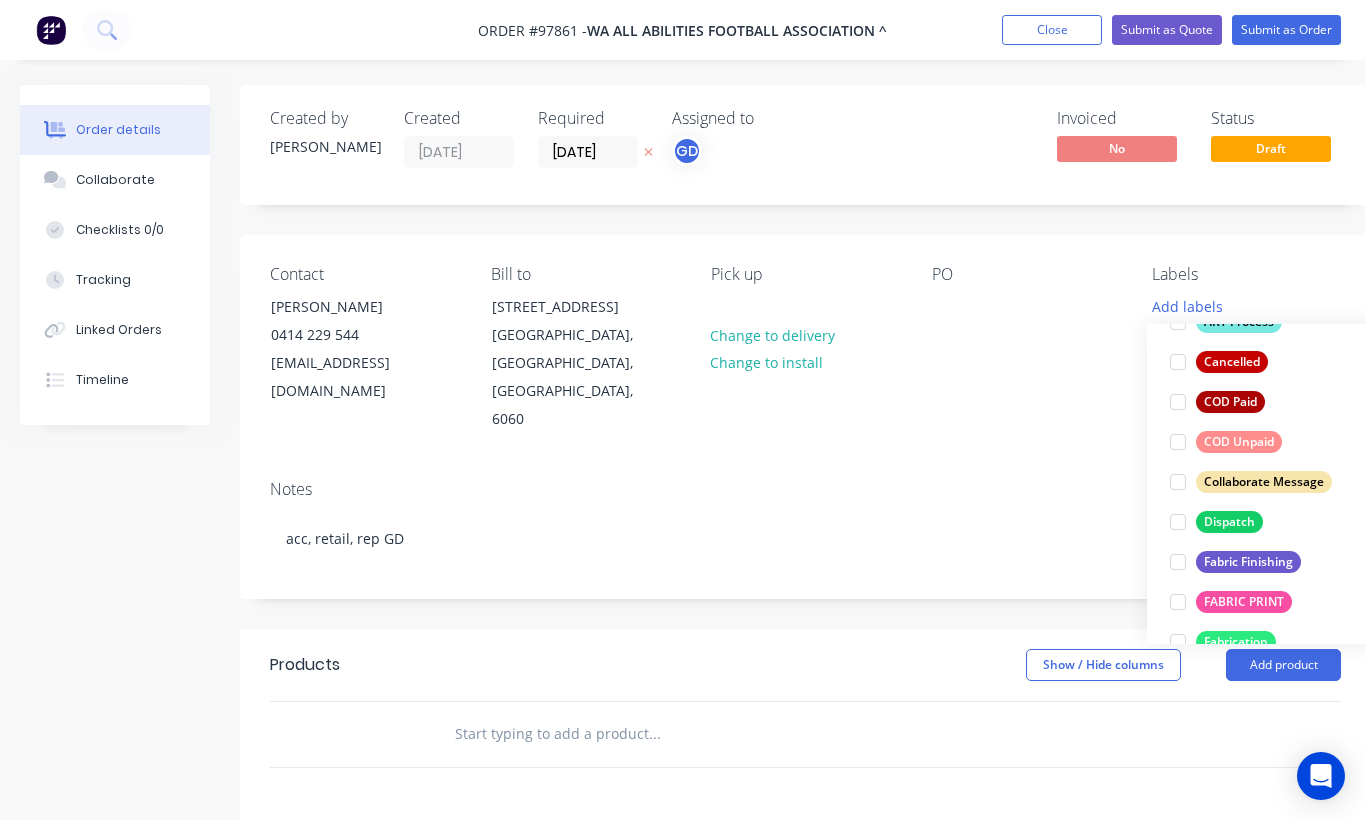 scroll, scrollTop: 200, scrollLeft: 0, axis: vertical 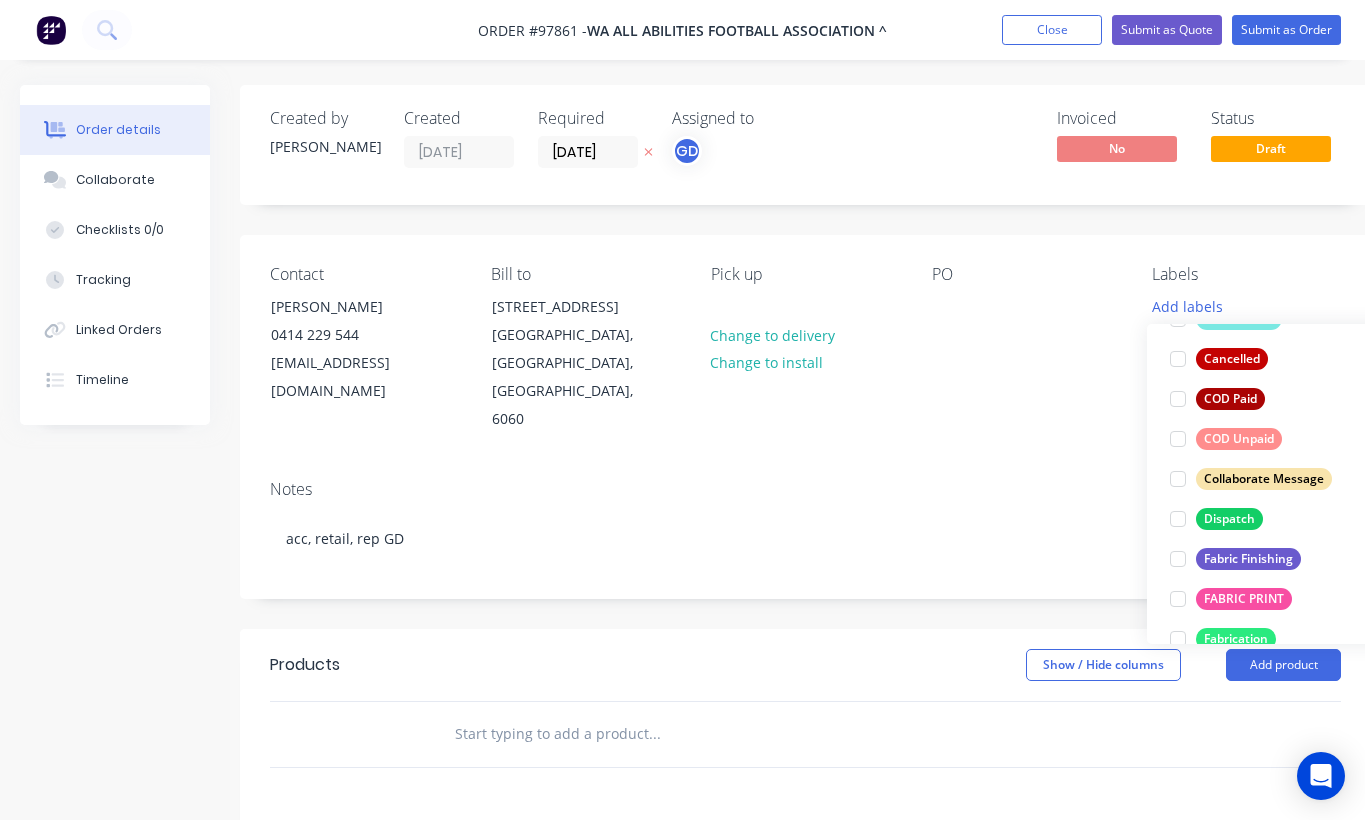 click on "Fabric Finishing" at bounding box center [1248, 559] 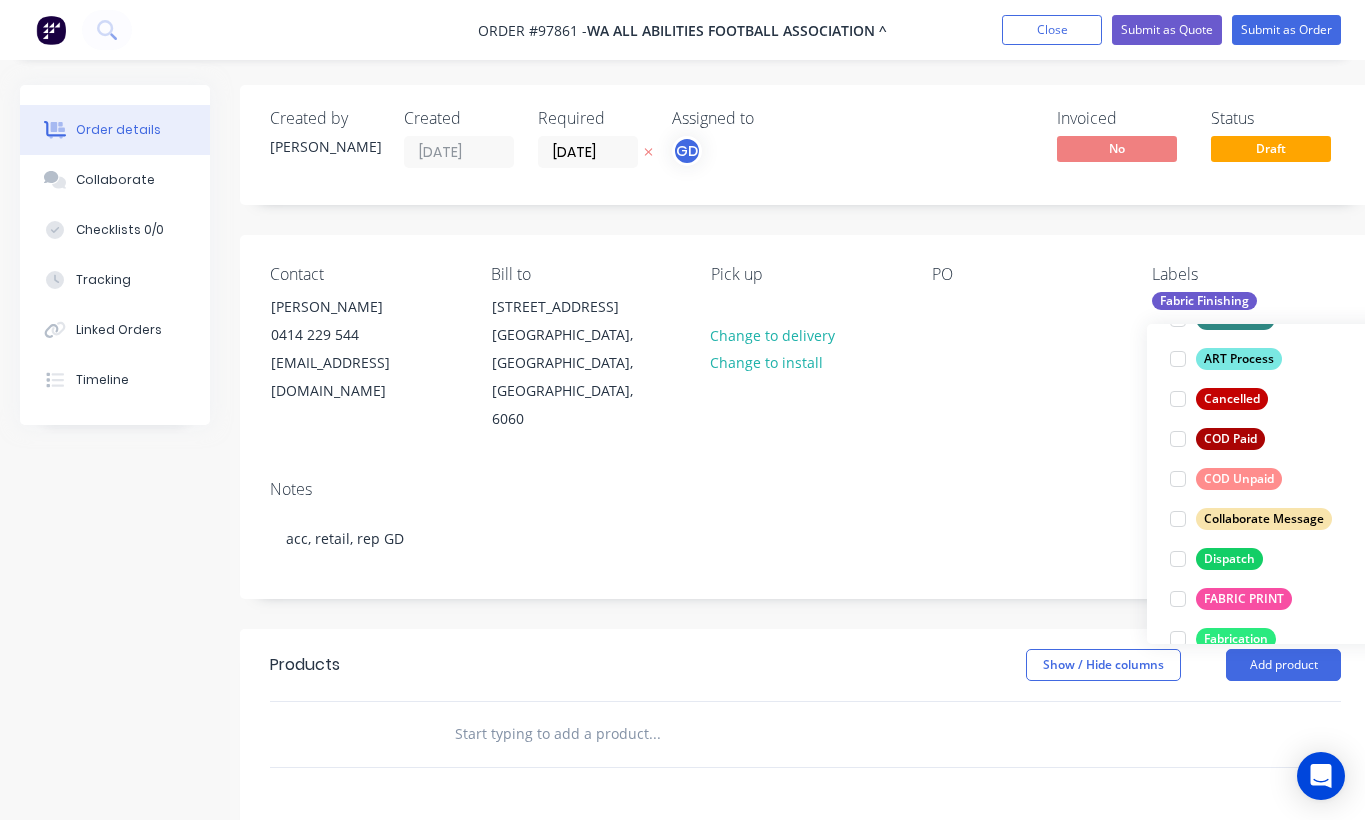 click on "FABRIC PRINT" at bounding box center [1244, 599] 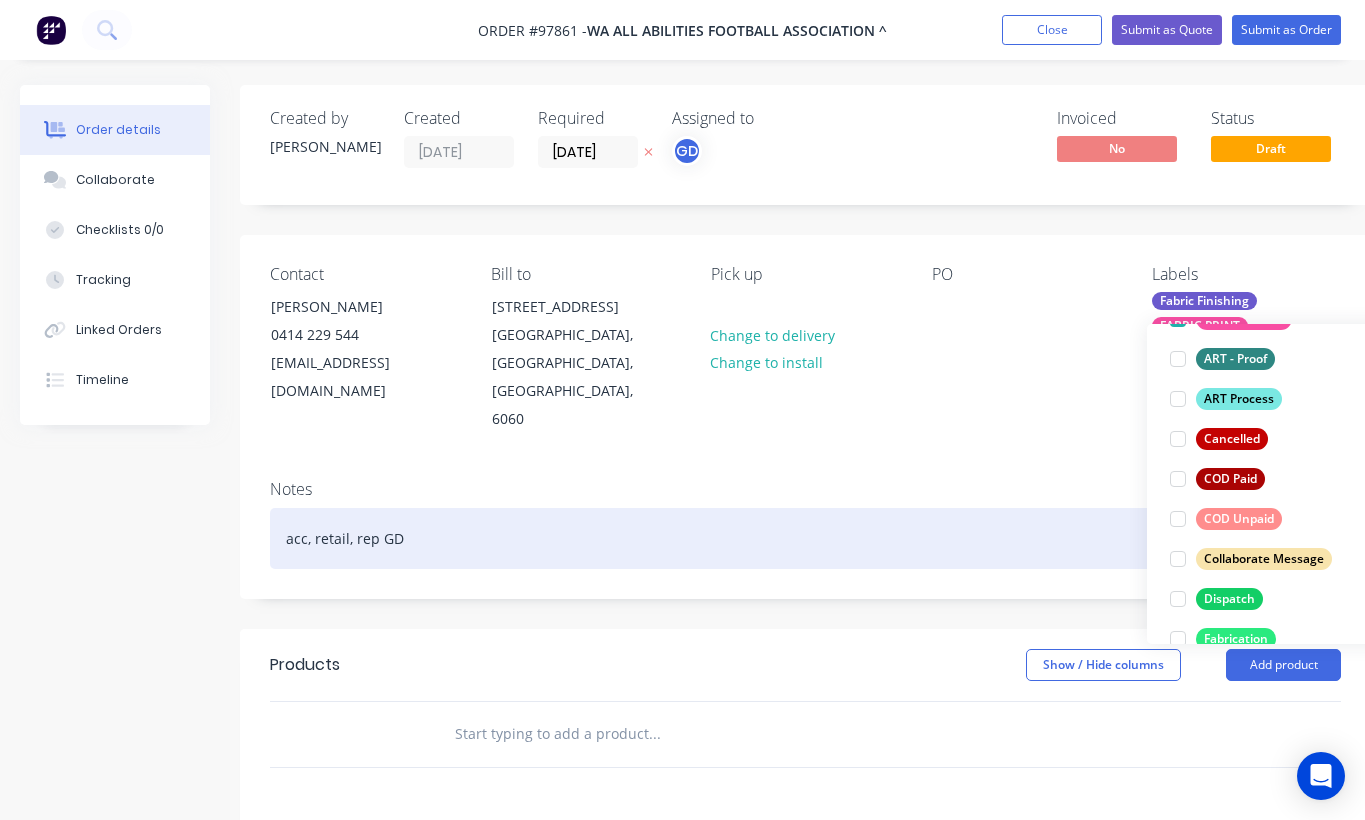 click on "acc, retail, rep GD" at bounding box center [805, 538] 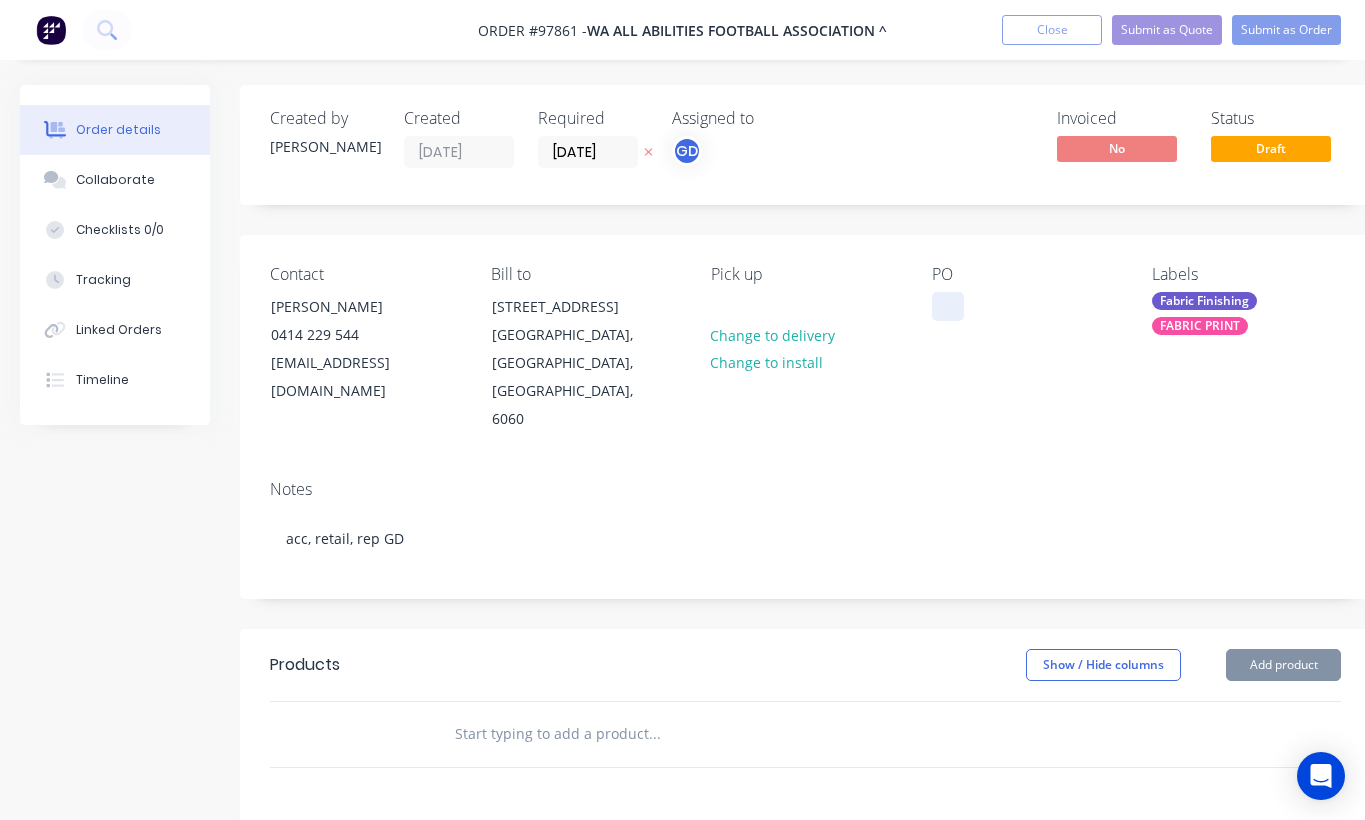 click at bounding box center (948, 306) 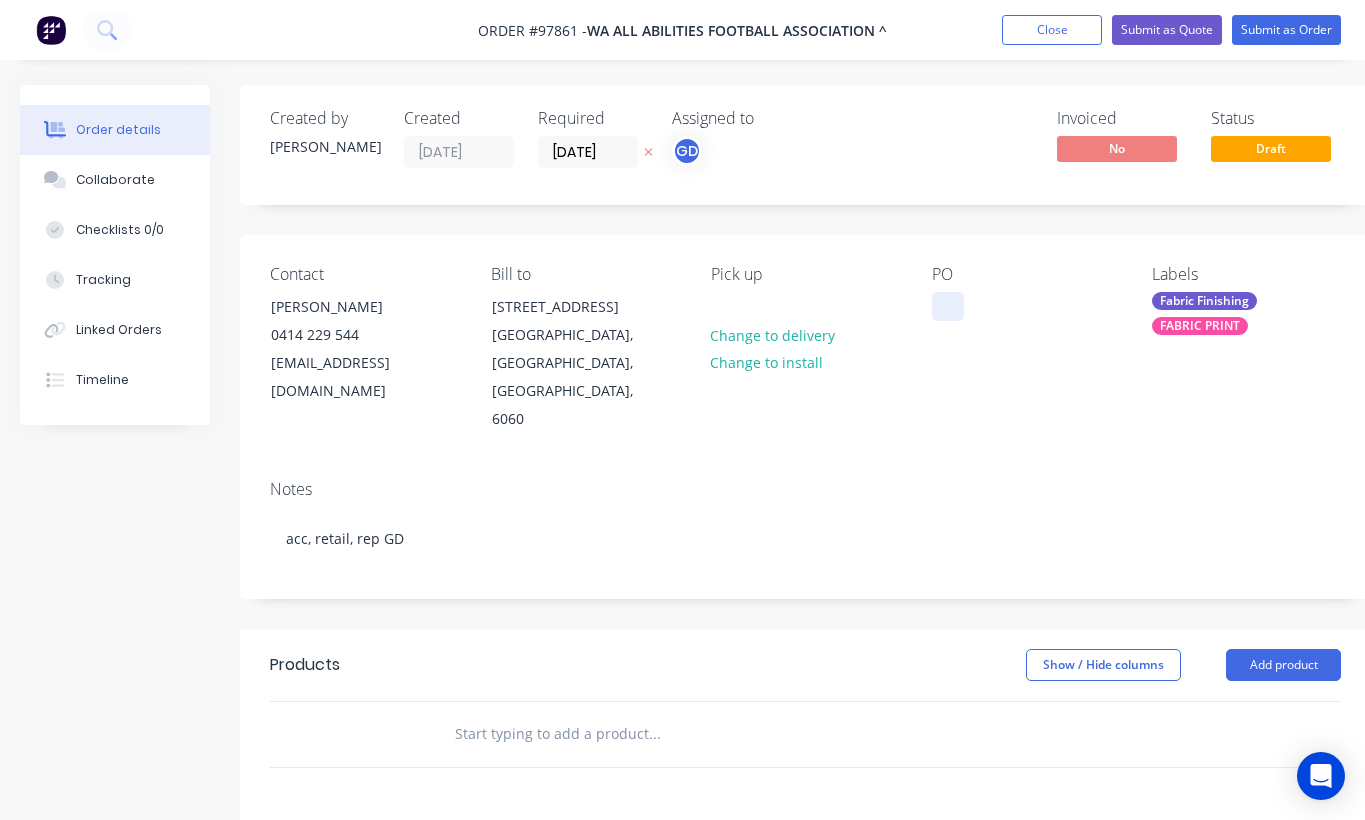 paste 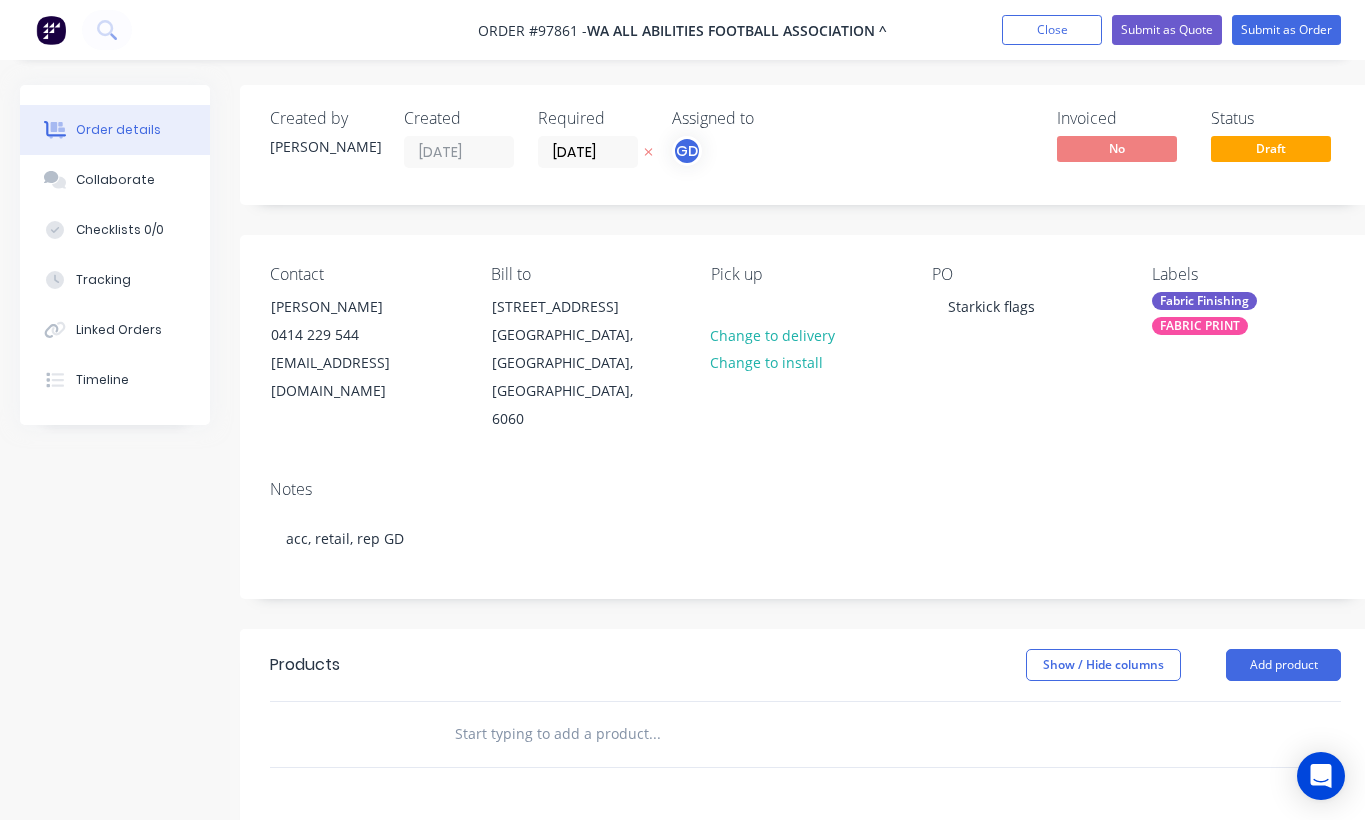 click at bounding box center [654, 734] 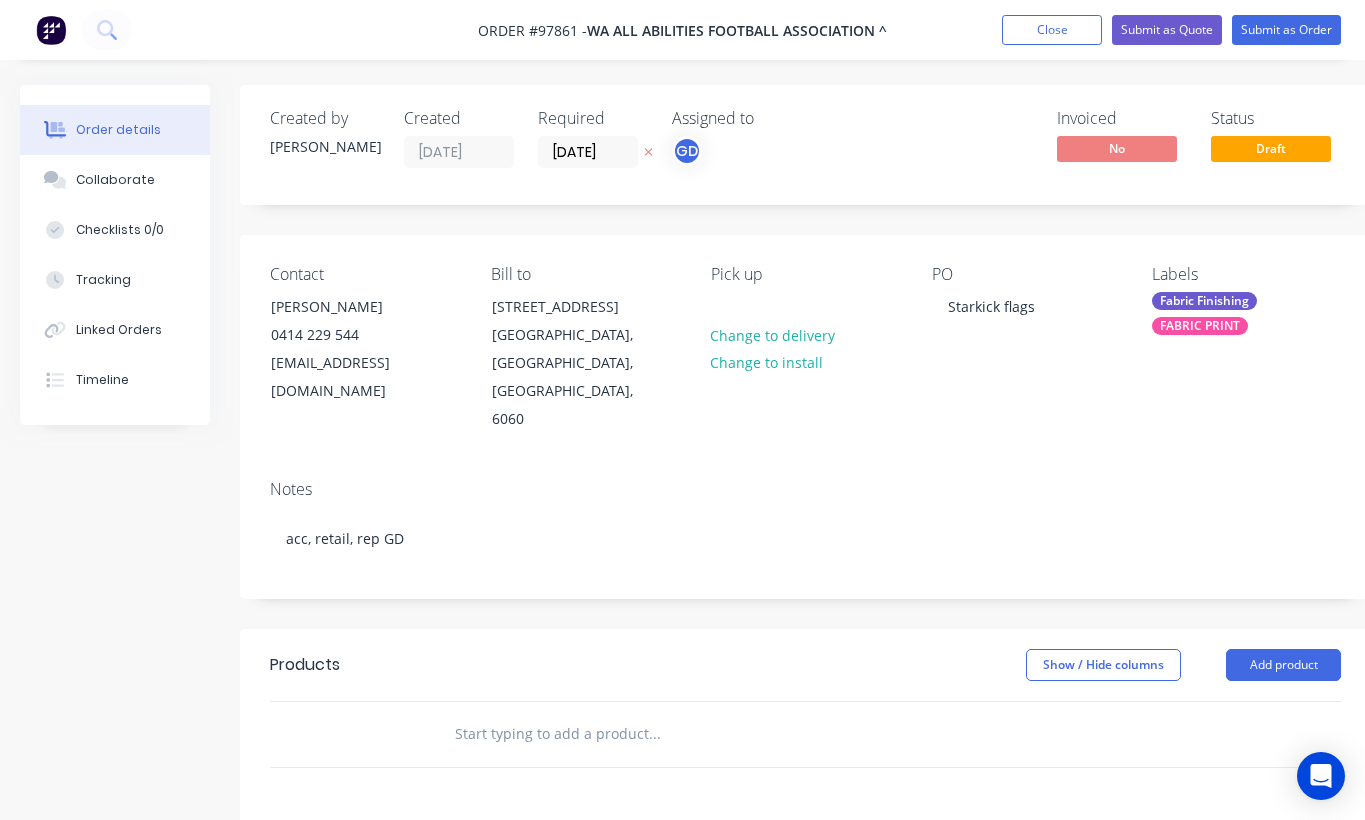 paste on "Starkick flags Medium feather flags d/s pole and spike. Qty 2. (1 of each) Collect – Call Rob when ready" 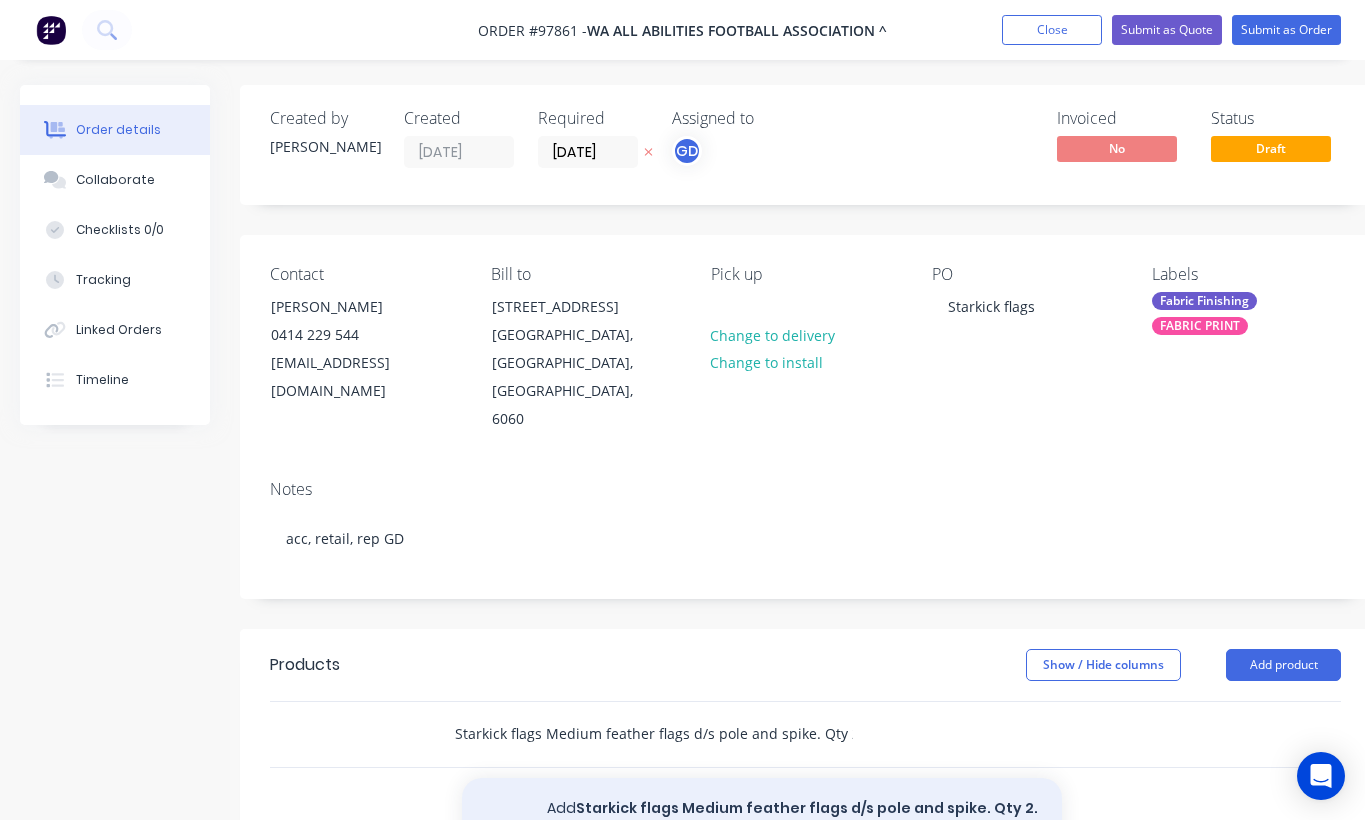 type on "Starkick flags Medium feather flags d/s pole and spike. Qty 2. (1 of each) Collect – Call Rob when ready" 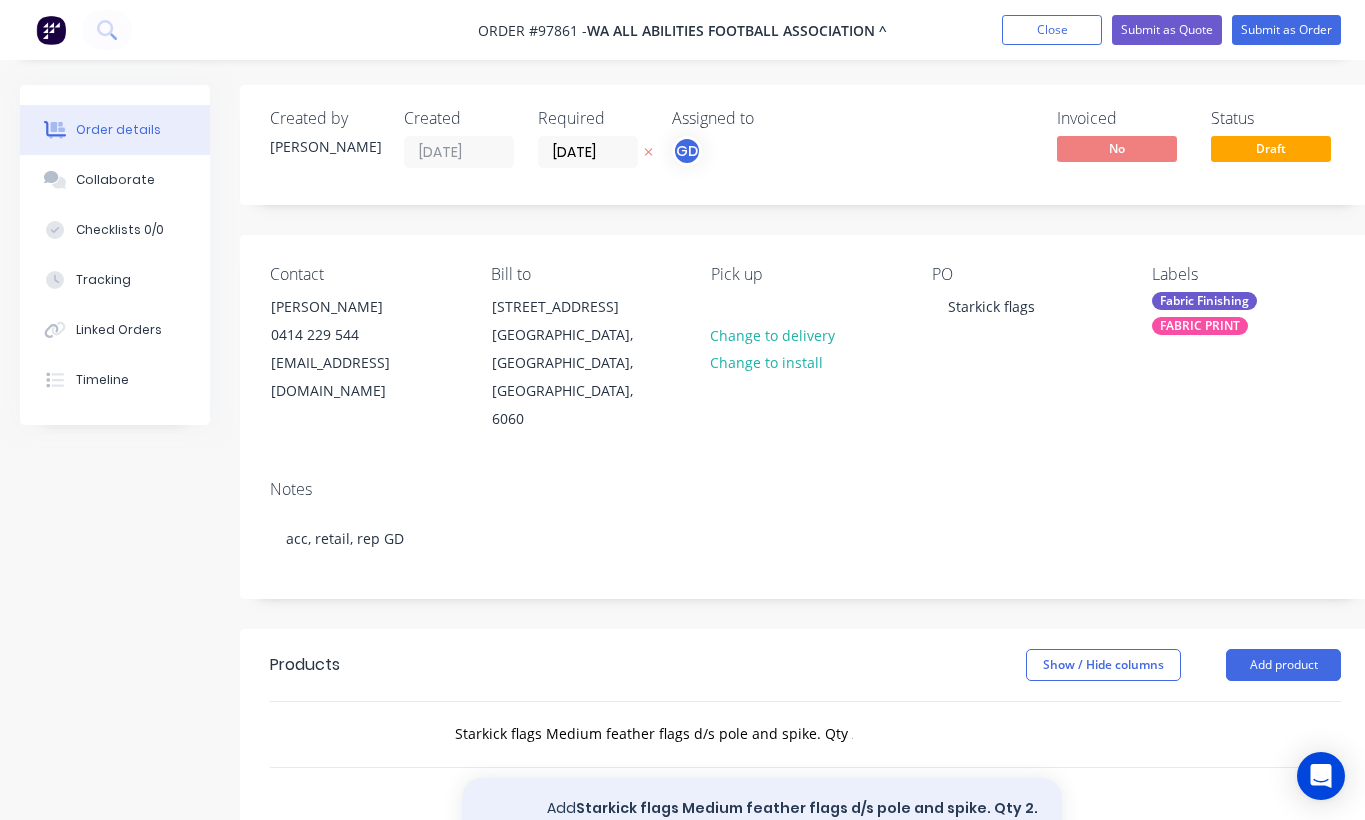 click on "Add  Starkick flags Medium feather flags d/s pole and spike. Qty 2. (1 of each) Collect – Call Rob when ready  to order" at bounding box center (762, 819) 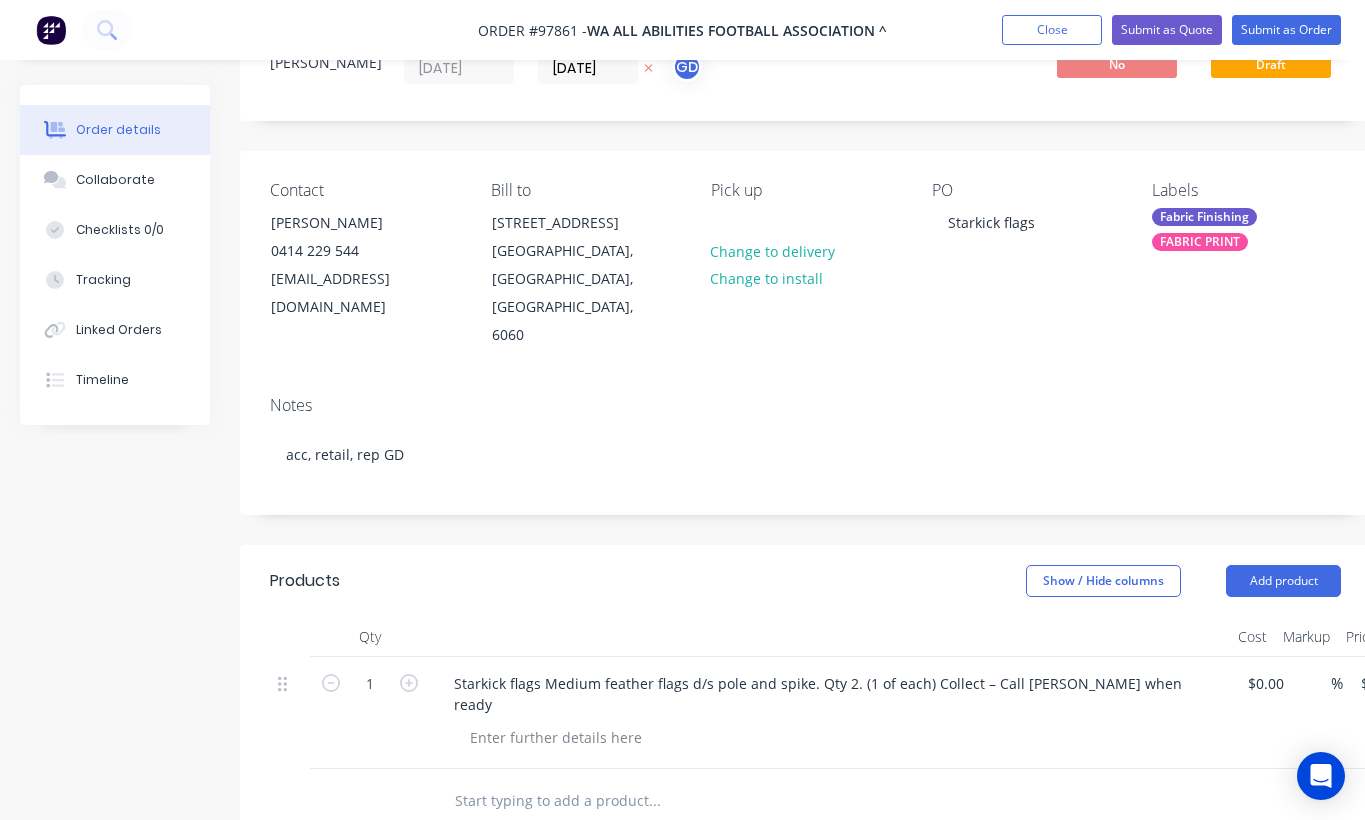 scroll, scrollTop: 91, scrollLeft: 0, axis: vertical 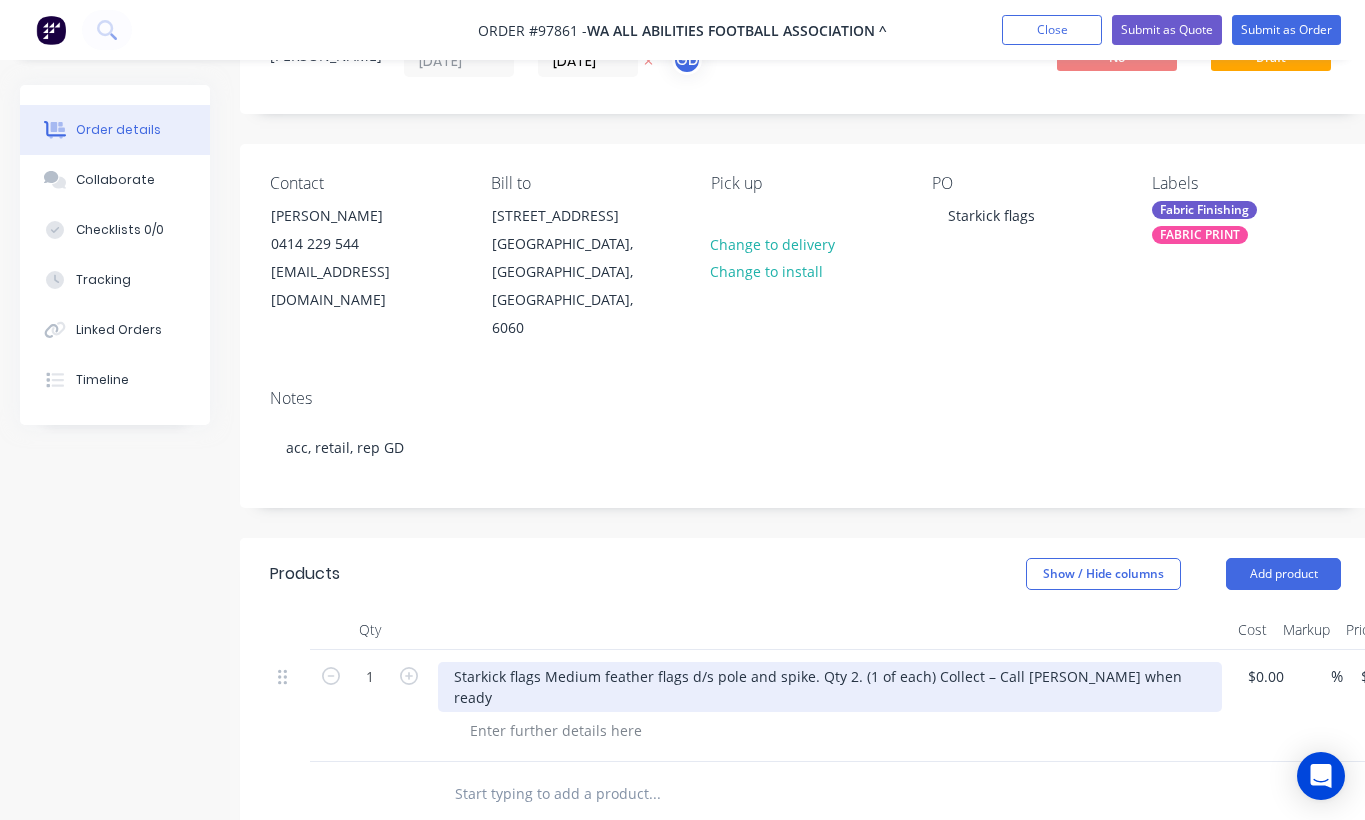 click on "Starkick flags Medium feather flags d/s pole and spike. Qty 2. (1 of each) Collect – Call Rob when ready" at bounding box center [830, 687] 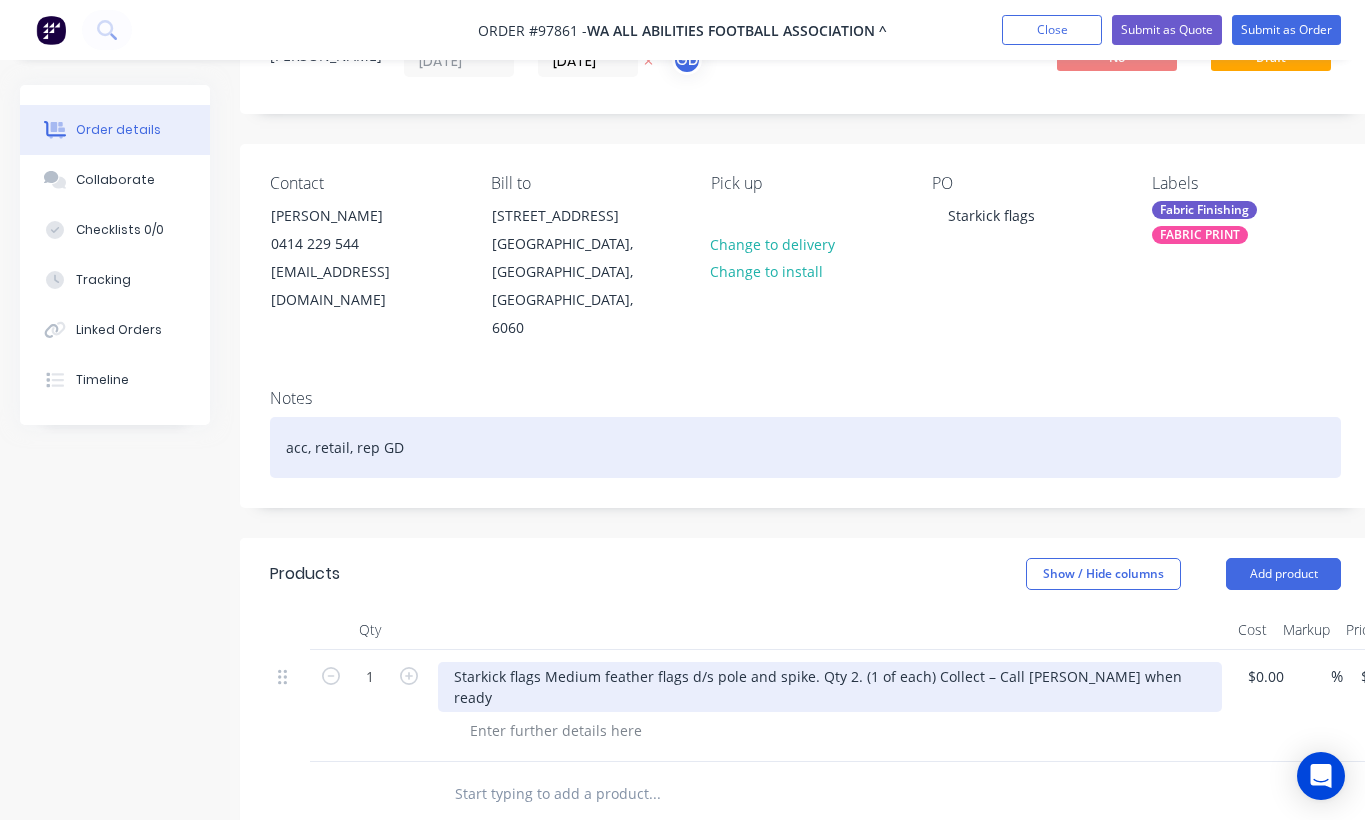 type 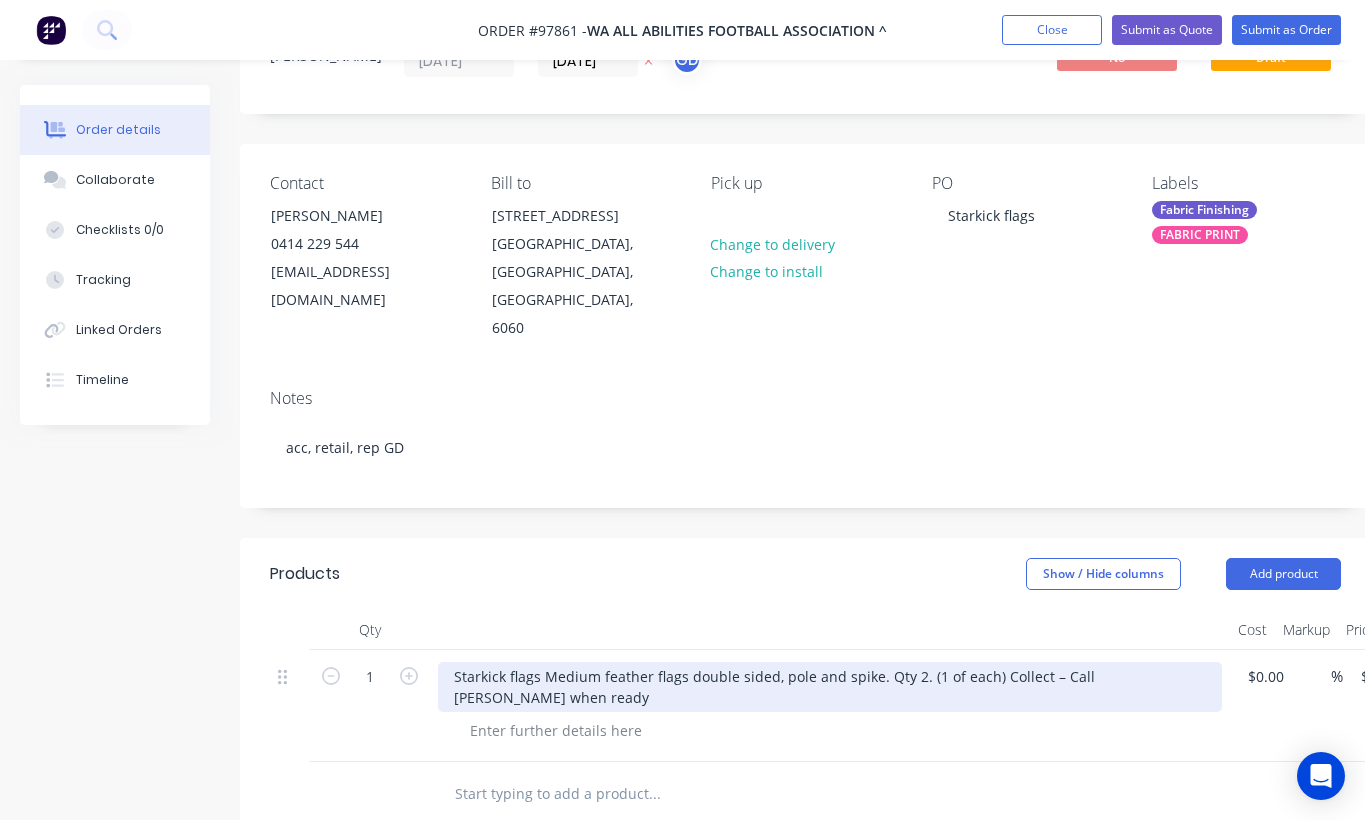 click on "Starkick flags Medium feather flags double sided, pole and spike. Qty 2. (1 of each) Collect – Call Rob when ready" at bounding box center [830, 687] 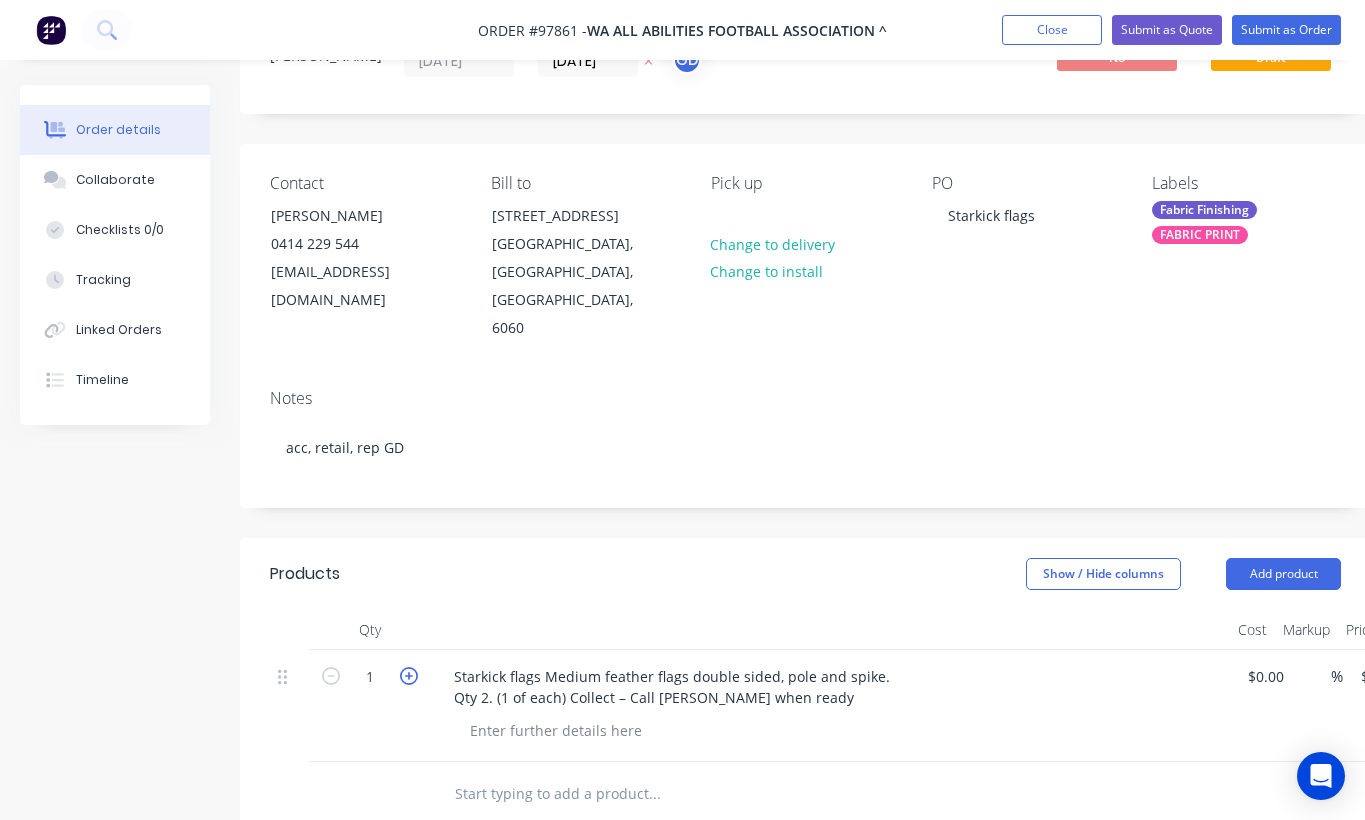 click 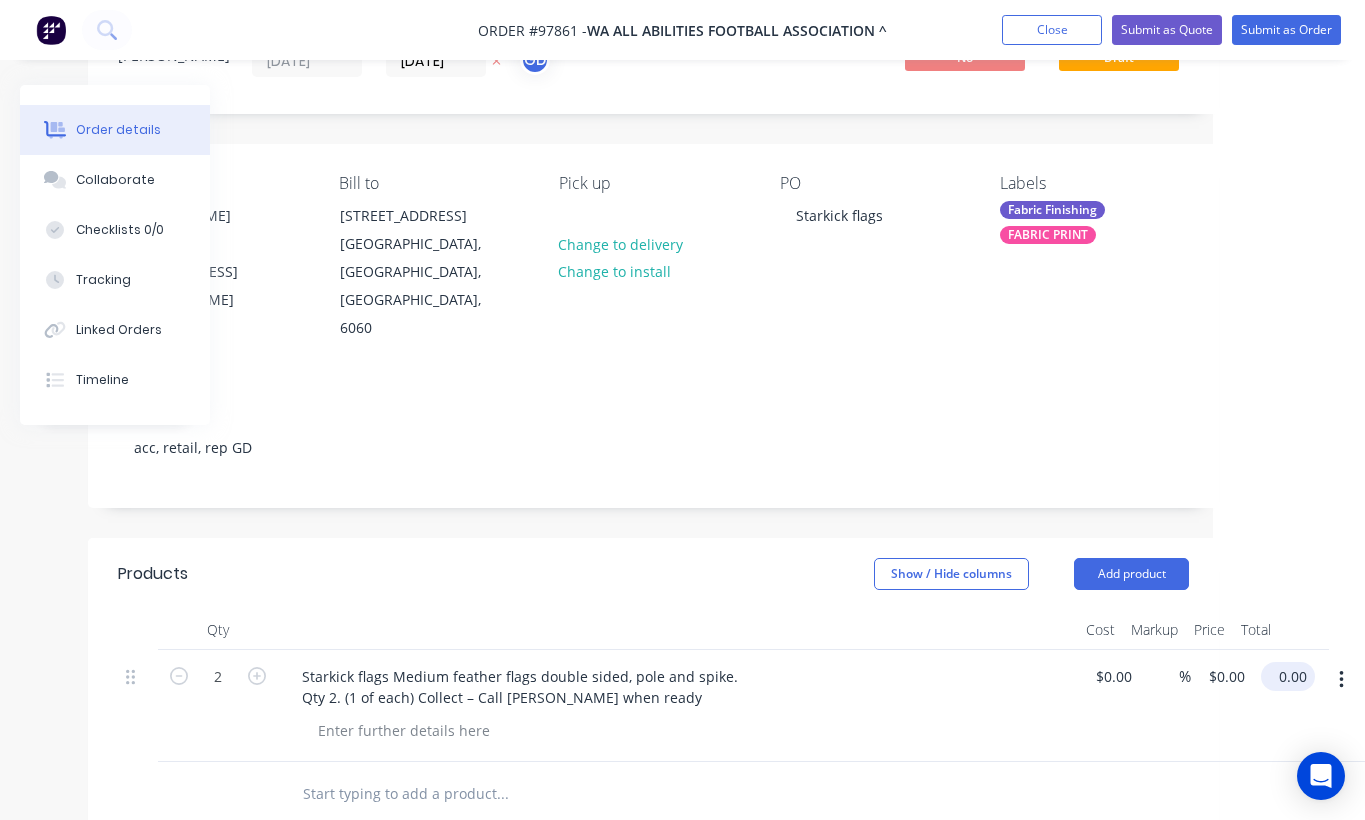click on "0.00" at bounding box center (1292, 676) 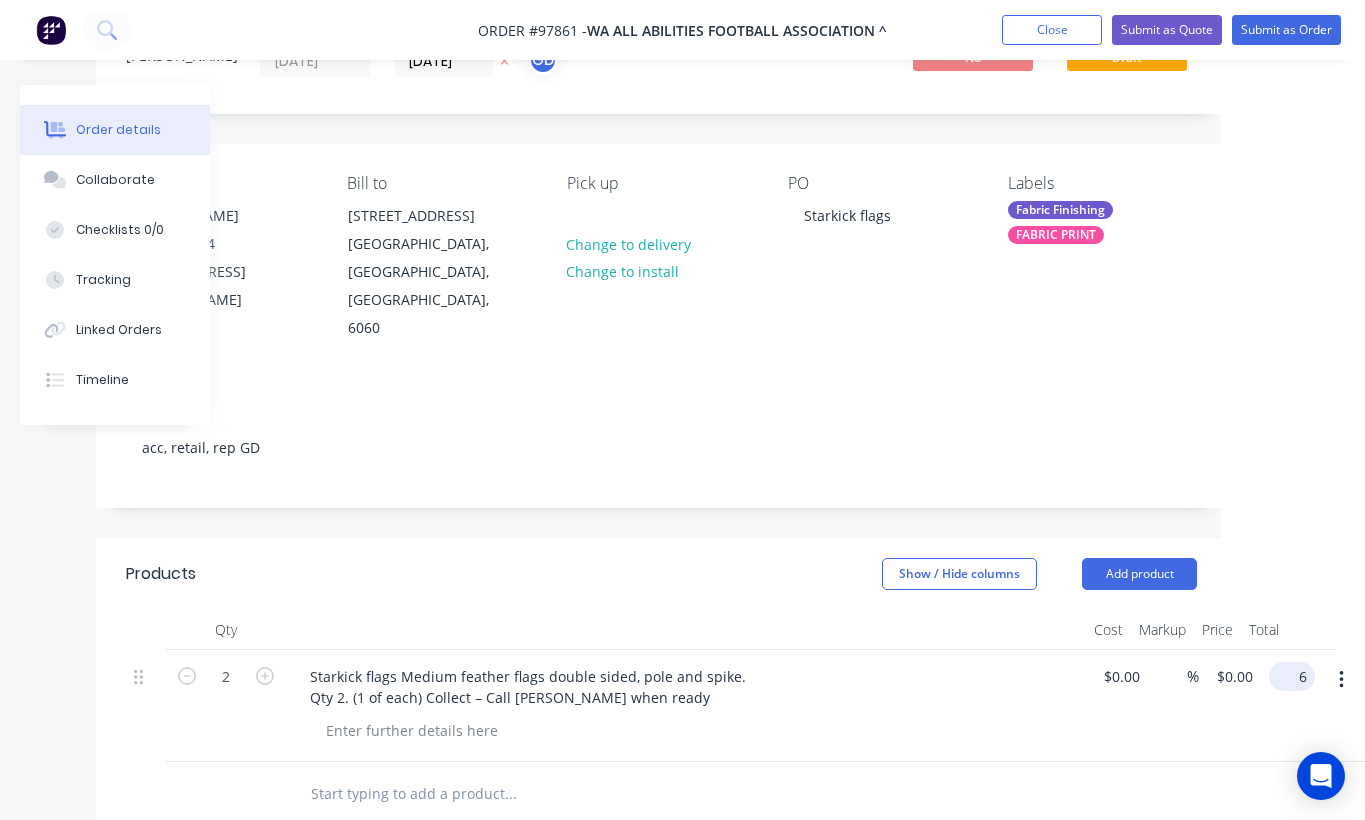scroll, scrollTop: 91, scrollLeft: 129, axis: both 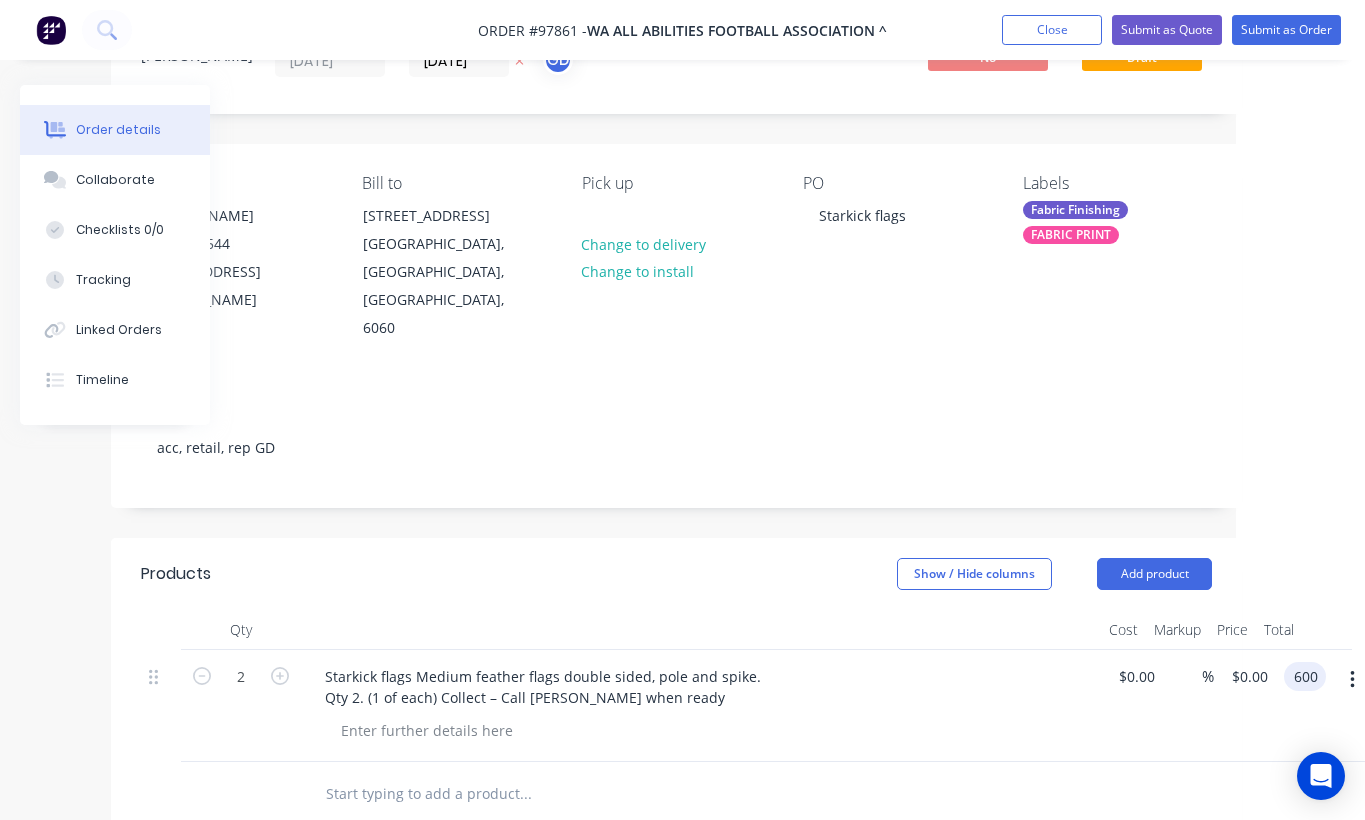 type on "$600.00" 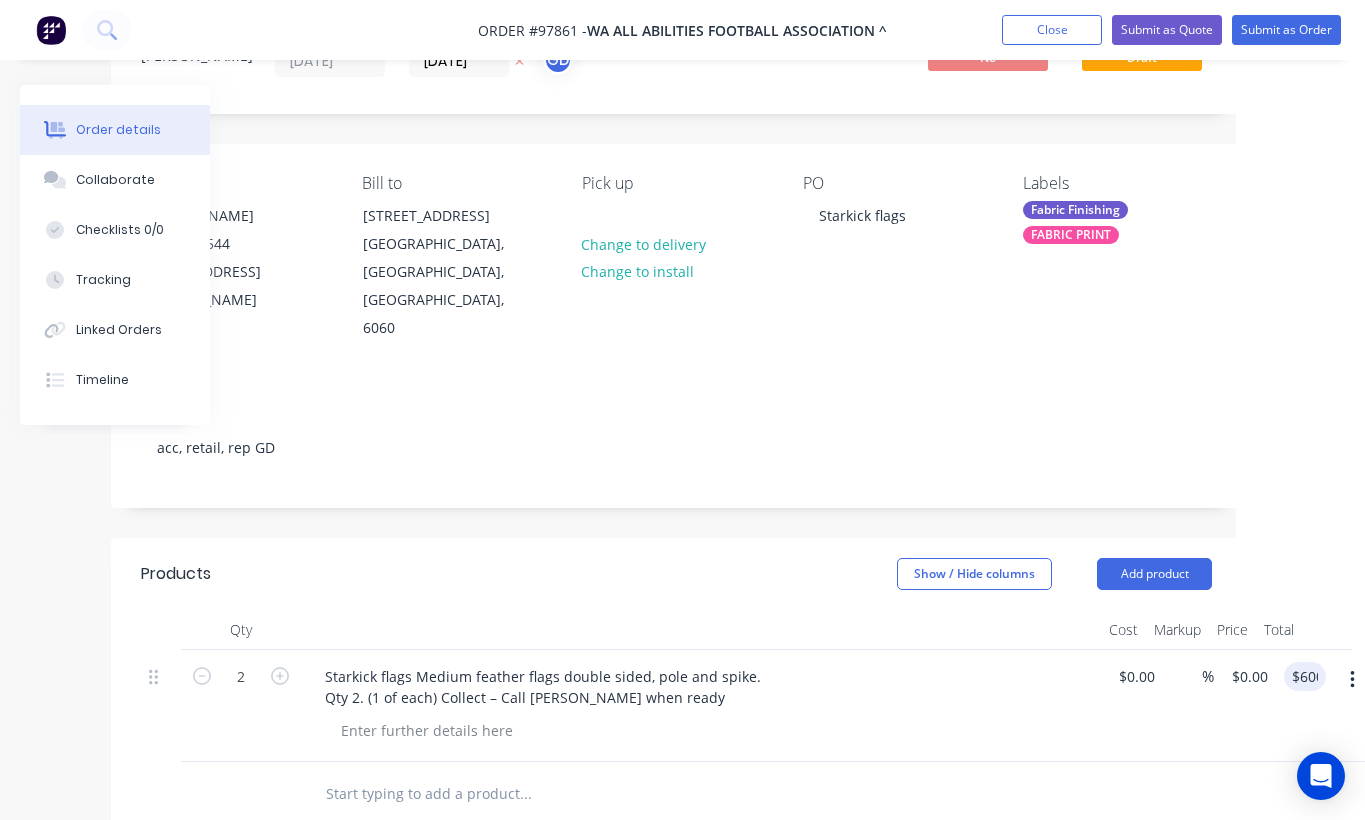 type on "$300.00" 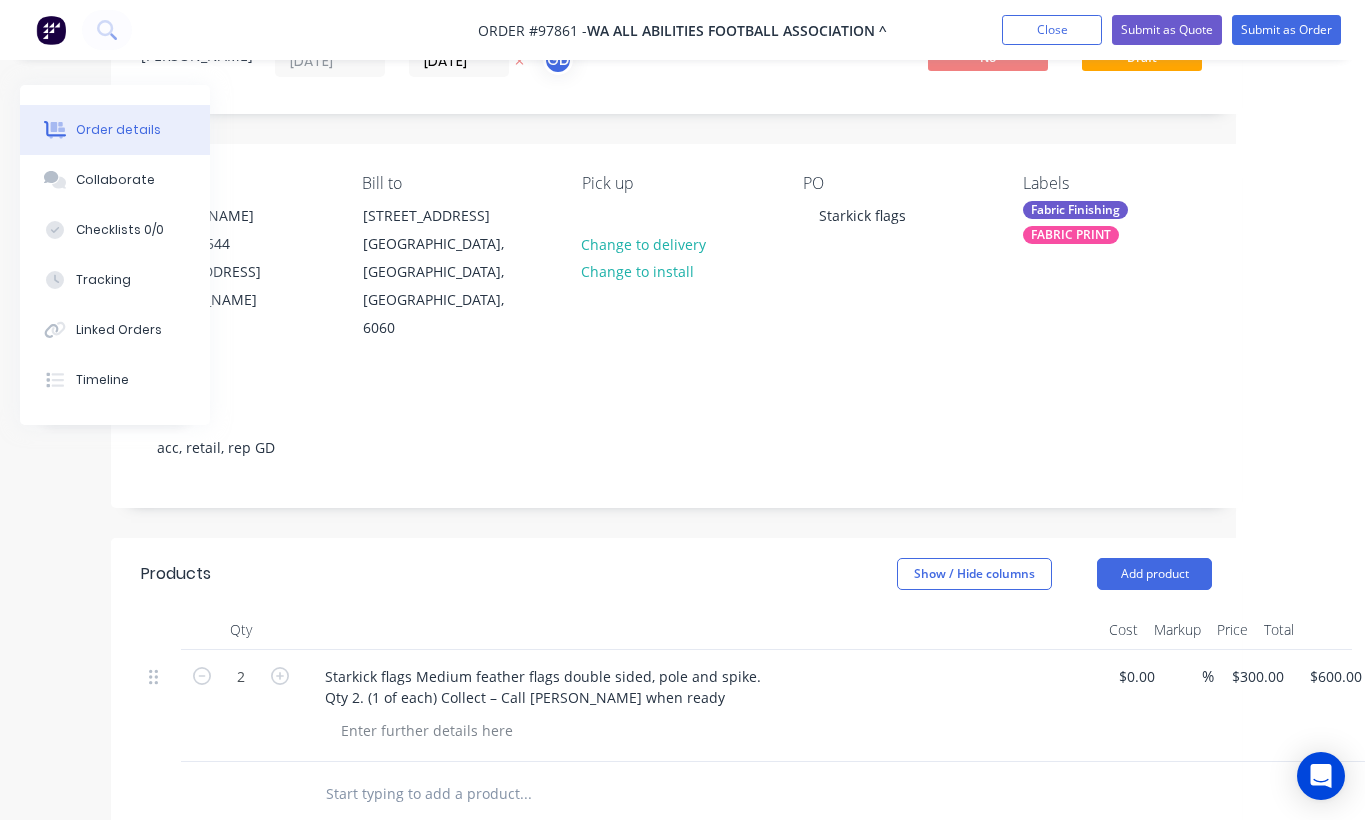click on "Products Show / Hide columns Add product     Qty Cost Markup Price Total 2 Starkick flags Medium feather flags double sided, pole and spike.
Qty 2. (1 of each) Collect – Call Rob when ready $0.00 $0.00 % $300.00 $300.00 $600.00 $600.00   add delivery fee add markup add discount Labour $0.00 Sub total $600.00 Margin $0.00  ( 0.00 %) Tax $60.00 Total $660.00" at bounding box center [676, 922] 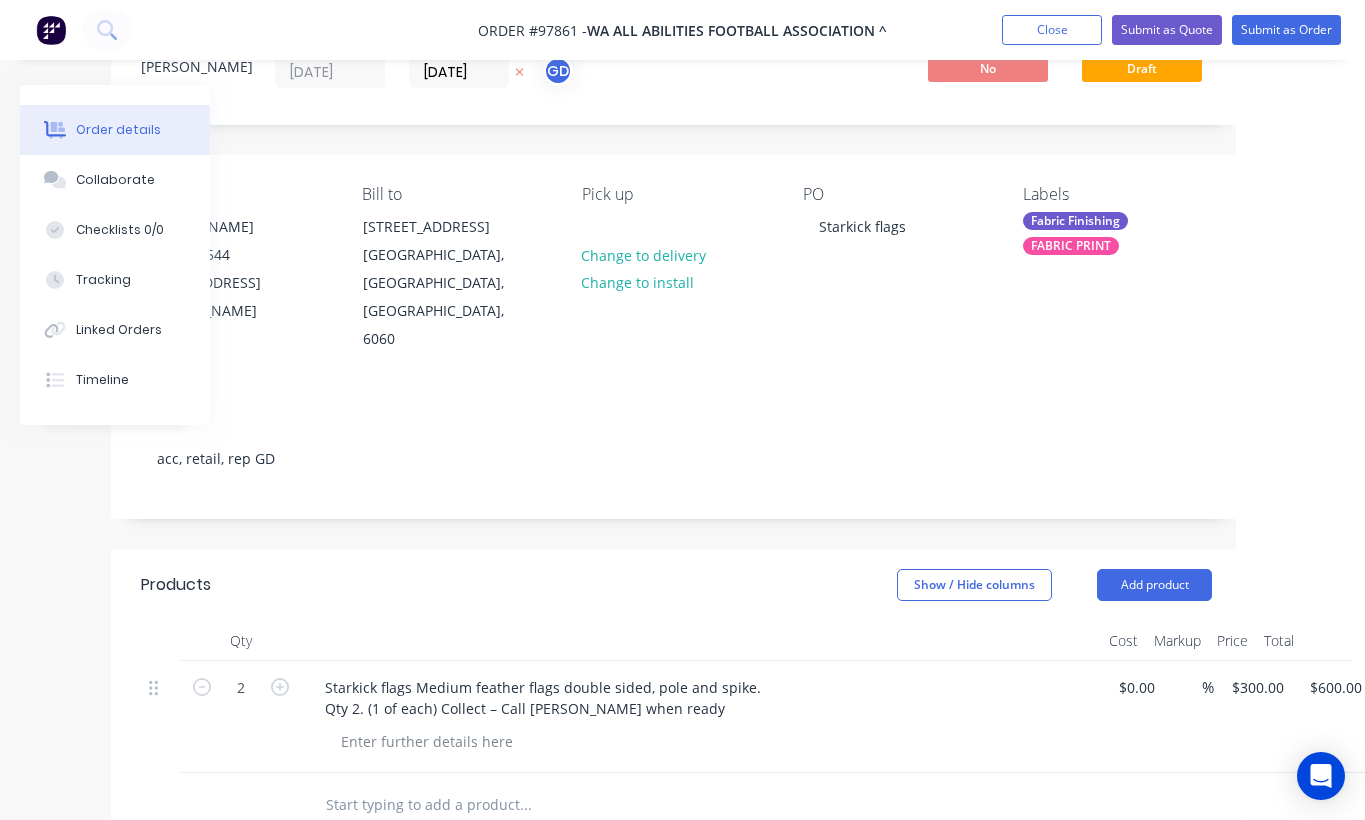 scroll, scrollTop: 0, scrollLeft: 129, axis: horizontal 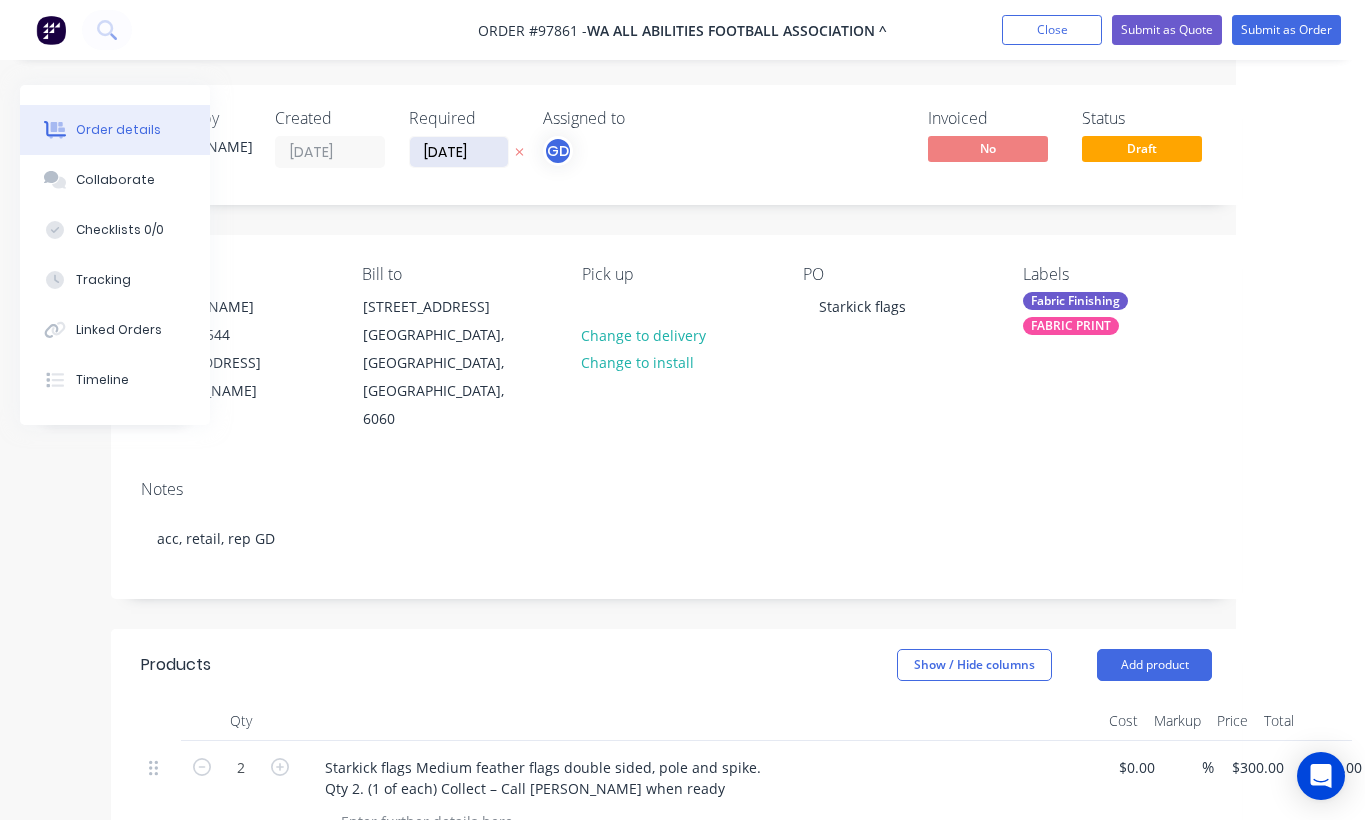click on "04/07/25" at bounding box center [459, 152] 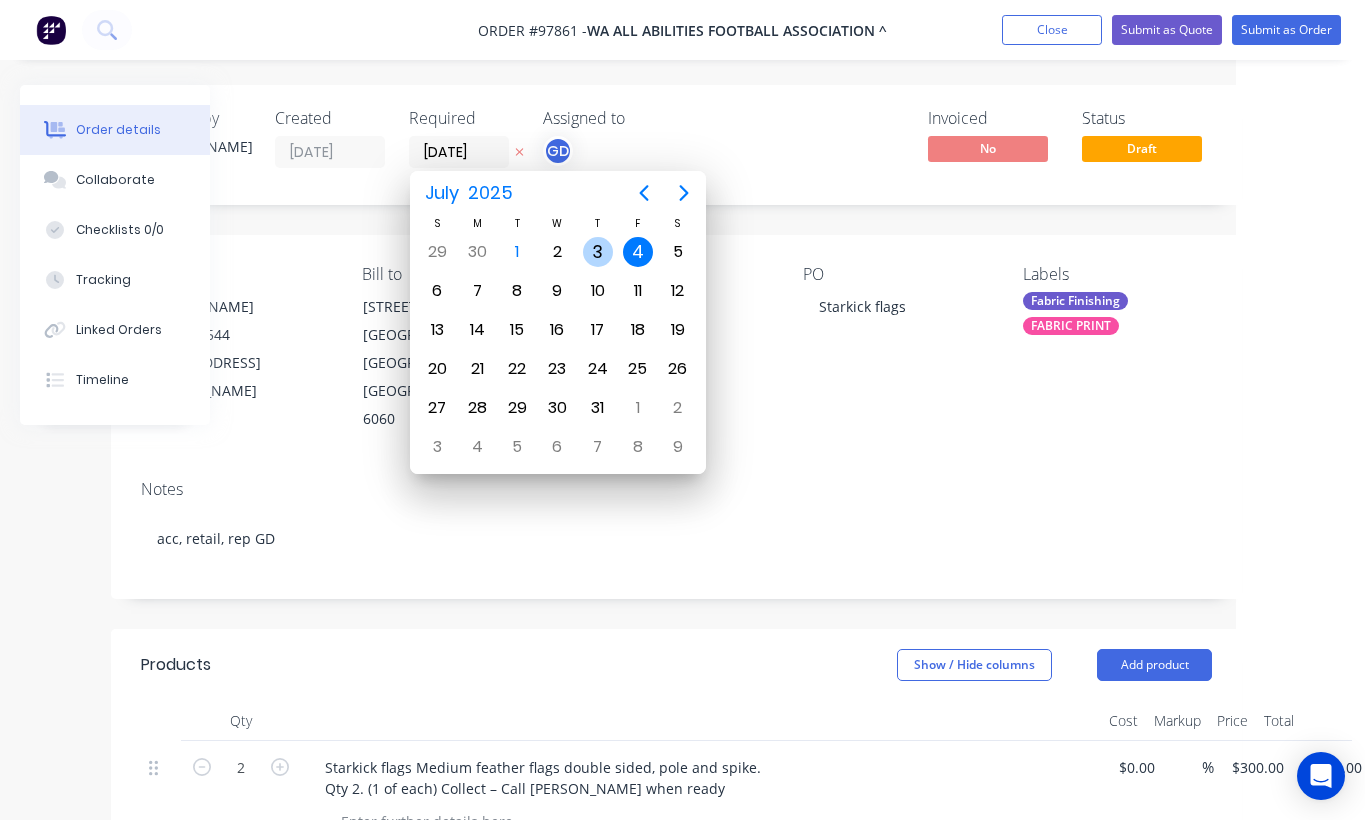 click on "3" at bounding box center (598, 252) 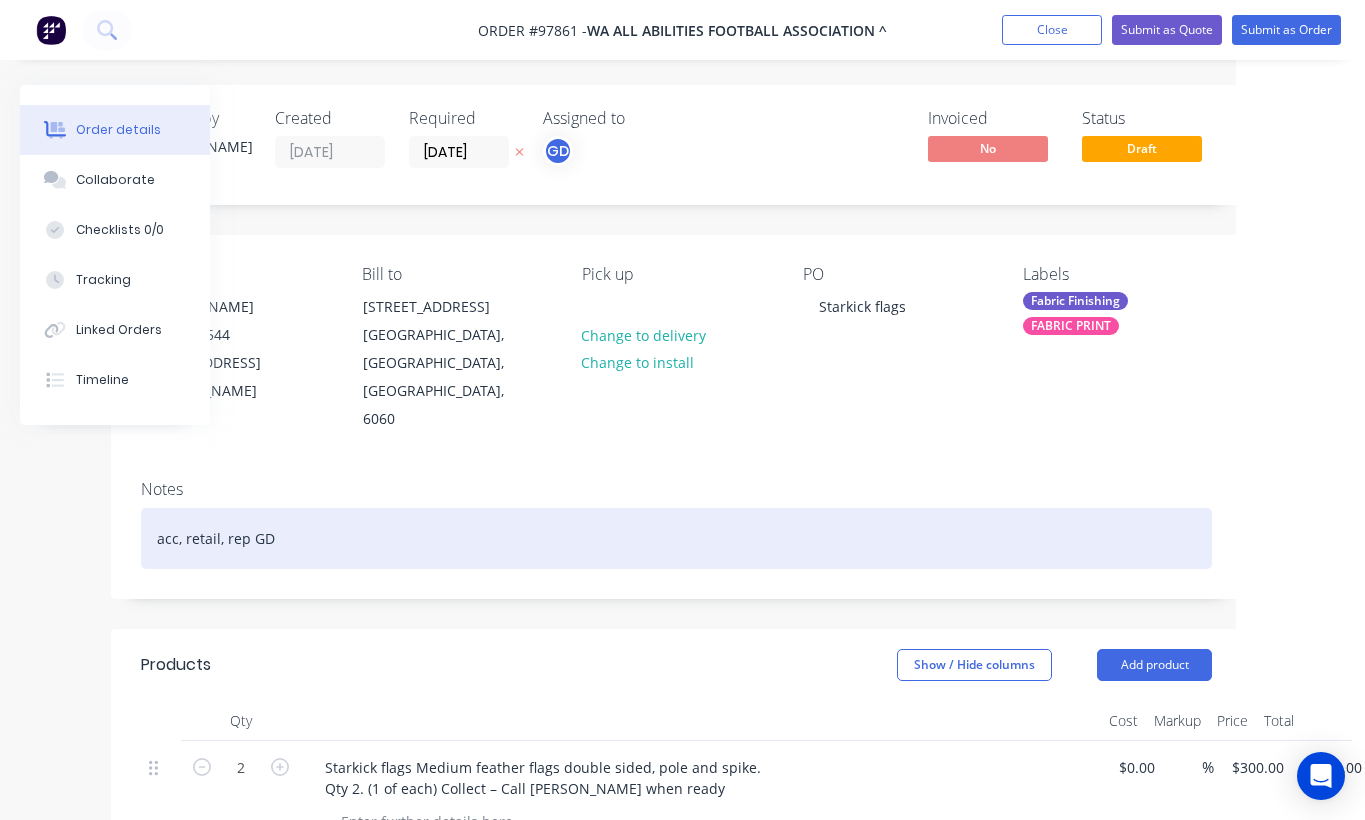 click on "acc, retail, rep GD" at bounding box center (676, 538) 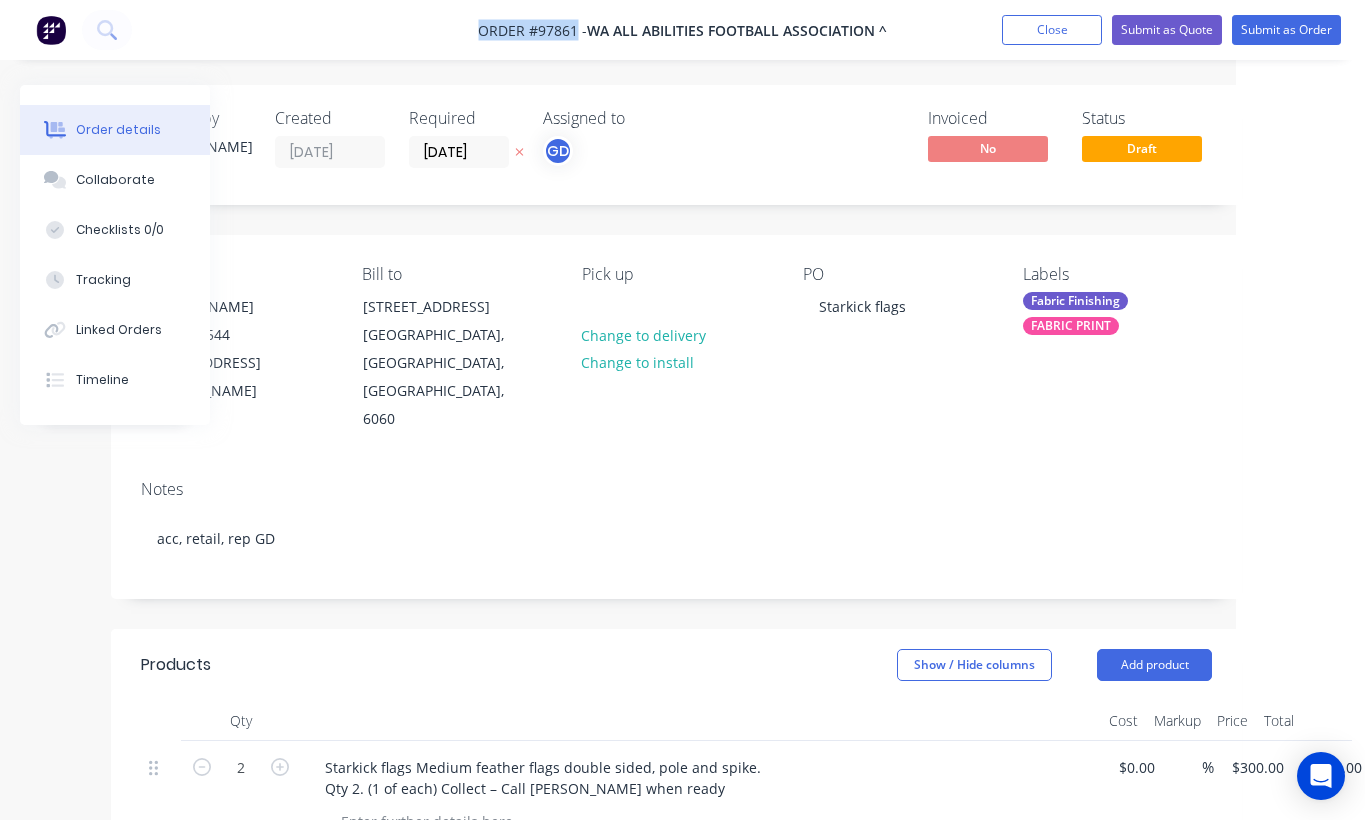 drag, startPoint x: 460, startPoint y: 25, endPoint x: 576, endPoint y: 36, distance: 116.520386 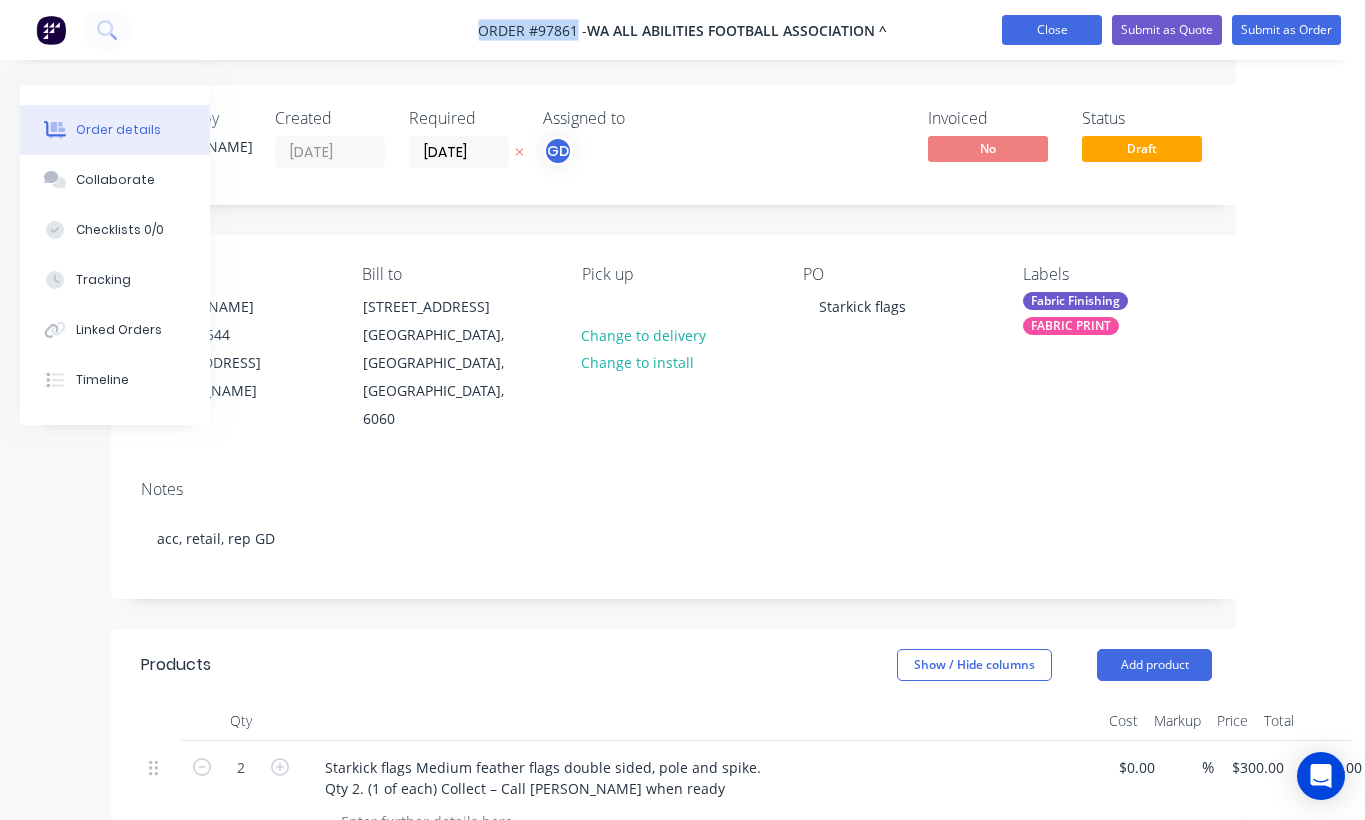 click on "Close" at bounding box center (1052, 30) 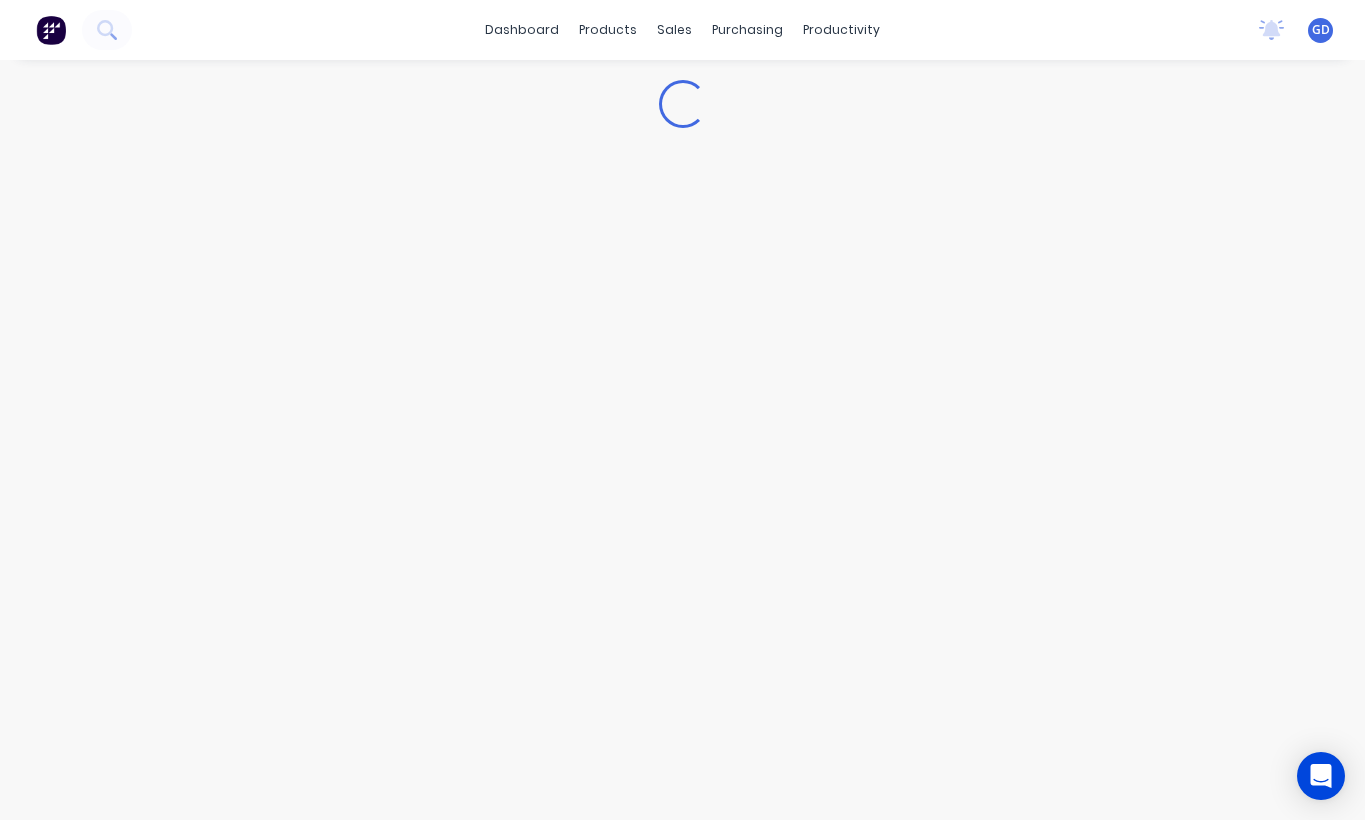 scroll, scrollTop: 0, scrollLeft: 0, axis: both 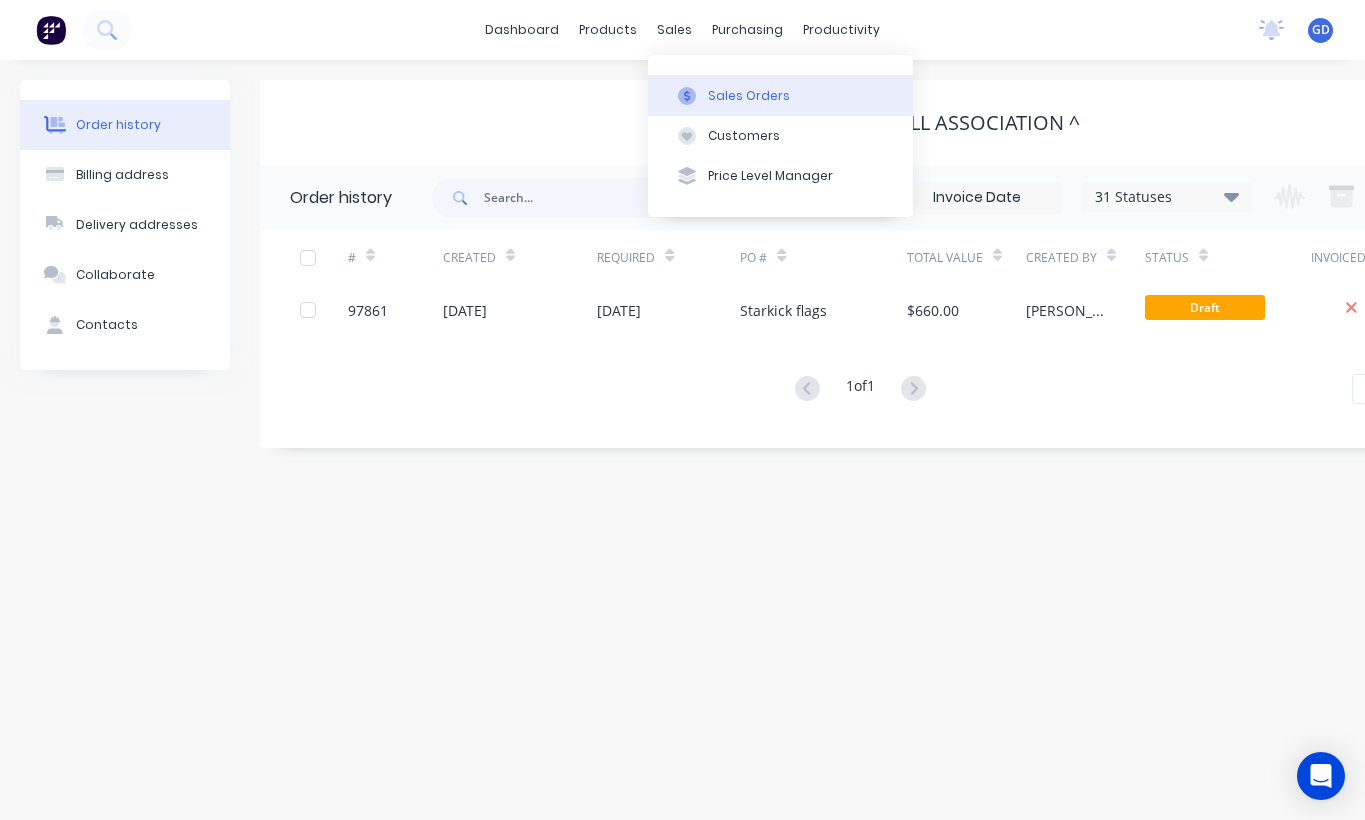 click on "Sales Orders" at bounding box center [749, 96] 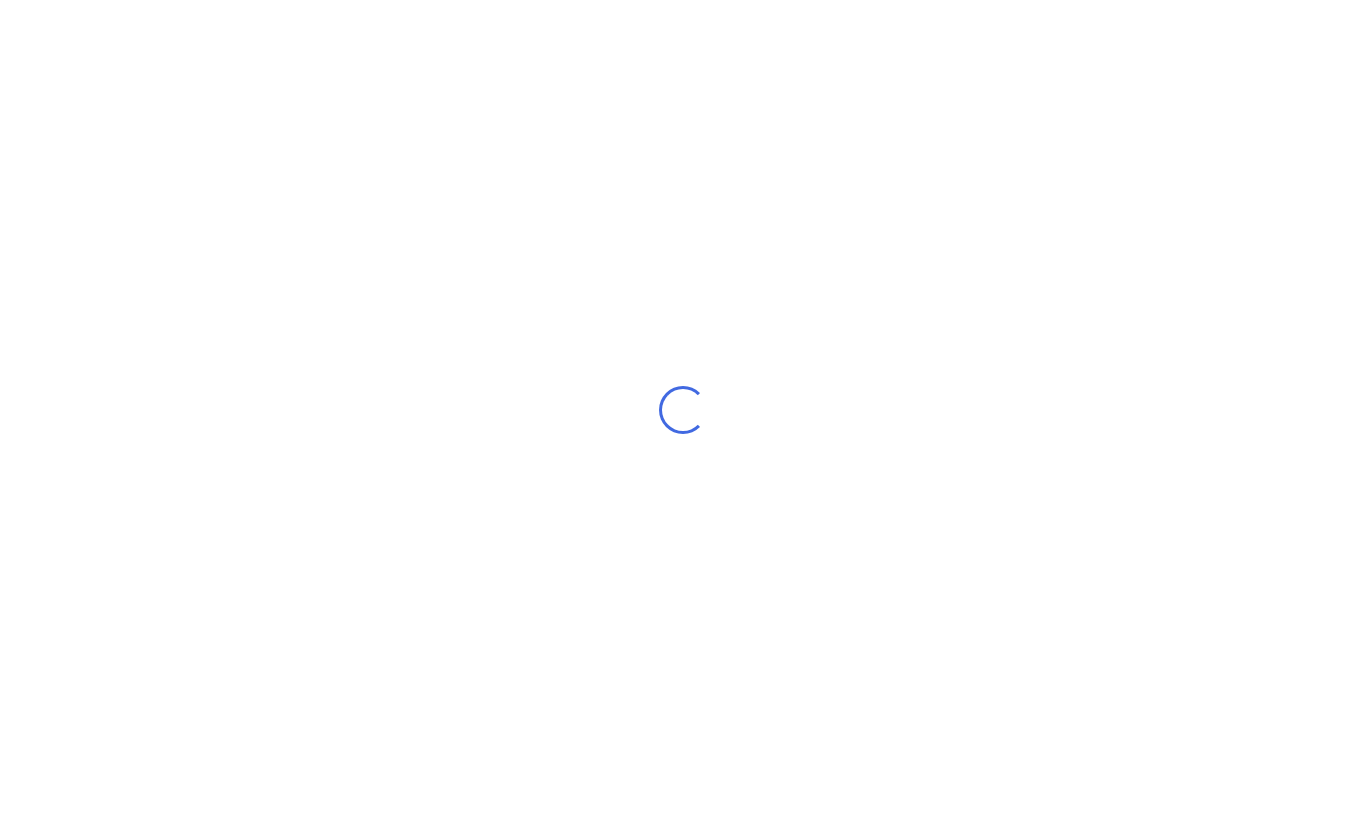 scroll, scrollTop: 0, scrollLeft: 0, axis: both 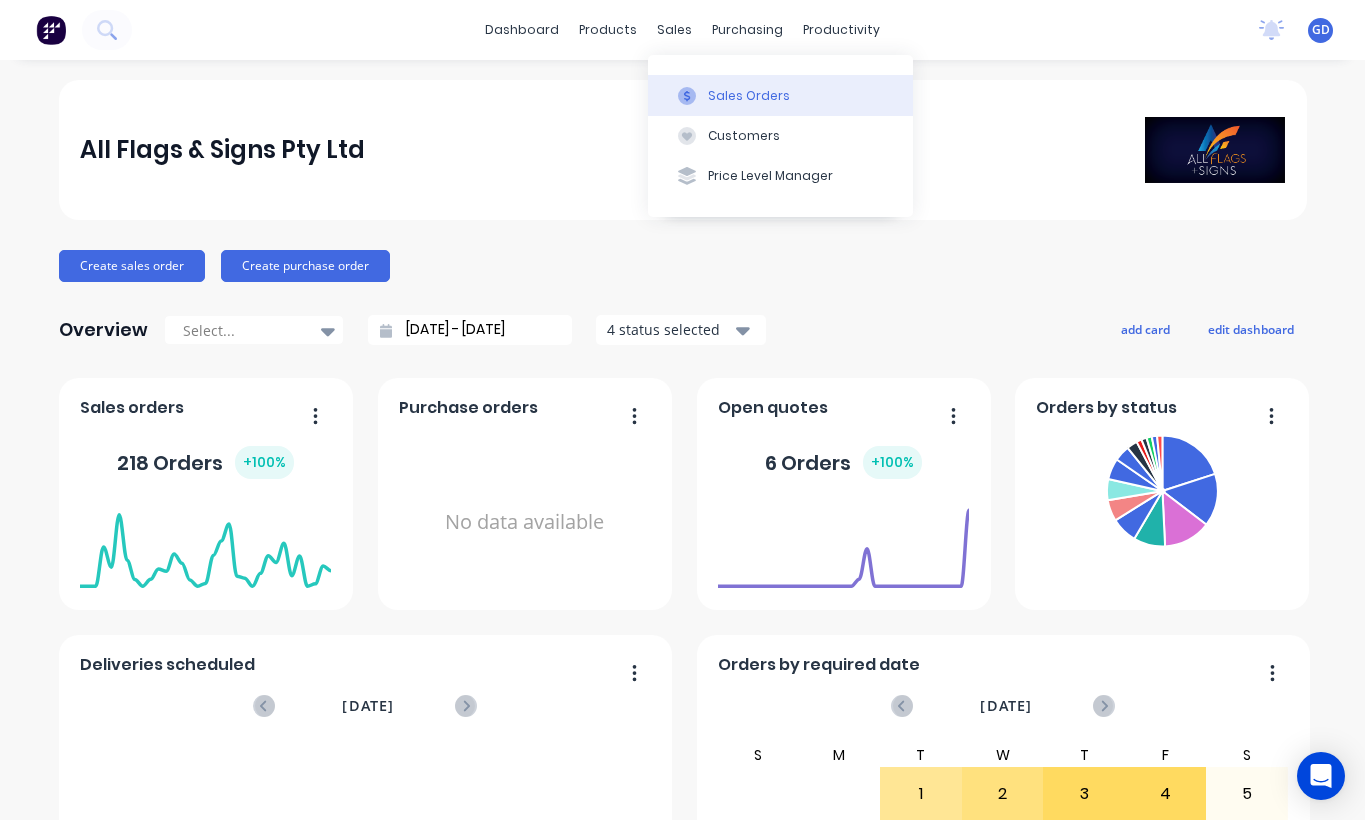 click on "Sales Orders" at bounding box center (749, 96) 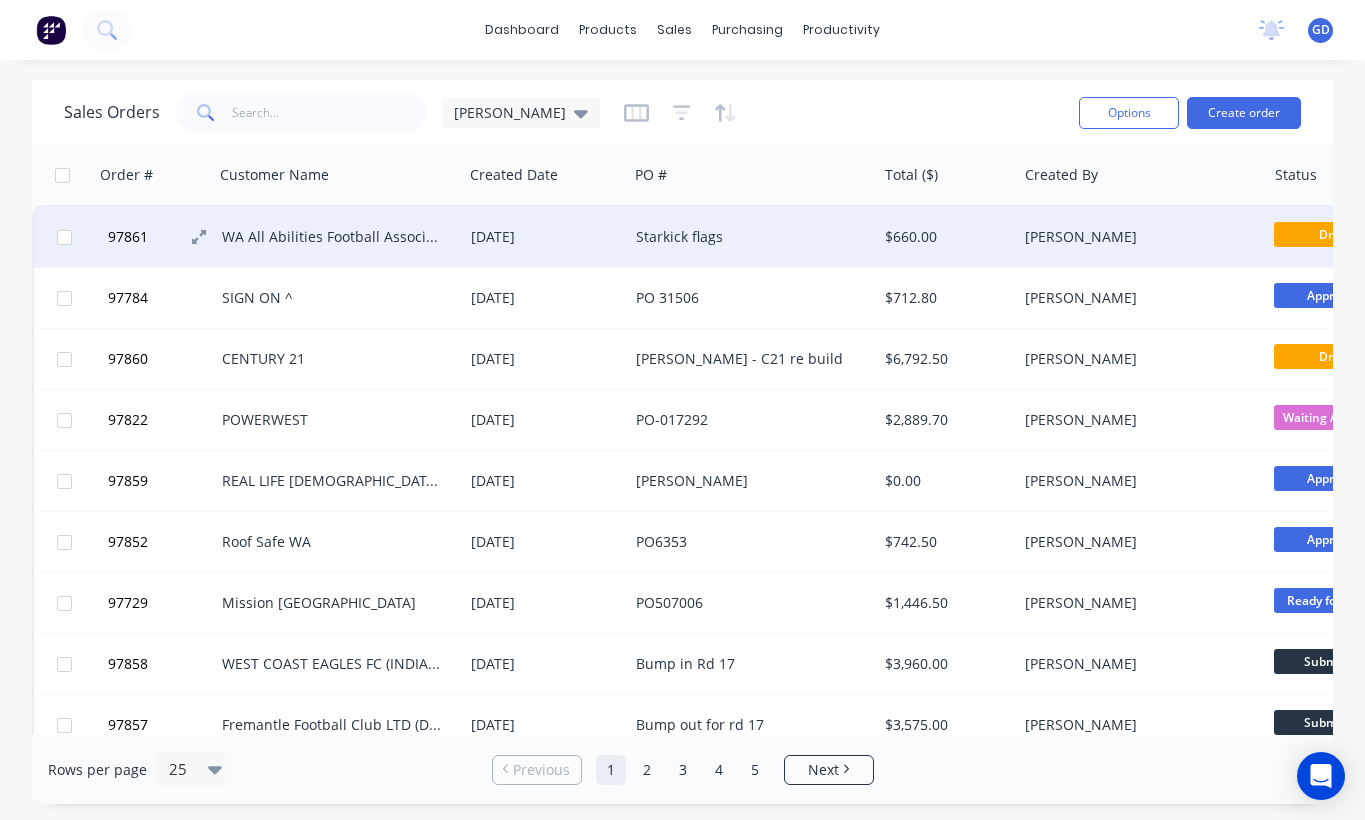 click on "97861" at bounding box center (128, 237) 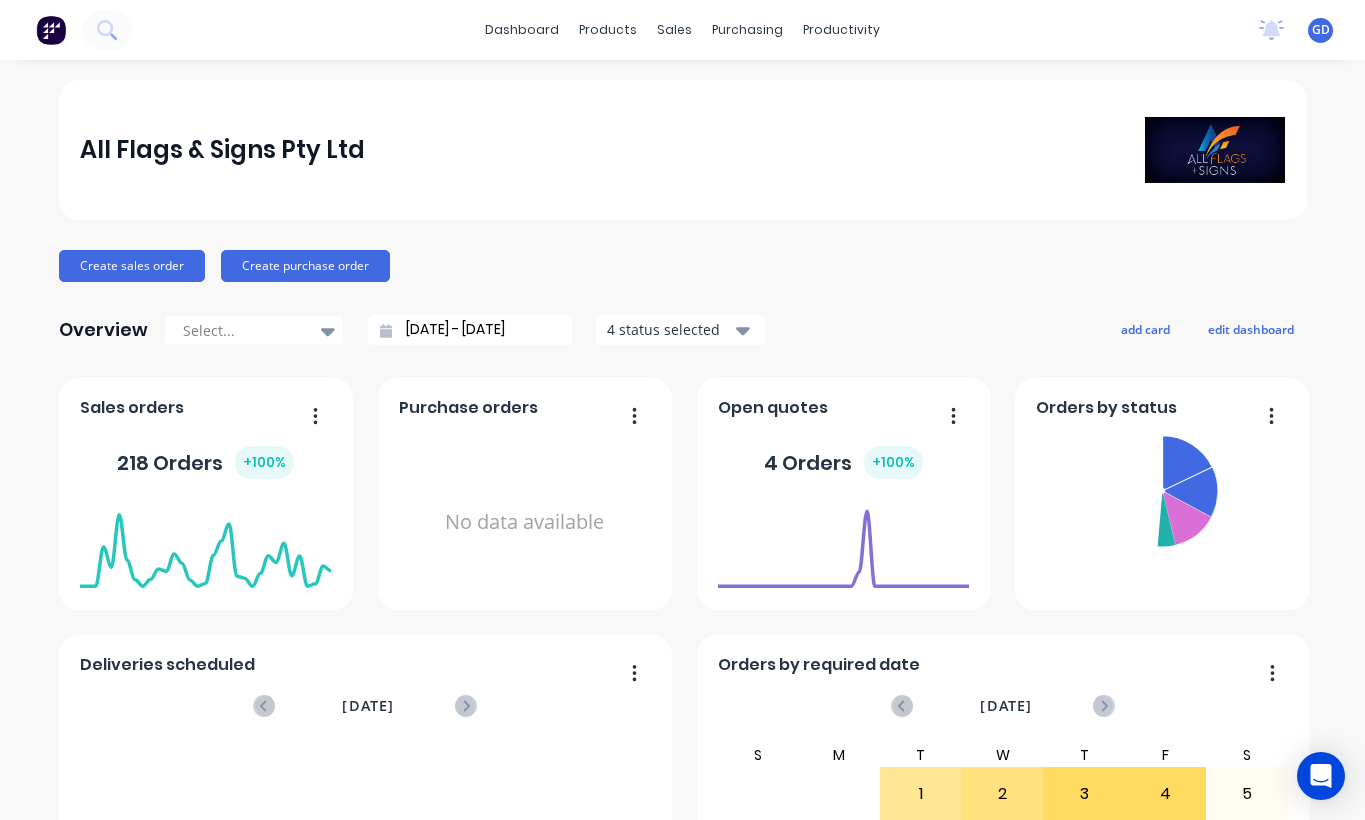 scroll, scrollTop: 0, scrollLeft: 0, axis: both 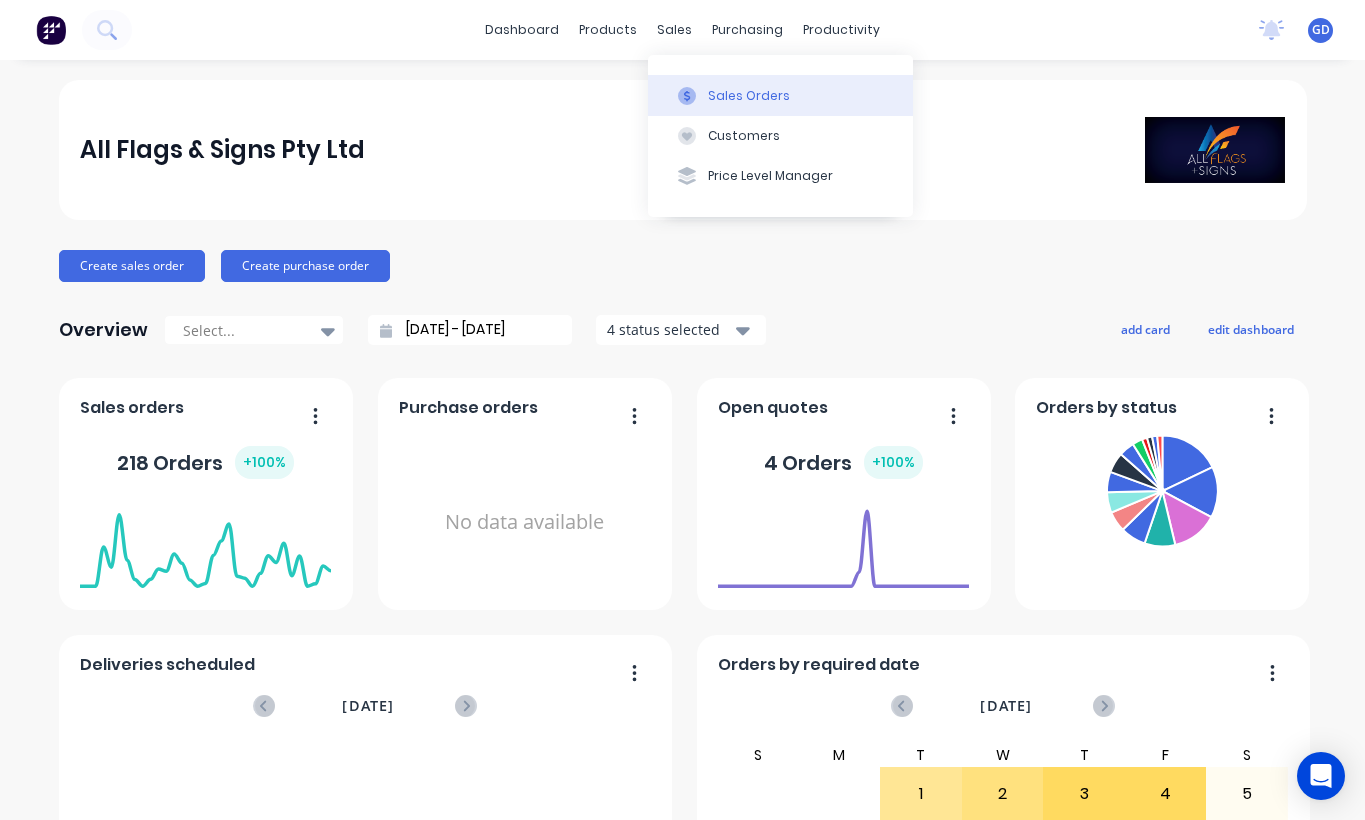 click on "Sales Orders" at bounding box center [749, 96] 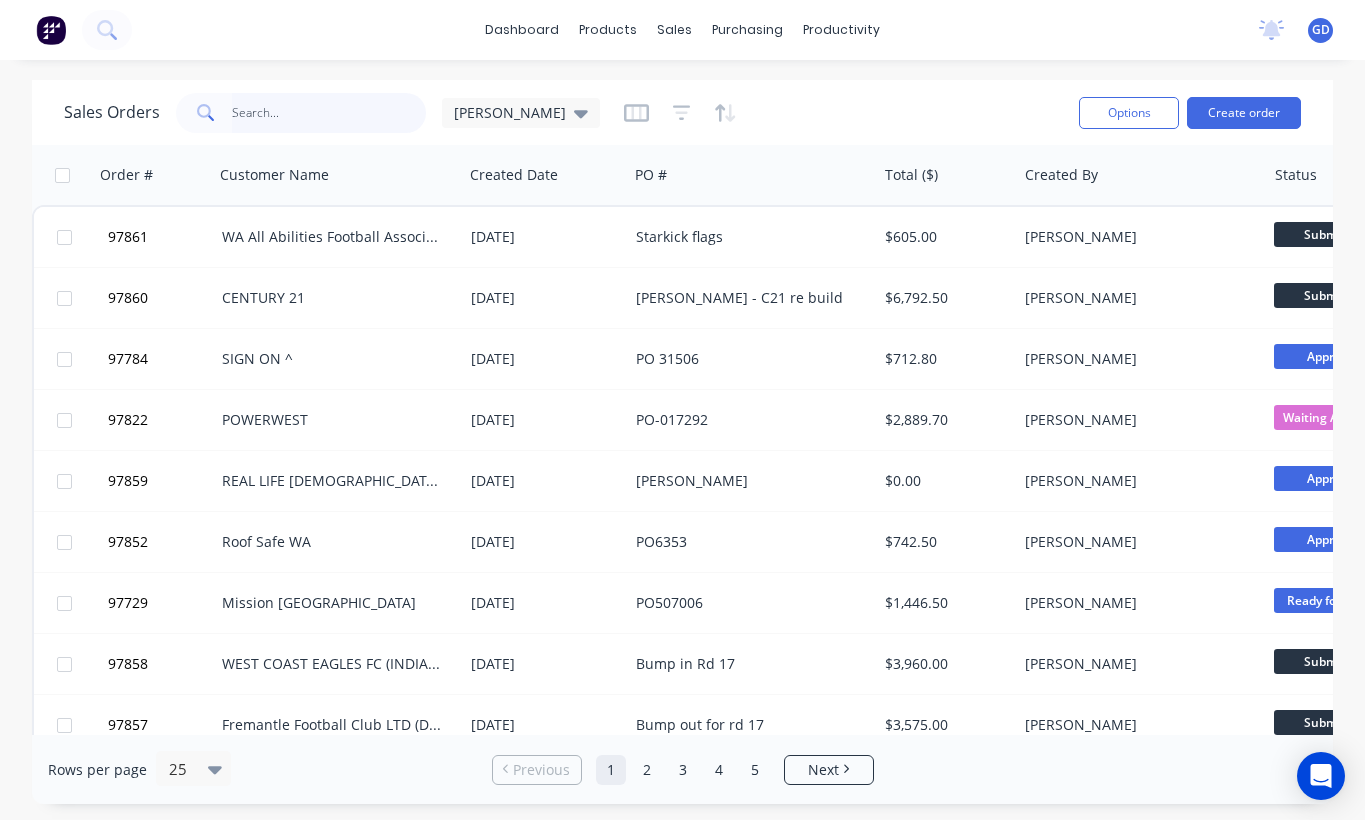 click at bounding box center [329, 113] 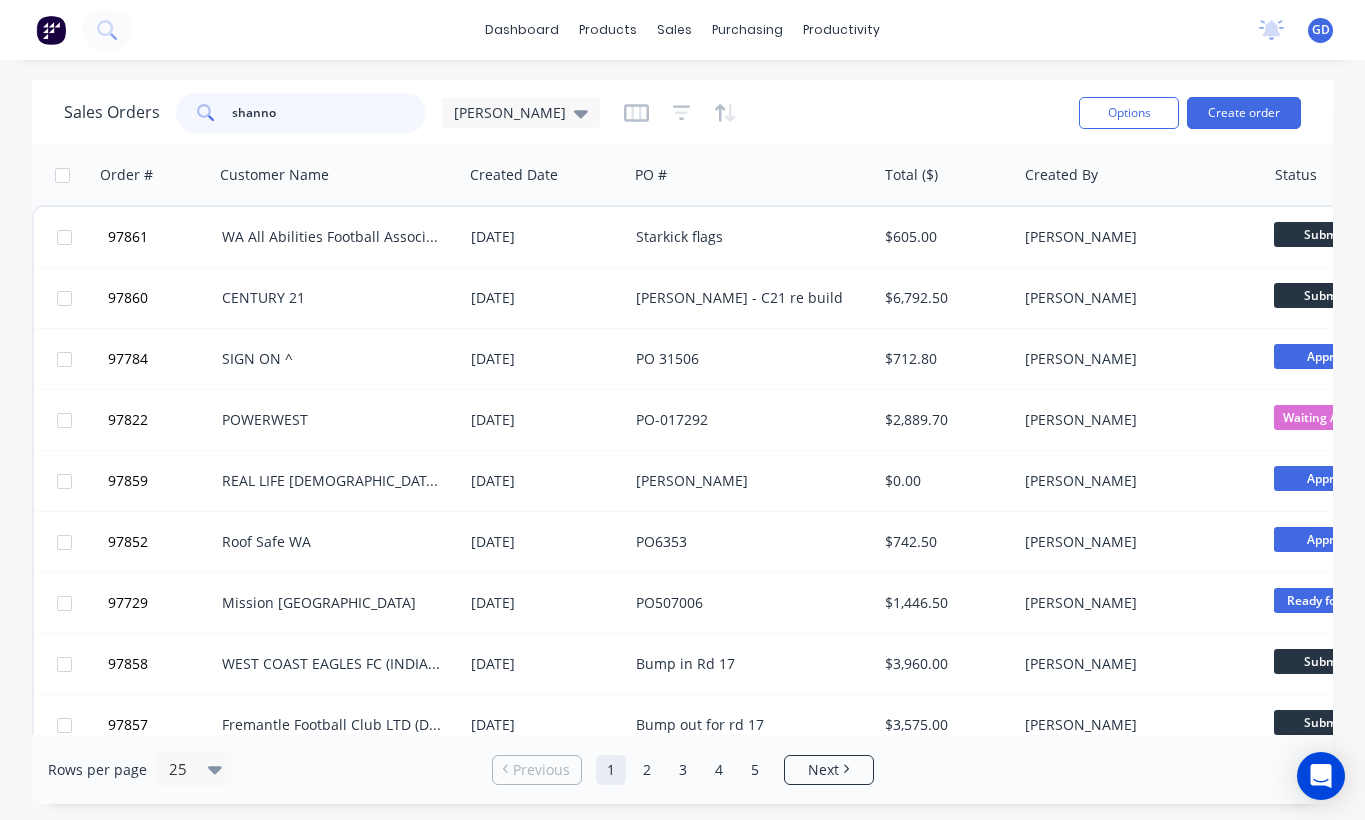 type on "[PERSON_NAME]" 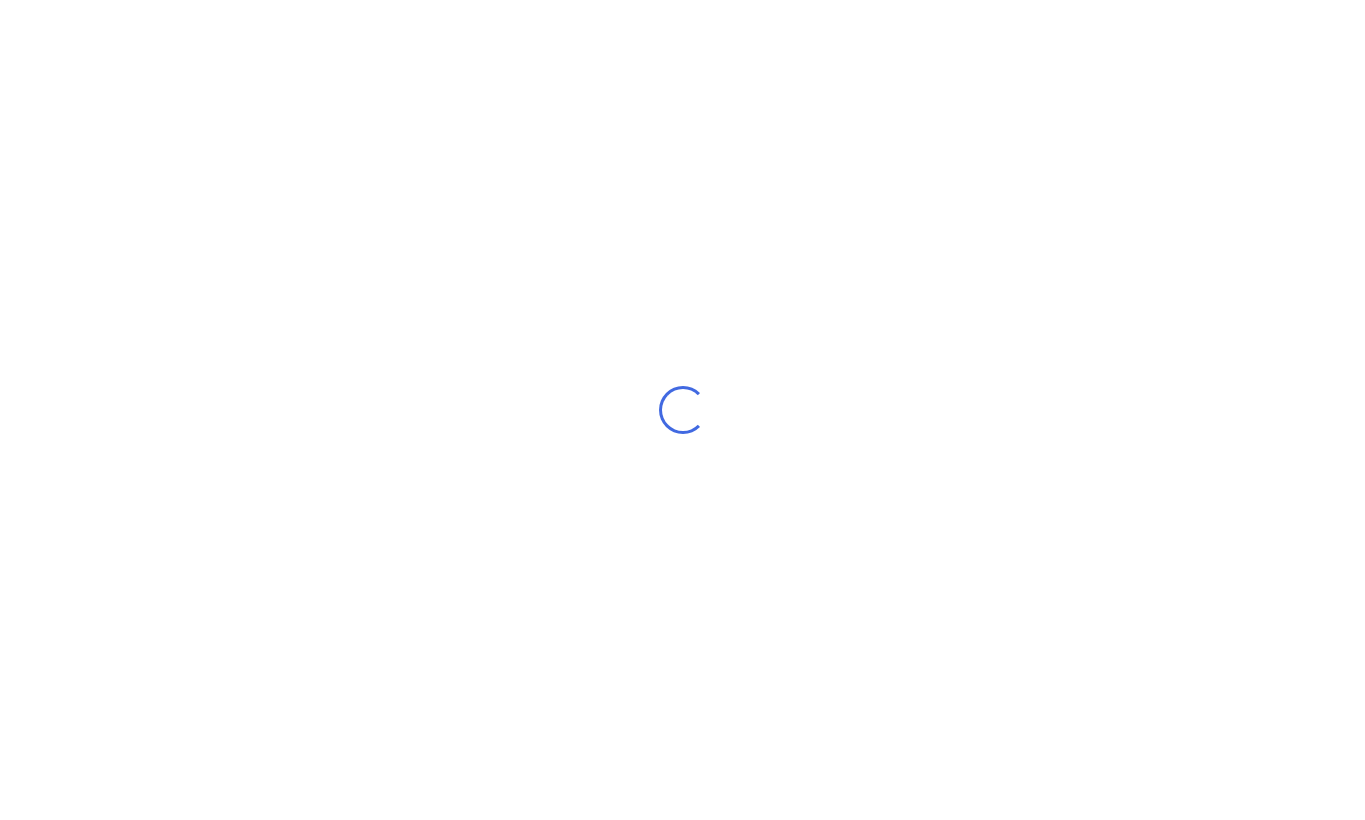 scroll, scrollTop: 0, scrollLeft: 0, axis: both 